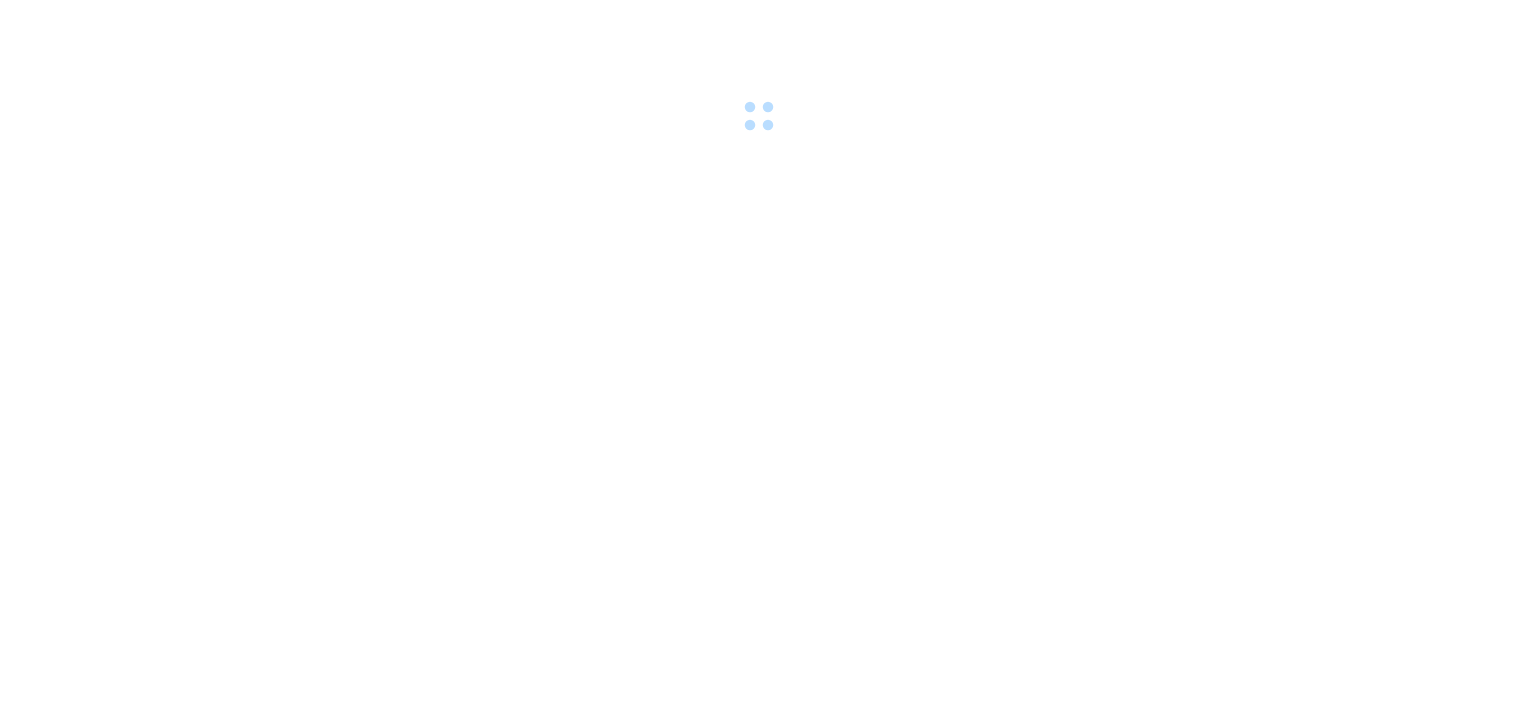 scroll, scrollTop: 0, scrollLeft: 0, axis: both 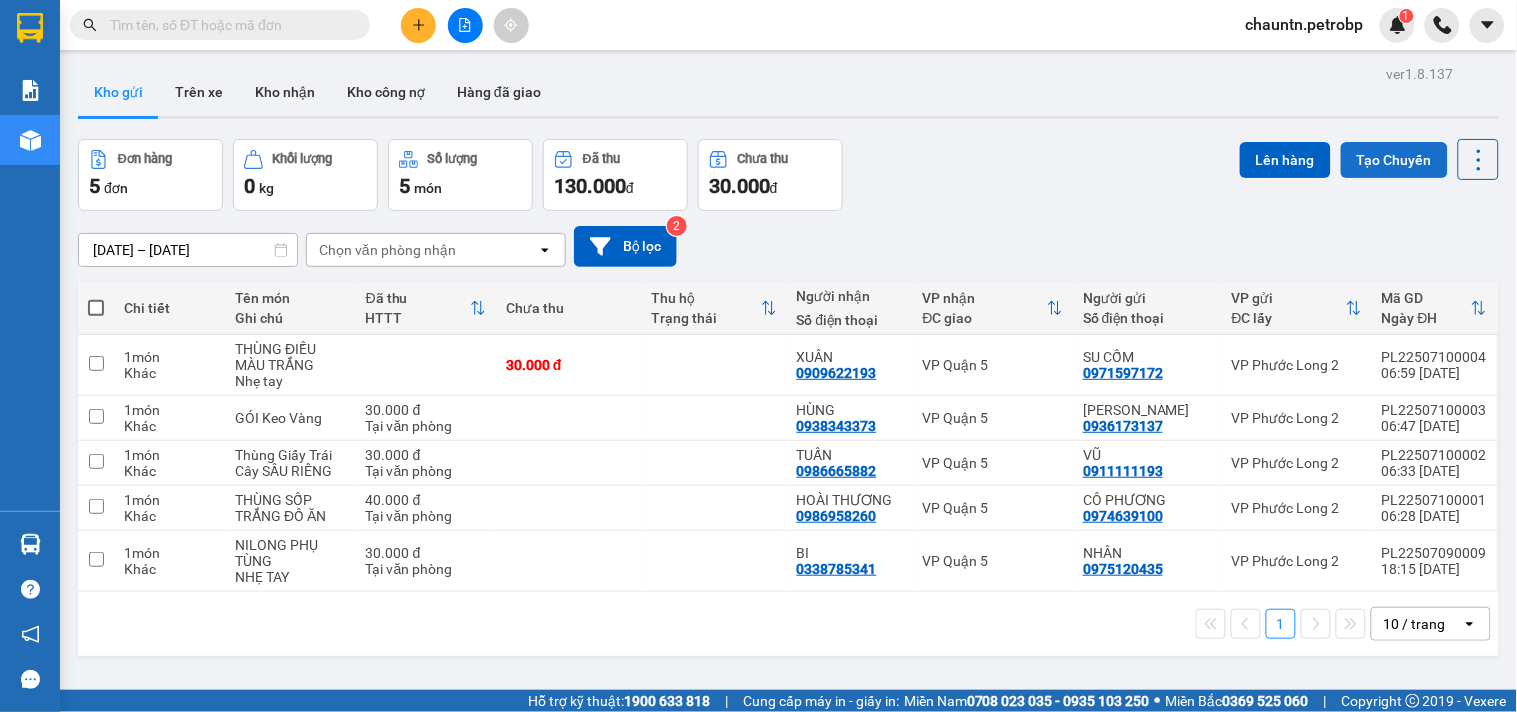 click on "Tạo Chuyến" at bounding box center [1394, 160] 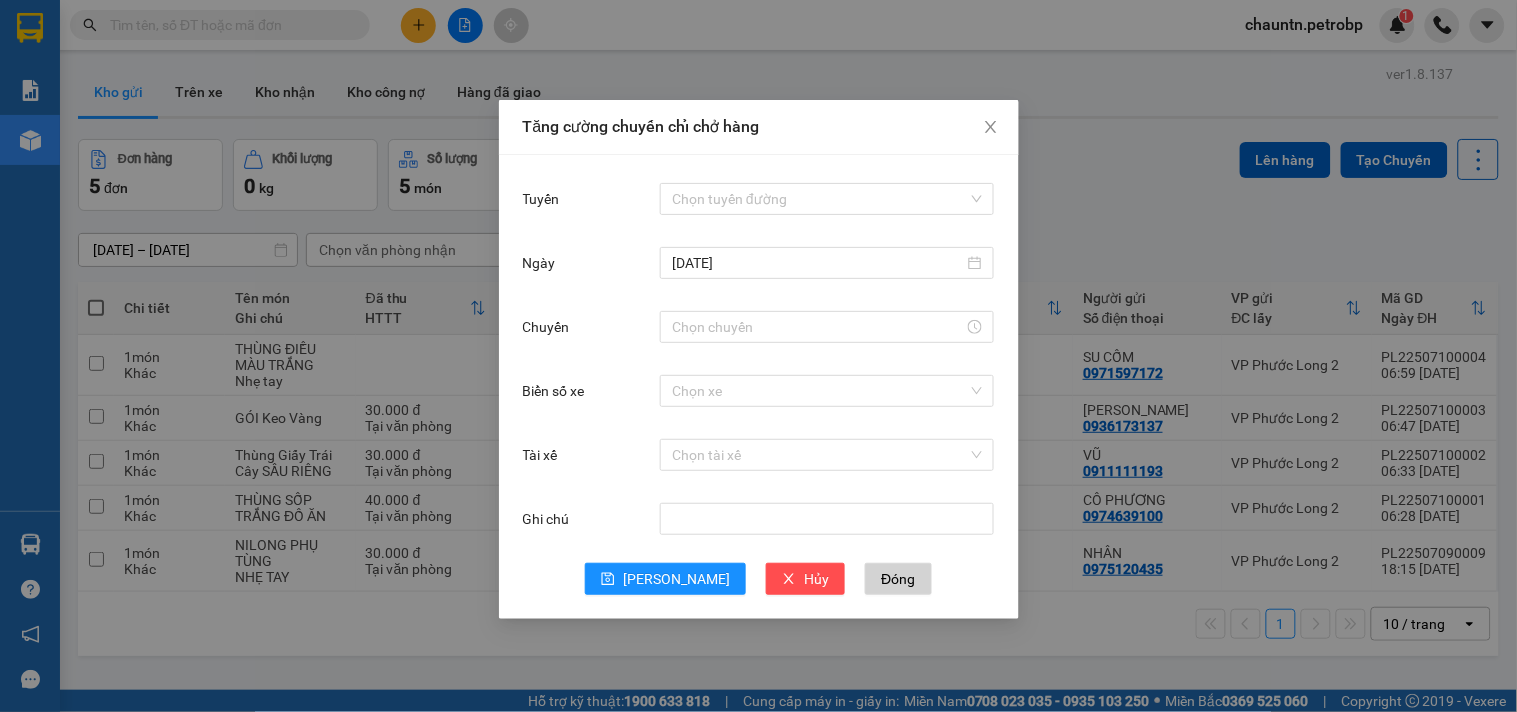 click on "Chọn tuyến đường" at bounding box center [827, 199] 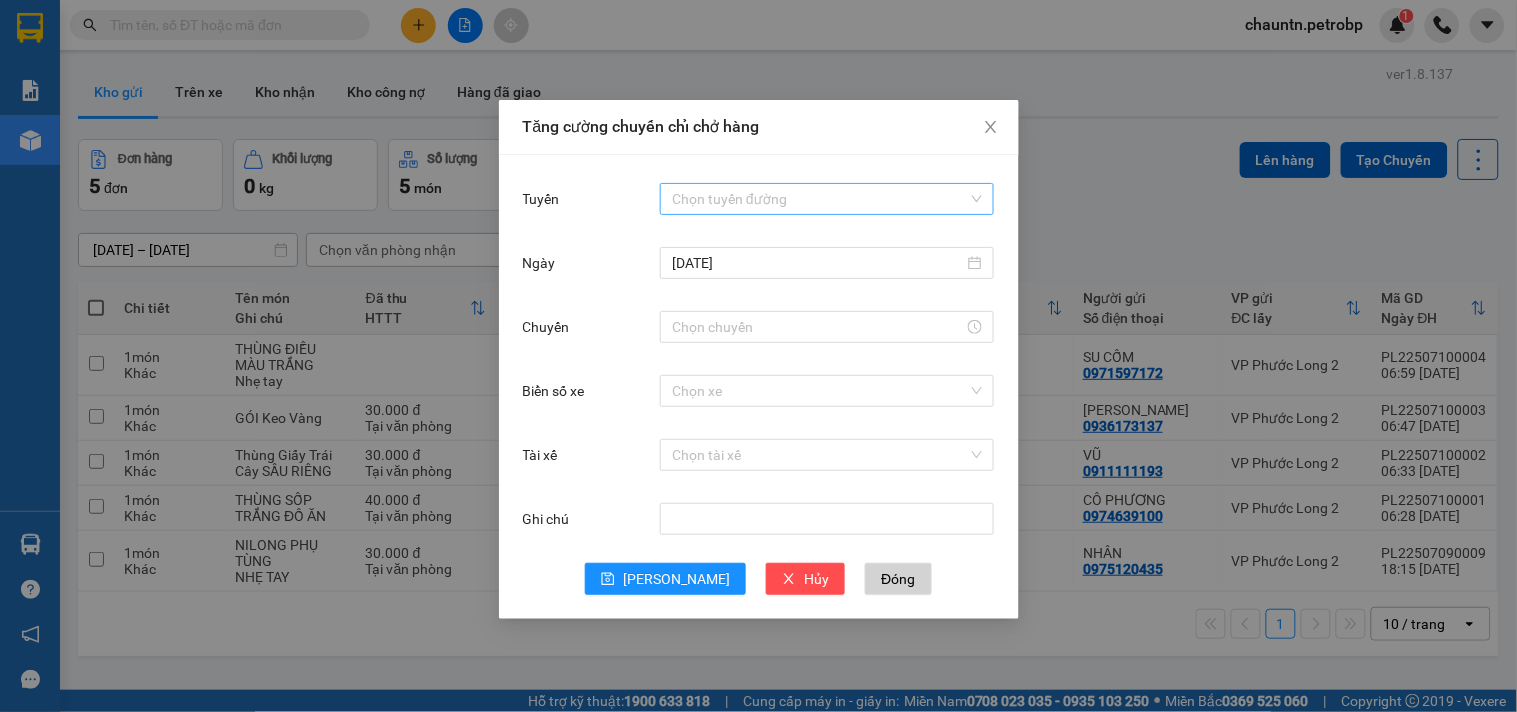 click on "Tuyến" at bounding box center [820, 199] 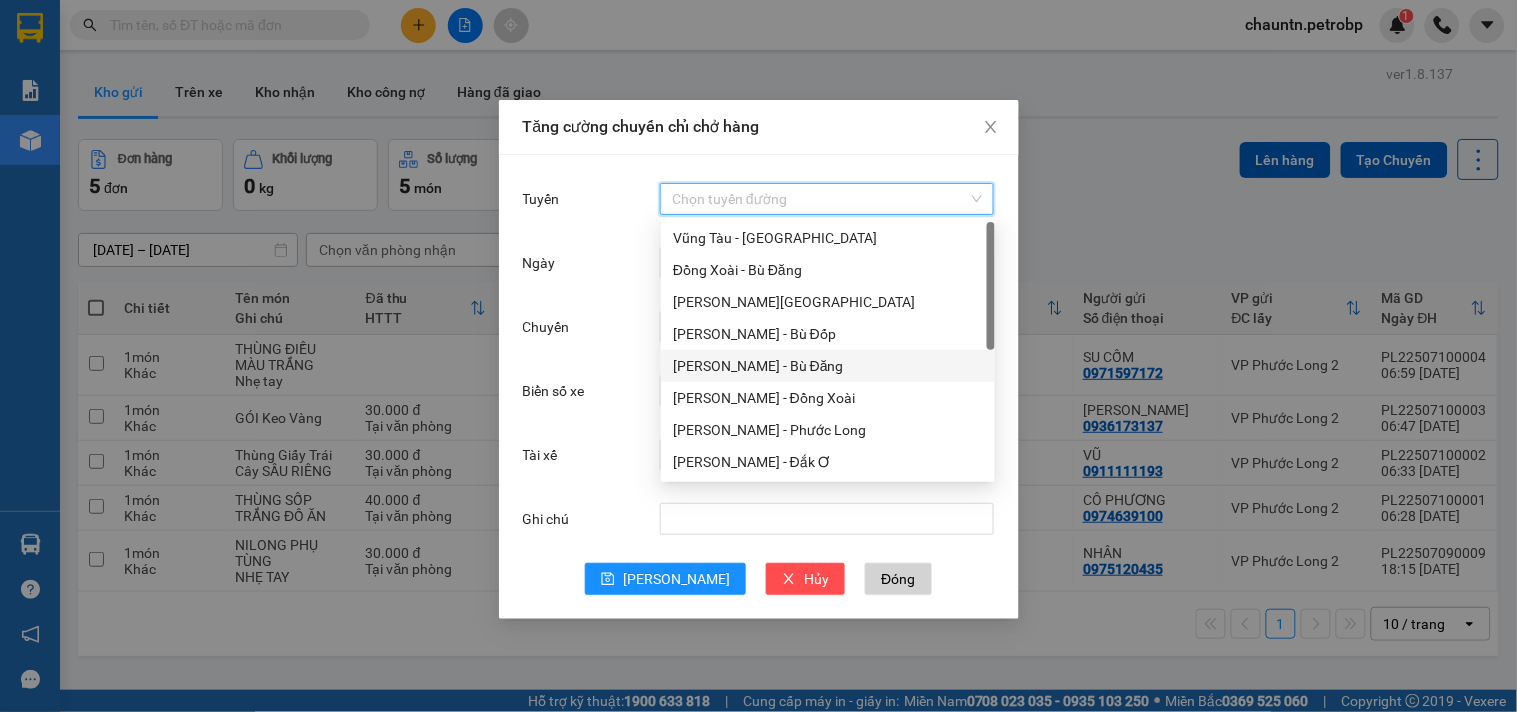 scroll, scrollTop: 207, scrollLeft: 0, axis: vertical 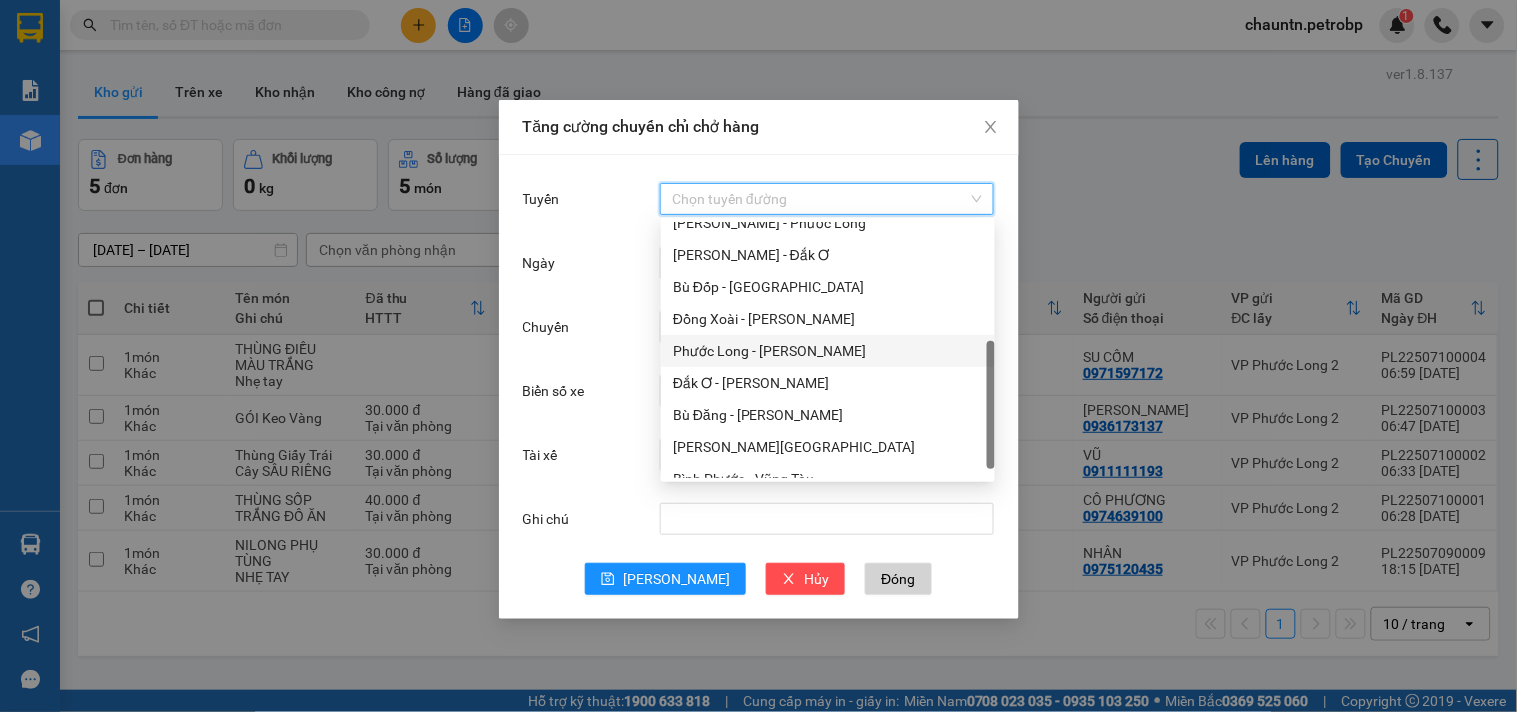 click on "Phước Long - [PERSON_NAME]" at bounding box center [828, 351] 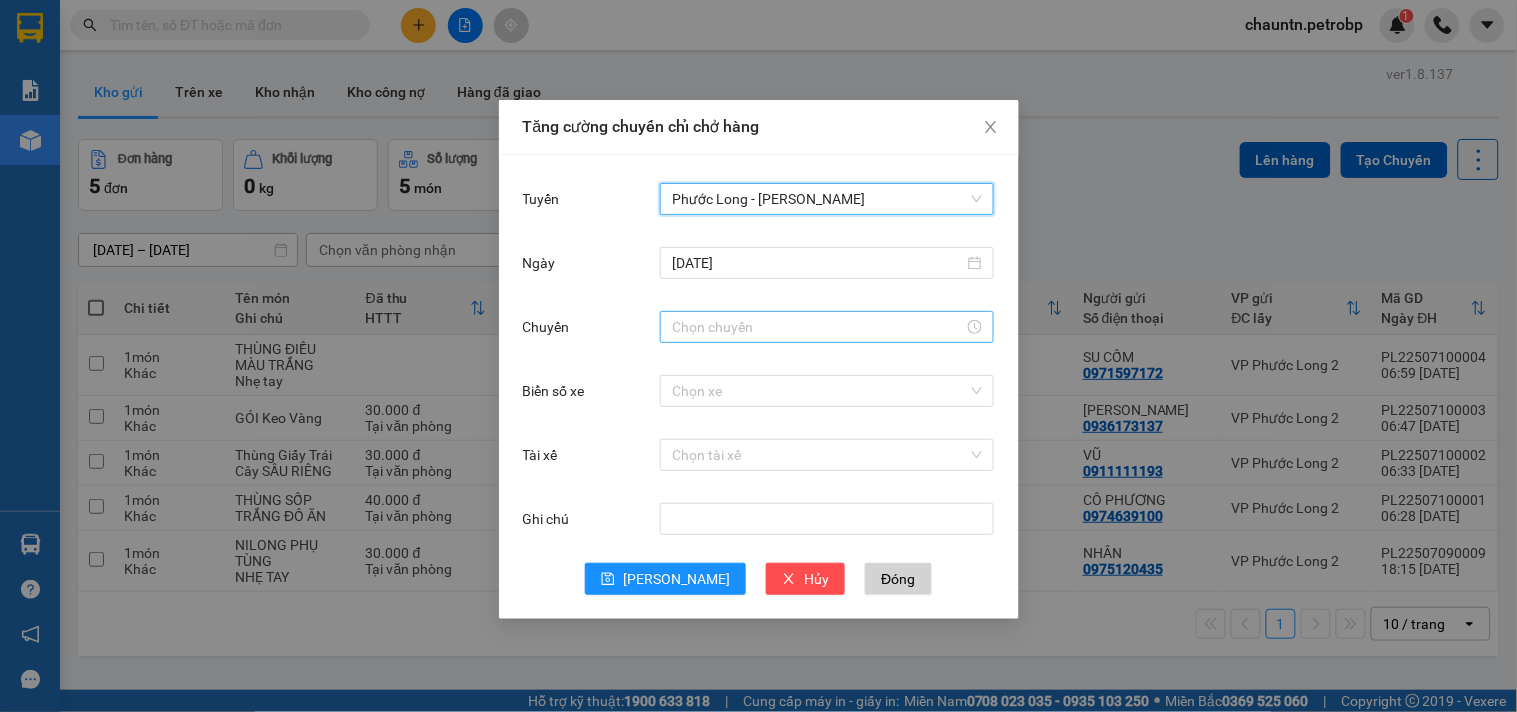 click on "Chuyến" at bounding box center (818, 327) 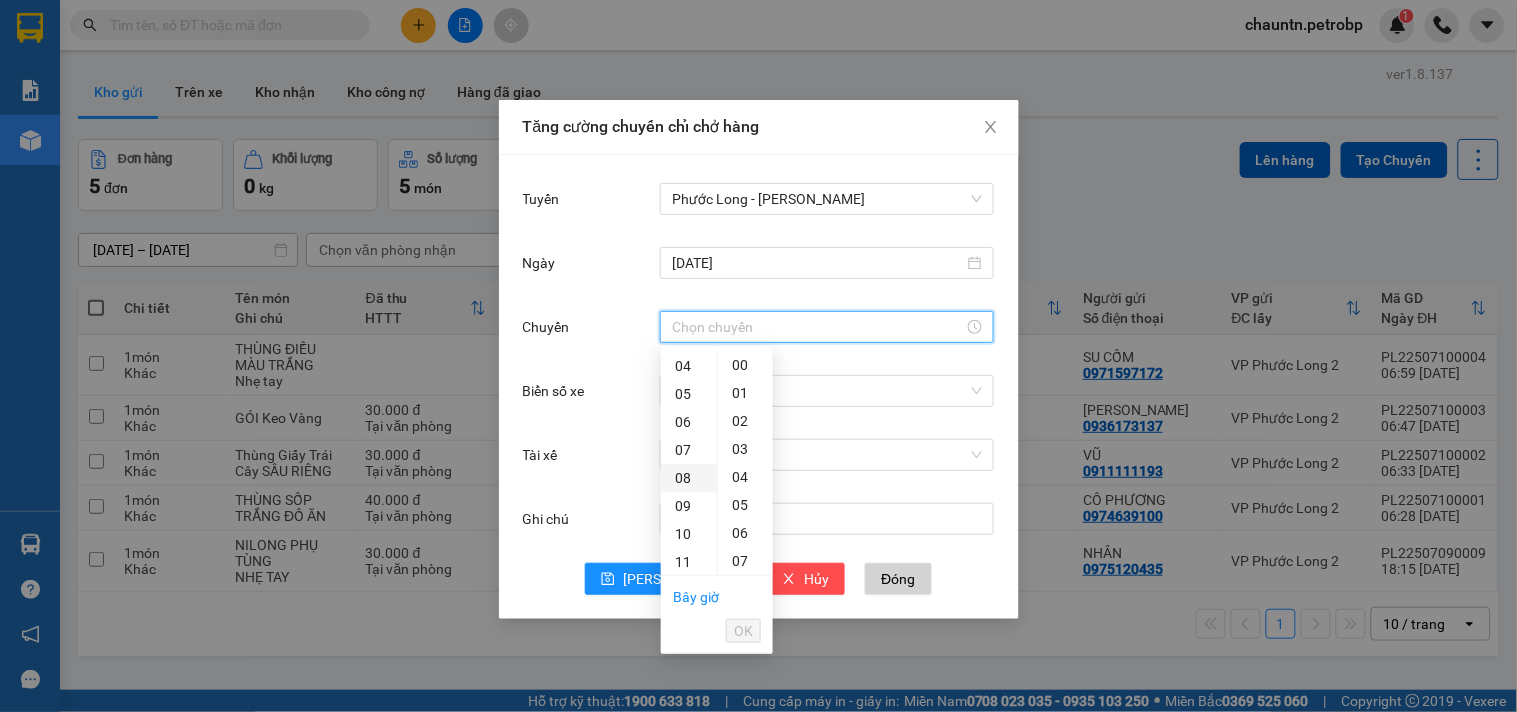 scroll, scrollTop: 222, scrollLeft: 0, axis: vertical 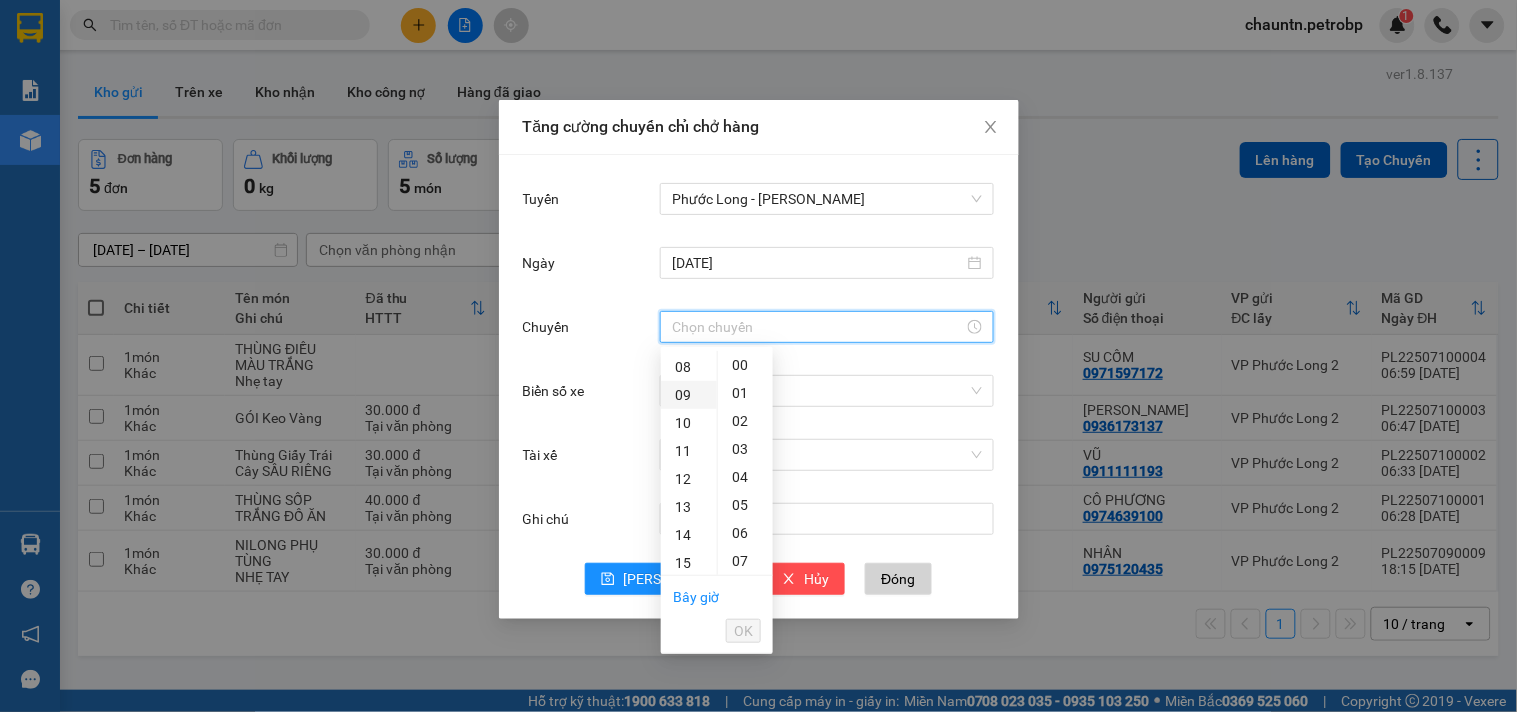 click on "09" at bounding box center [689, 395] 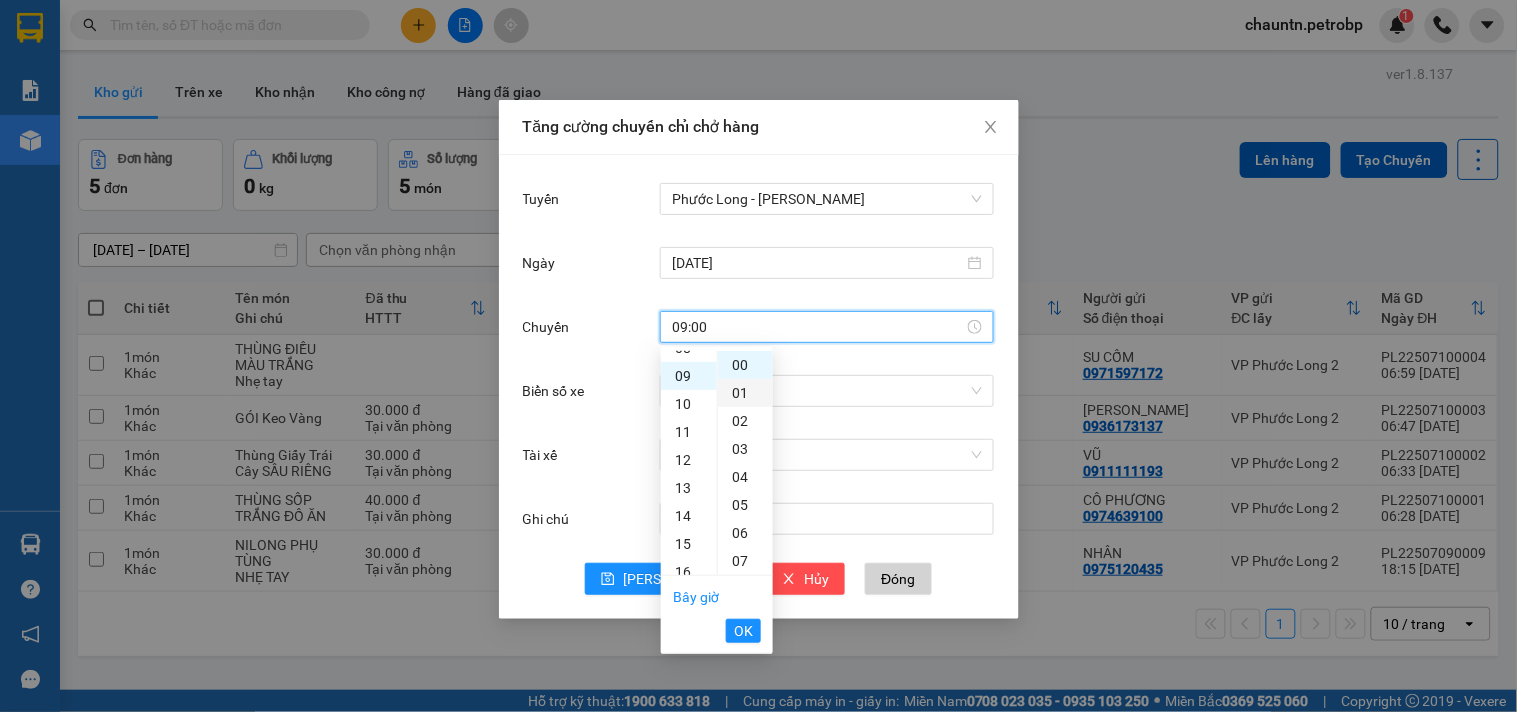 scroll, scrollTop: 252, scrollLeft: 0, axis: vertical 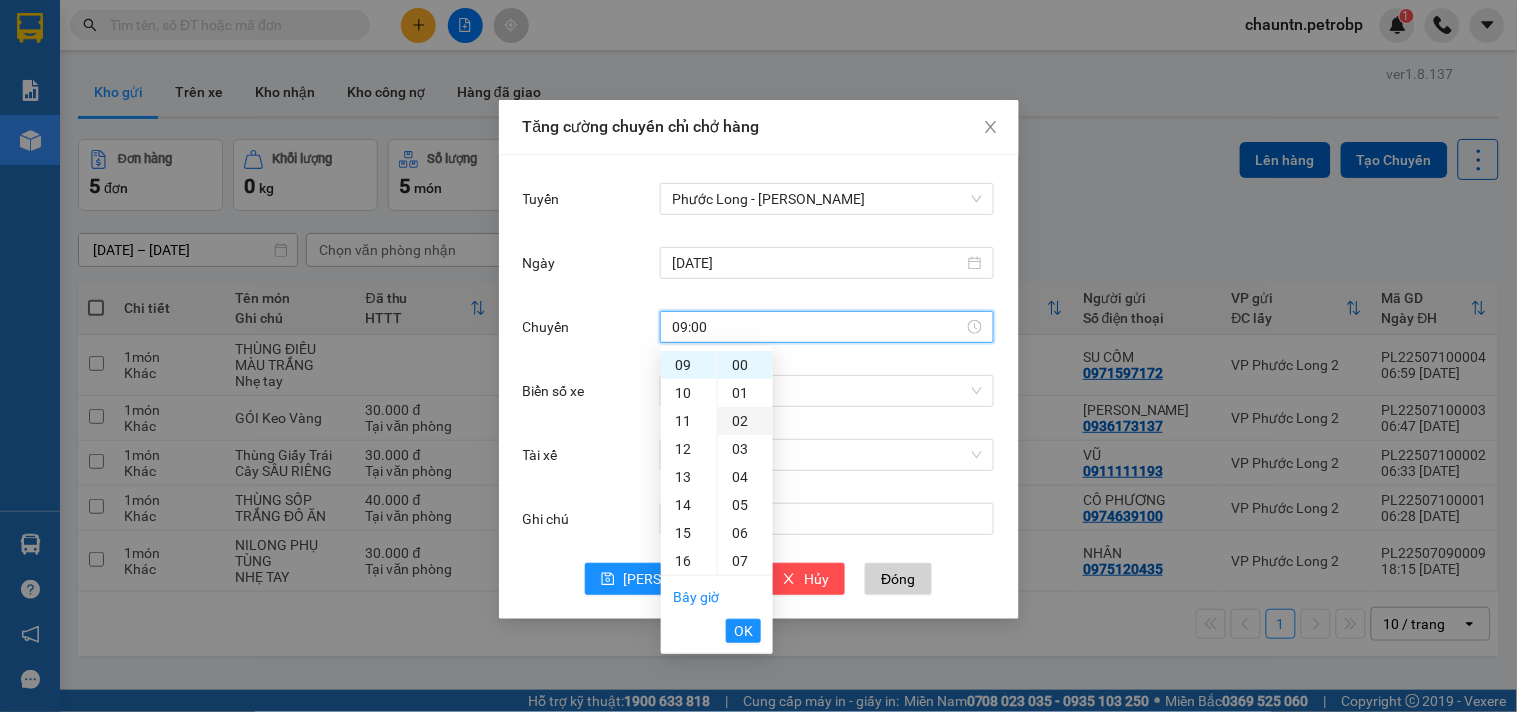 click on "02" at bounding box center [745, 421] 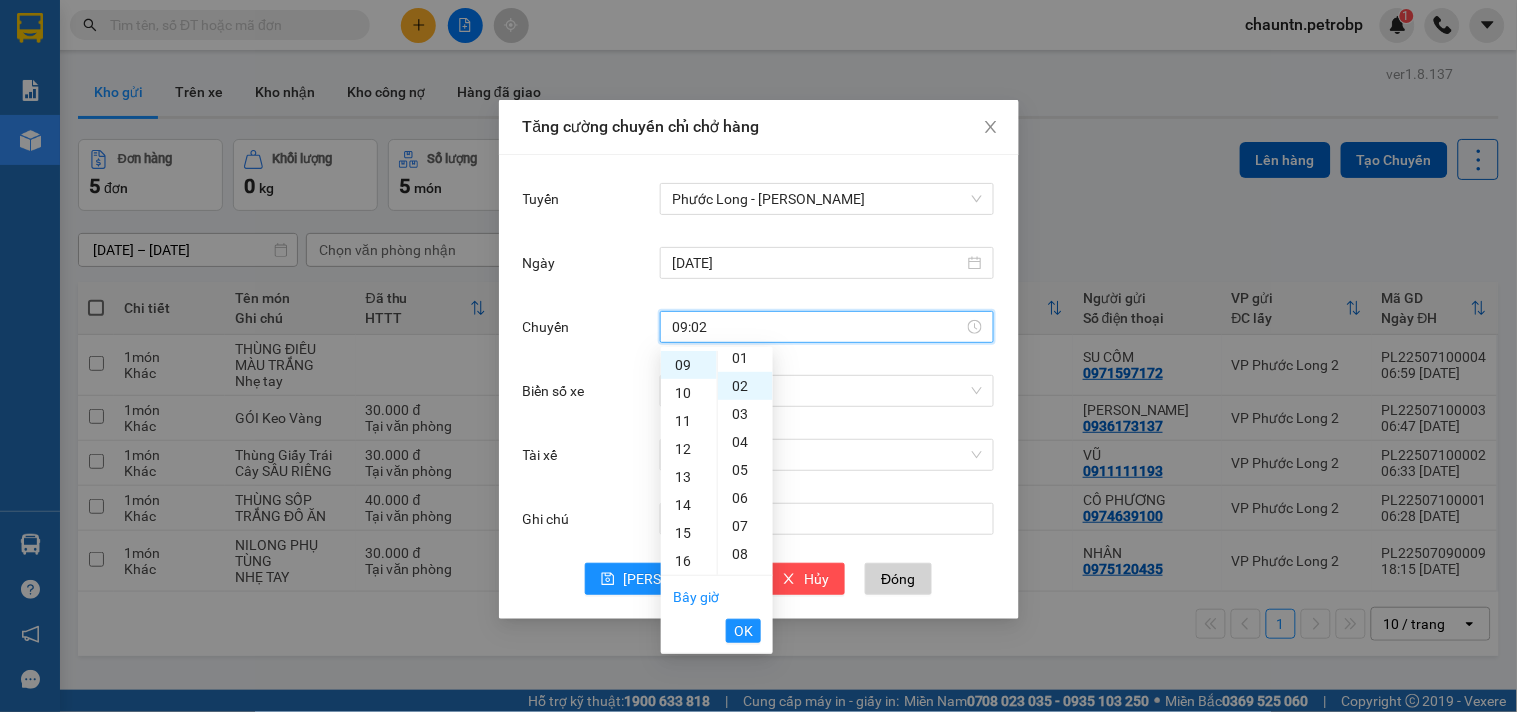 scroll, scrollTop: 55, scrollLeft: 0, axis: vertical 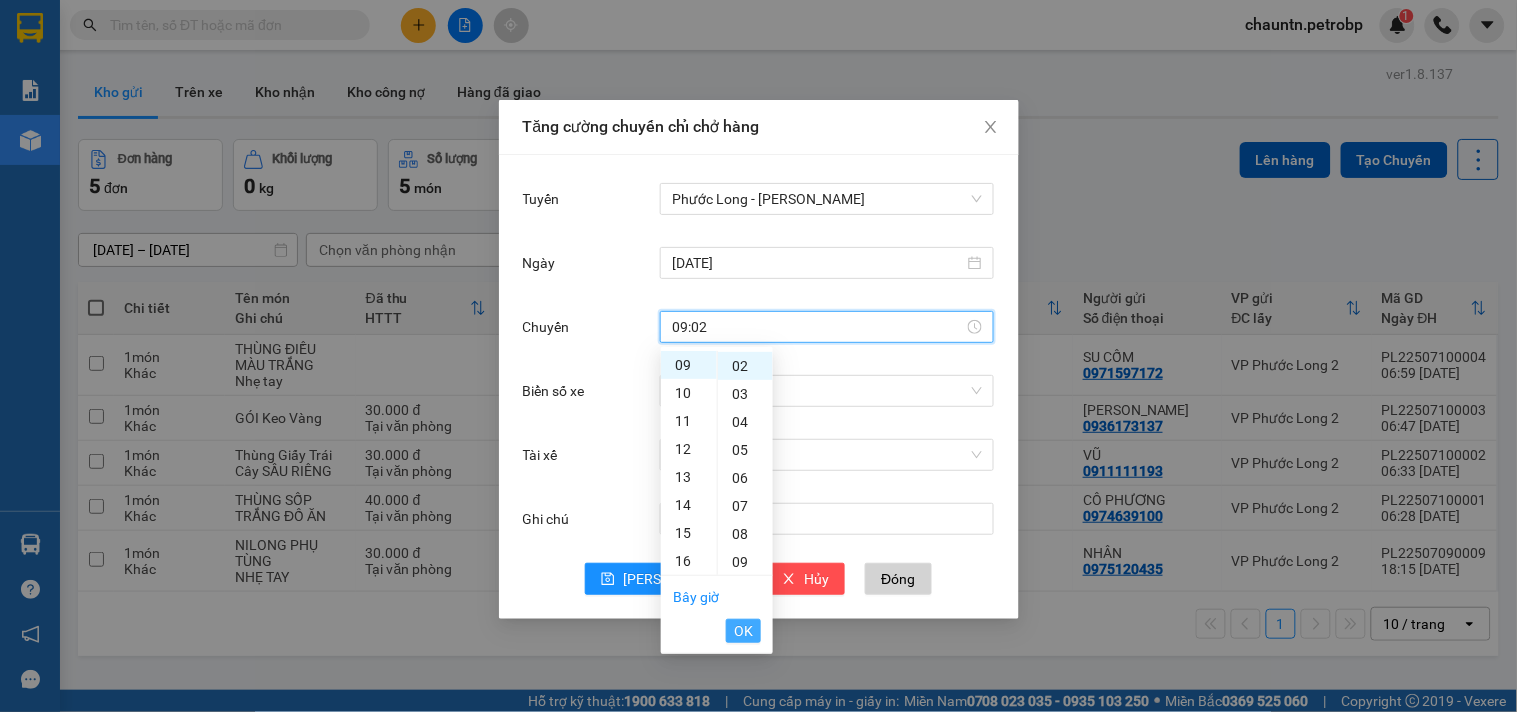 click on "OK" at bounding box center (743, 631) 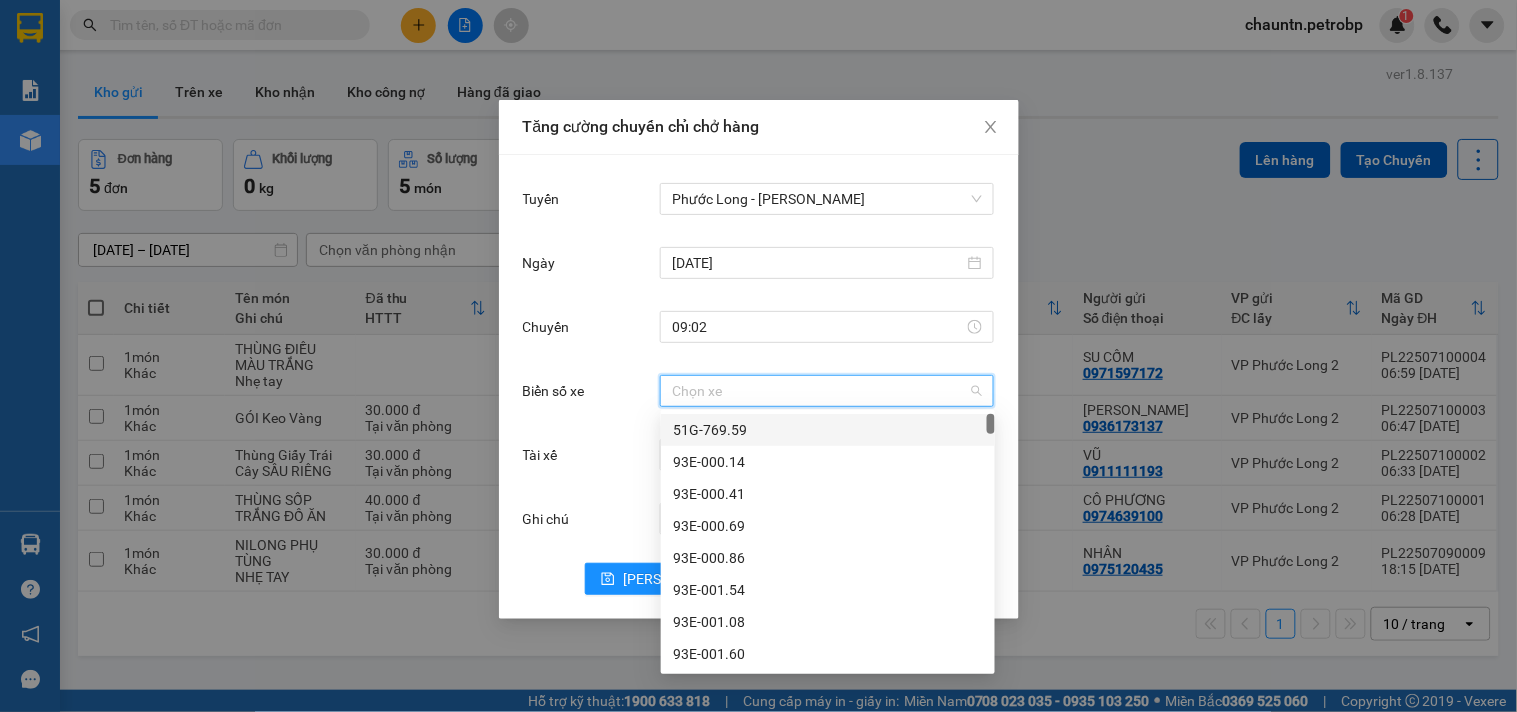 click on "Biển số xe" at bounding box center [820, 391] 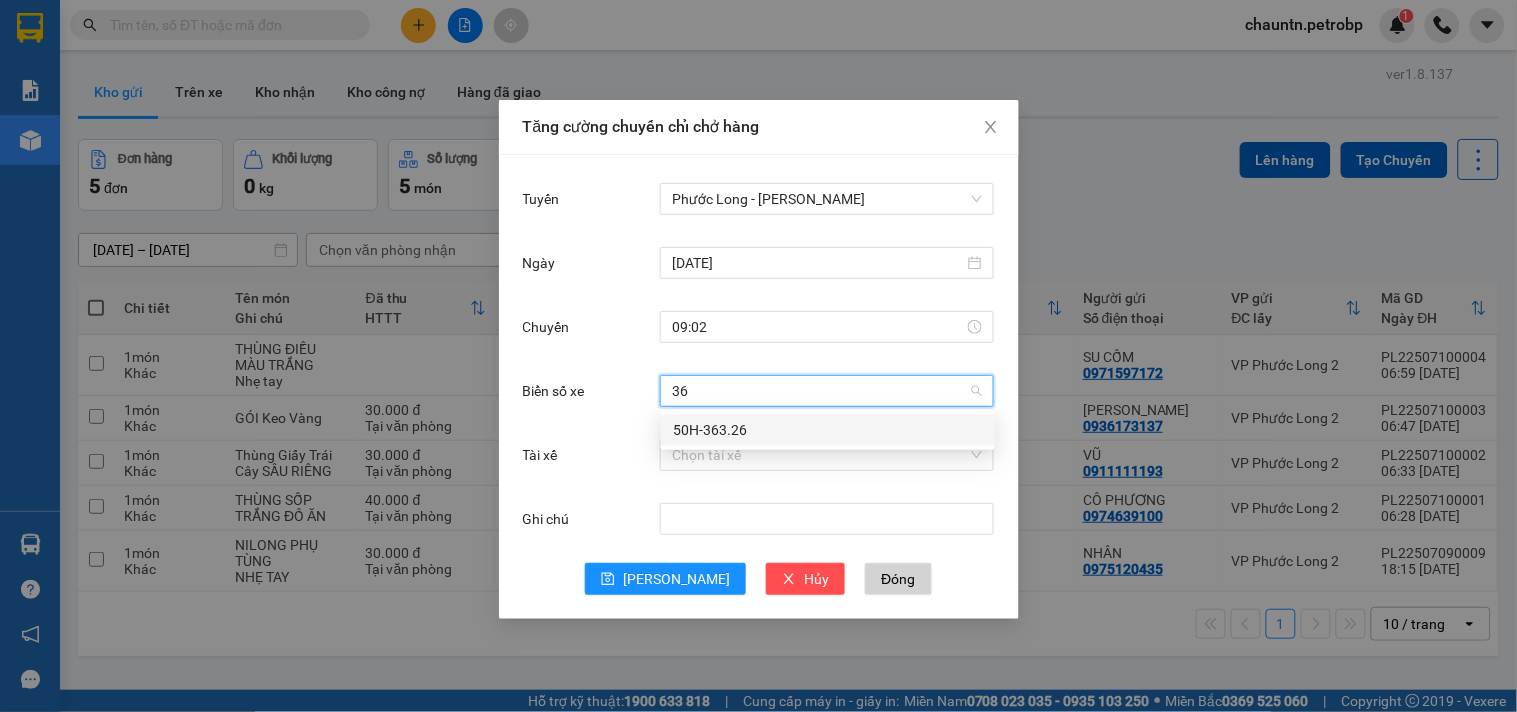 type on "363" 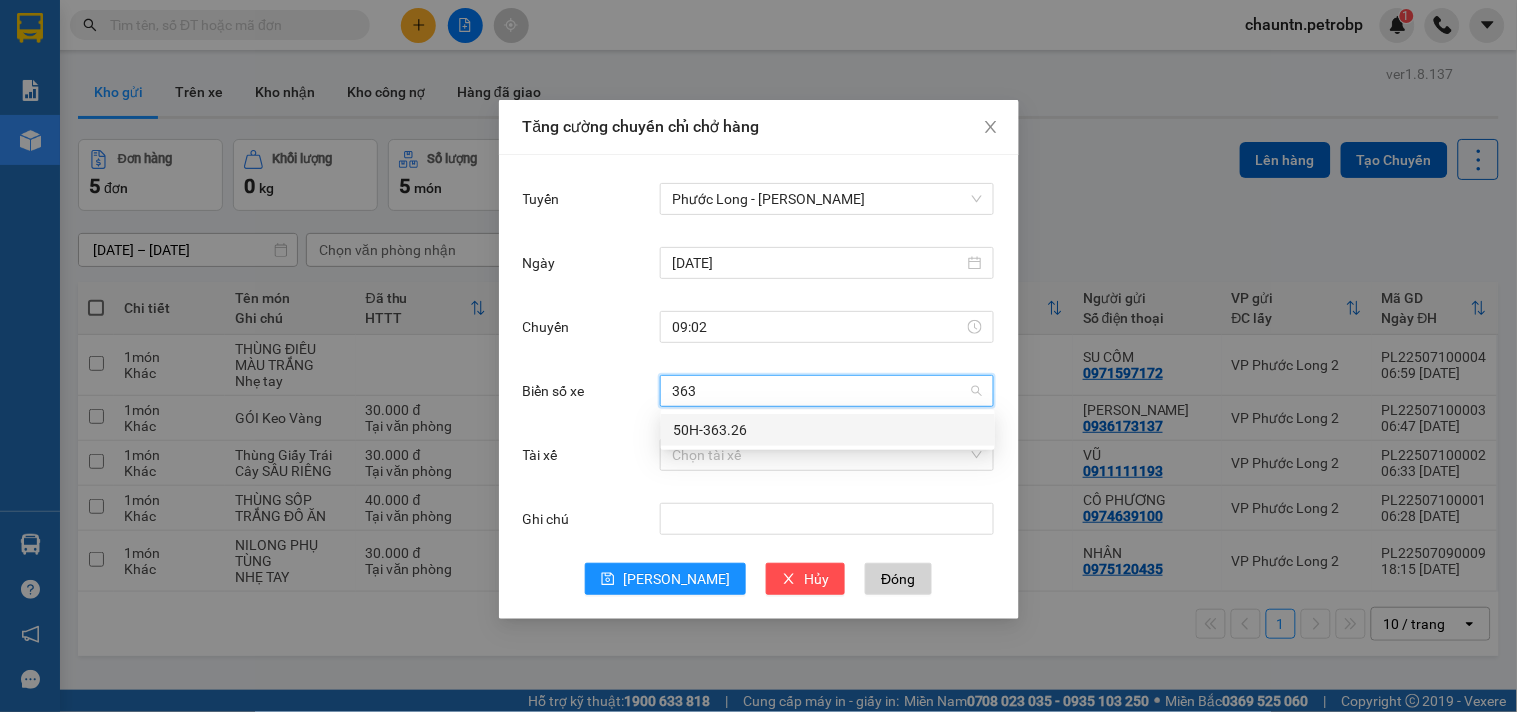 click on "50H-363.26" at bounding box center (828, 430) 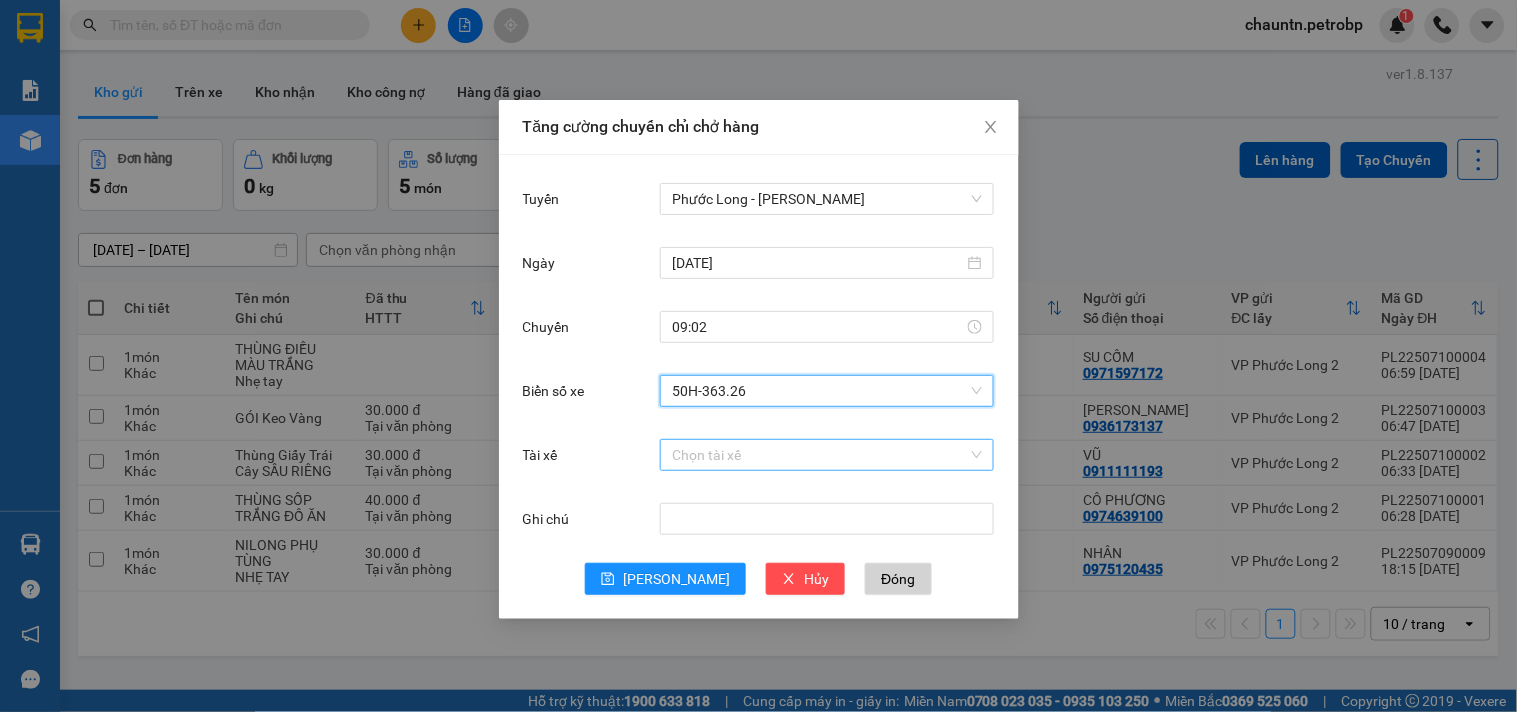 click on "Tài xế" at bounding box center [820, 455] 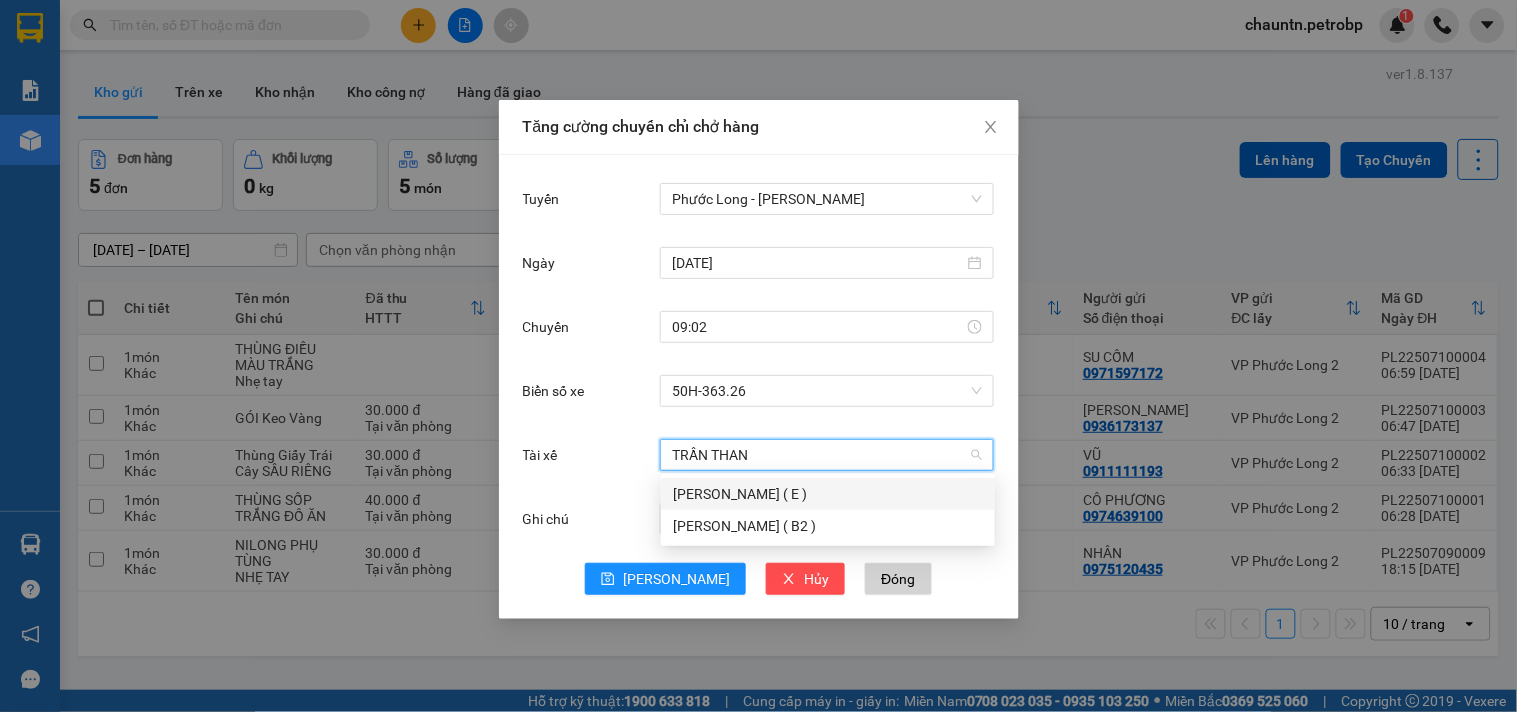 type on "[PERSON_NAME]" 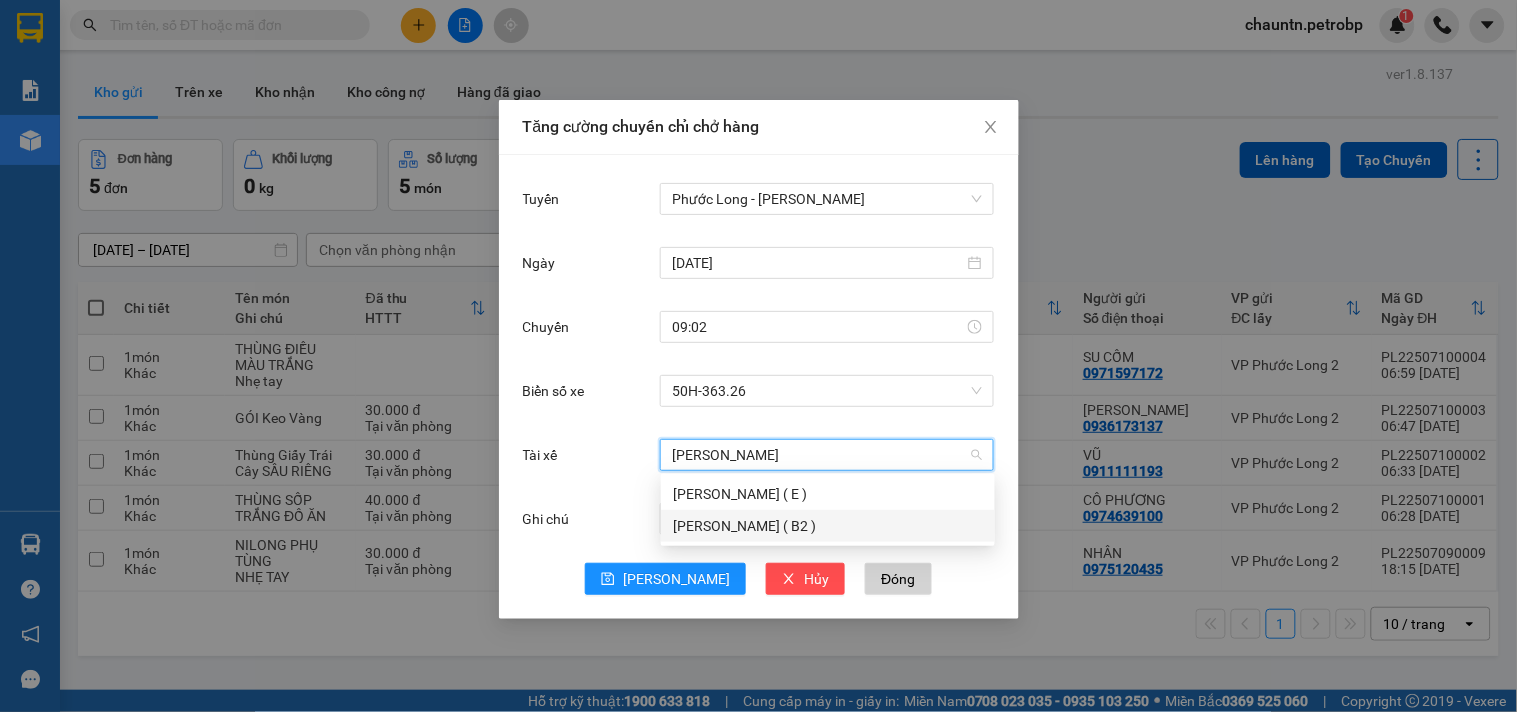 click on "[PERSON_NAME] ( B2 )" at bounding box center (828, 526) 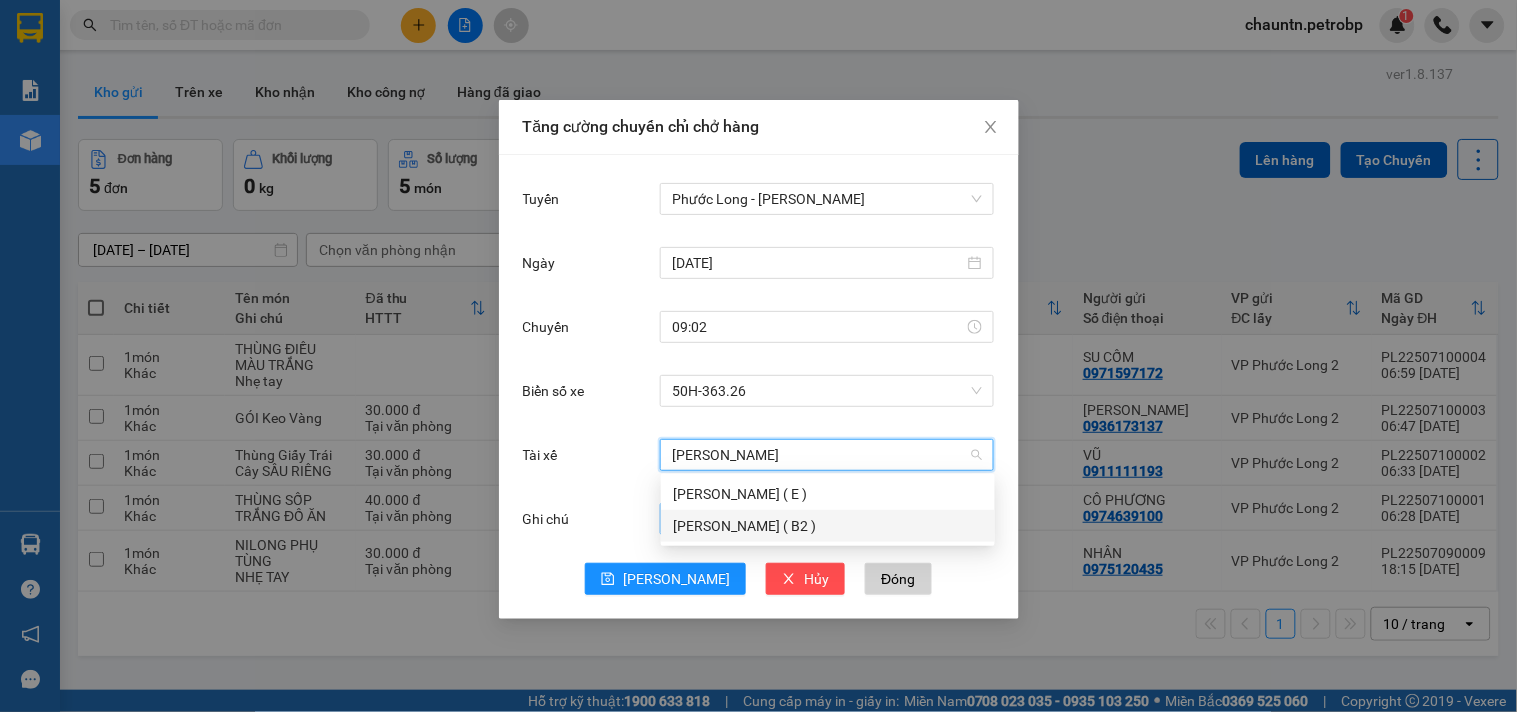 type 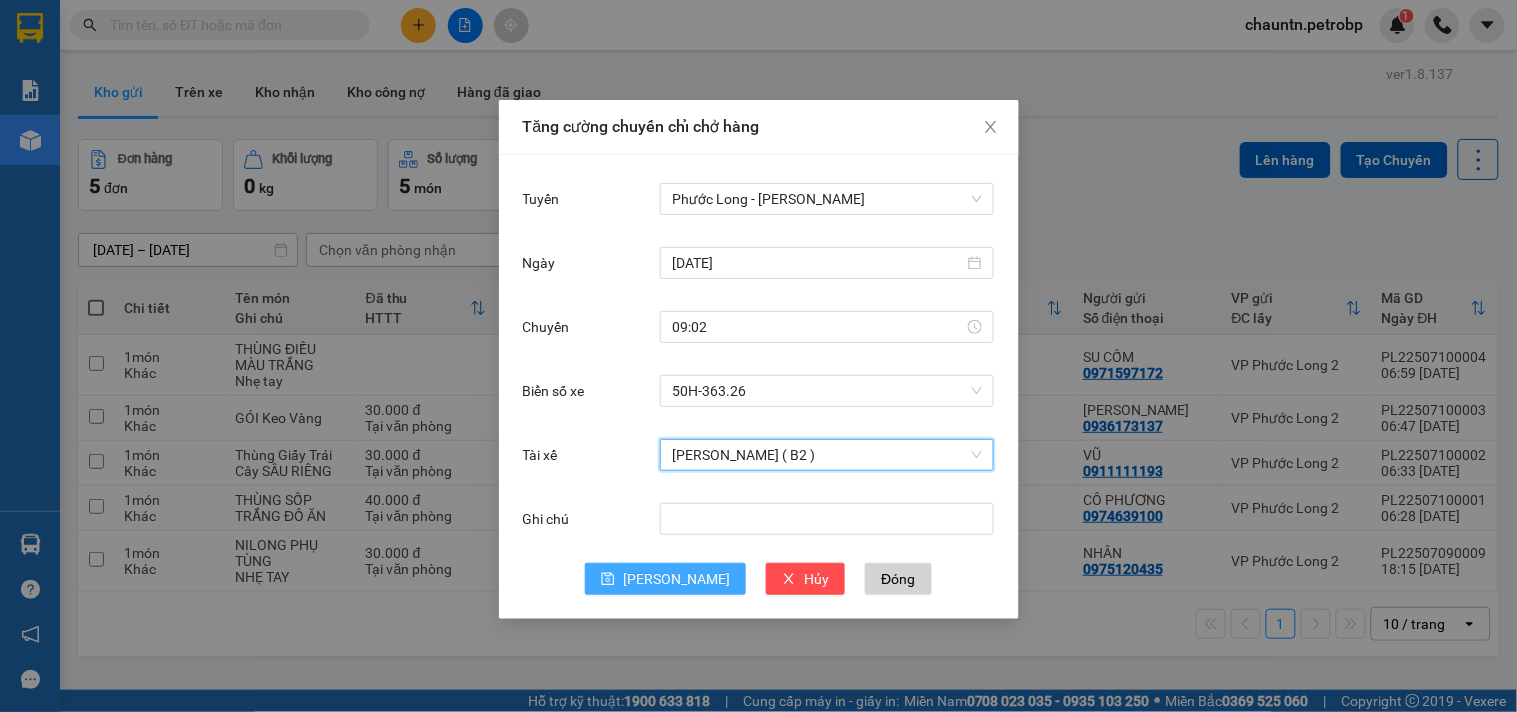 click on "[PERSON_NAME]" at bounding box center [676, 579] 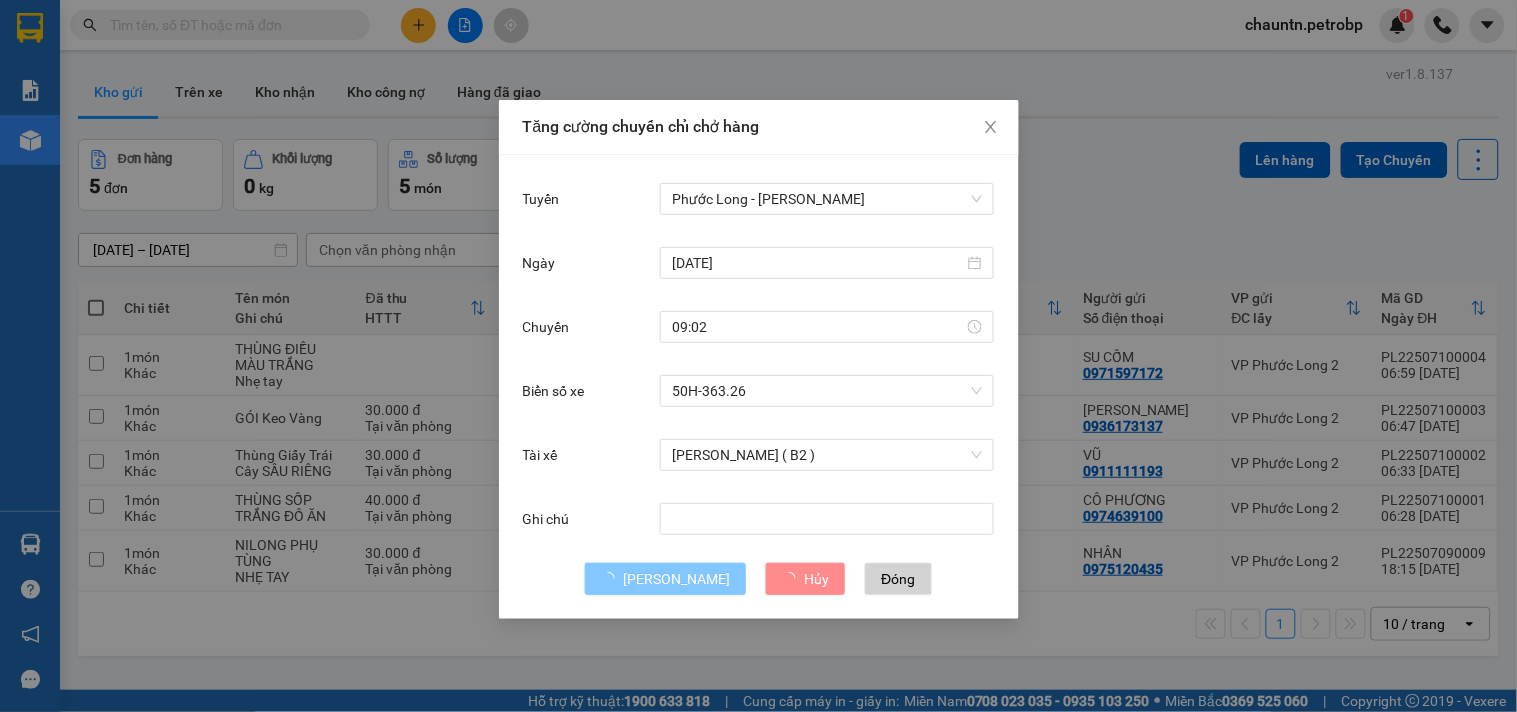 type 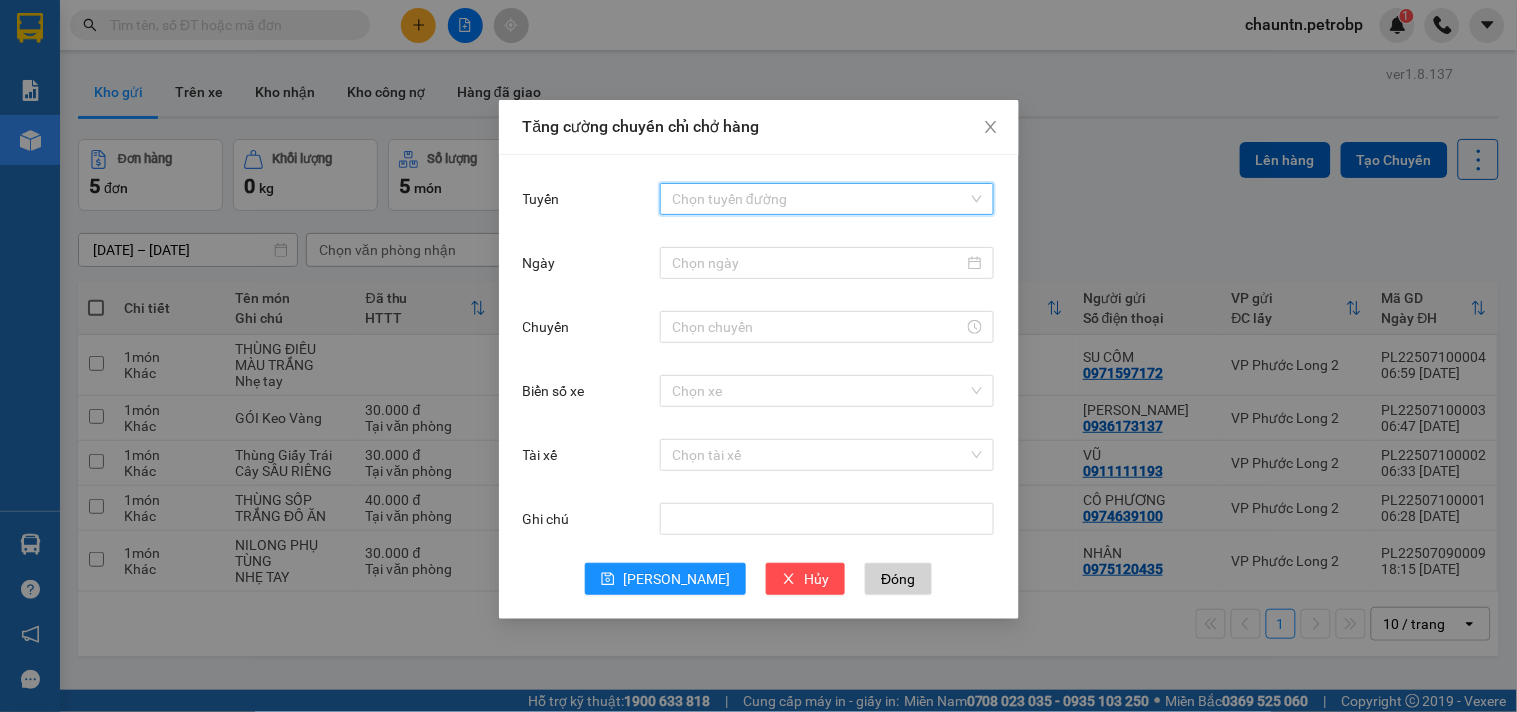 click on "Tuyến" at bounding box center (820, 199) 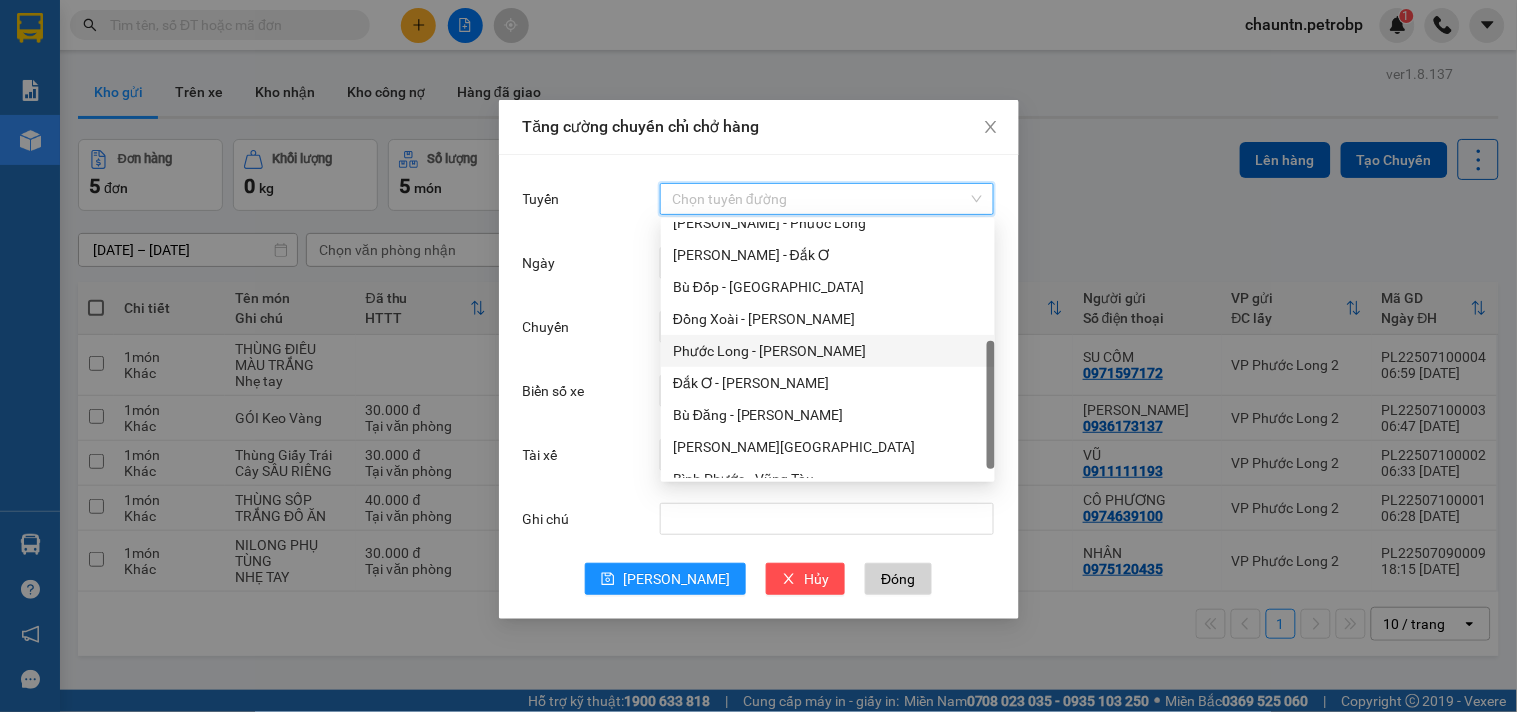 click on "Phước Long - [PERSON_NAME]" at bounding box center [828, 351] 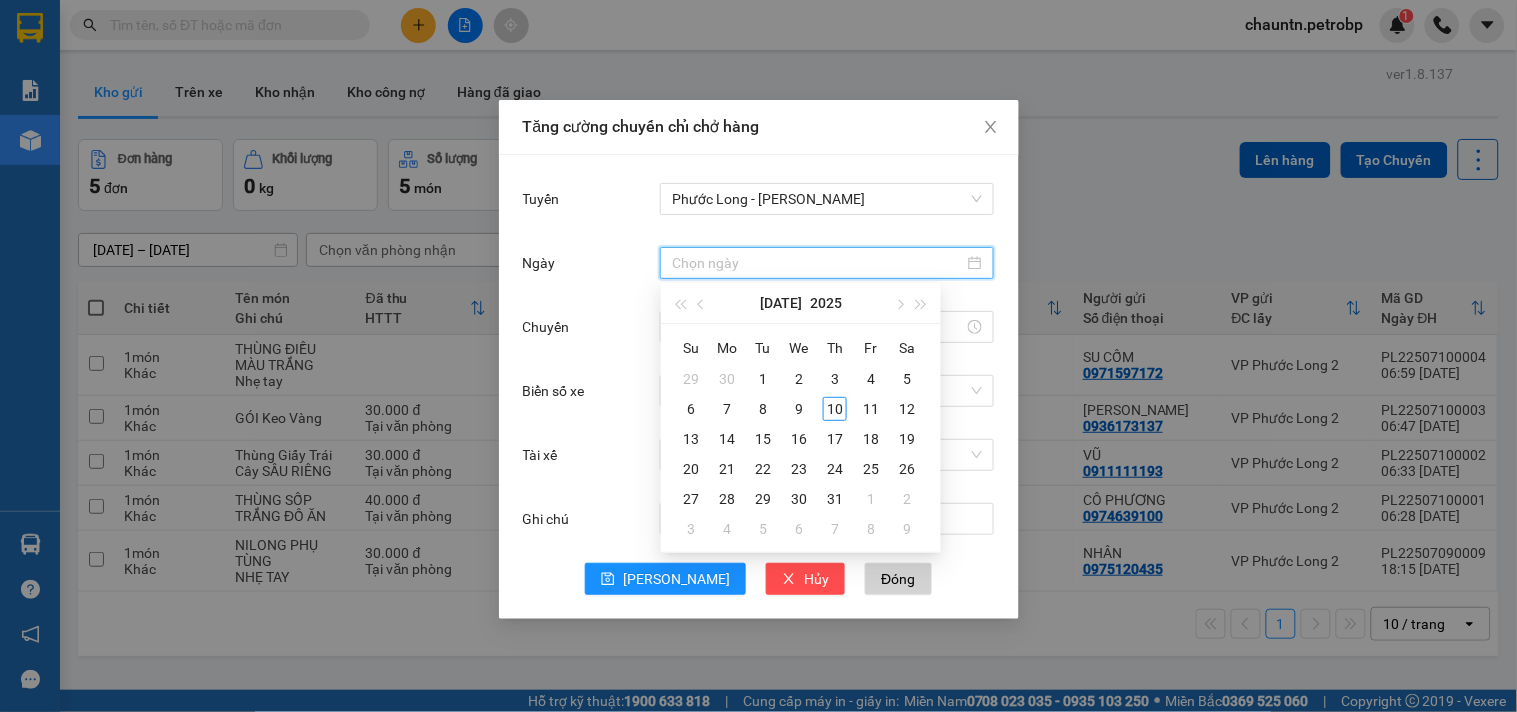 click on "Ngày" at bounding box center (818, 263) 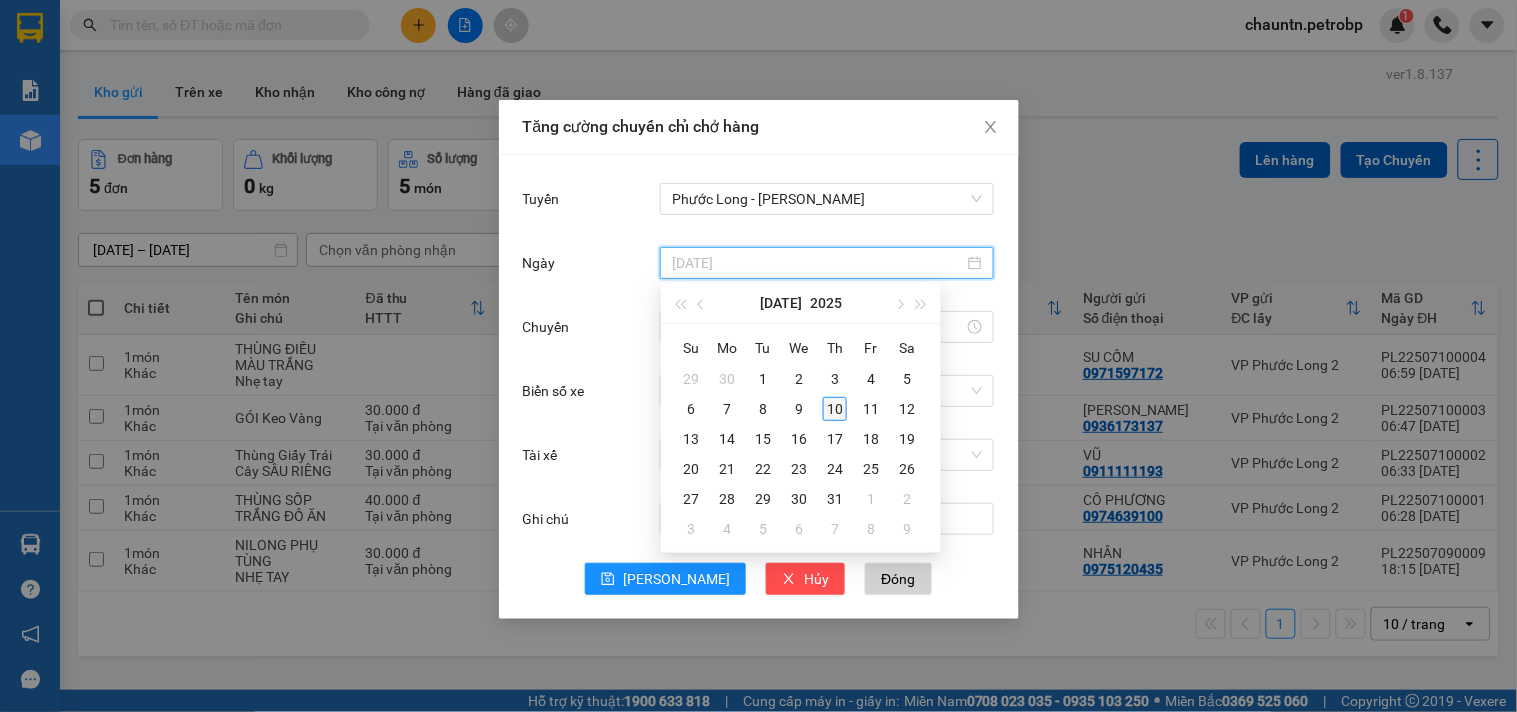 type on "[DATE]" 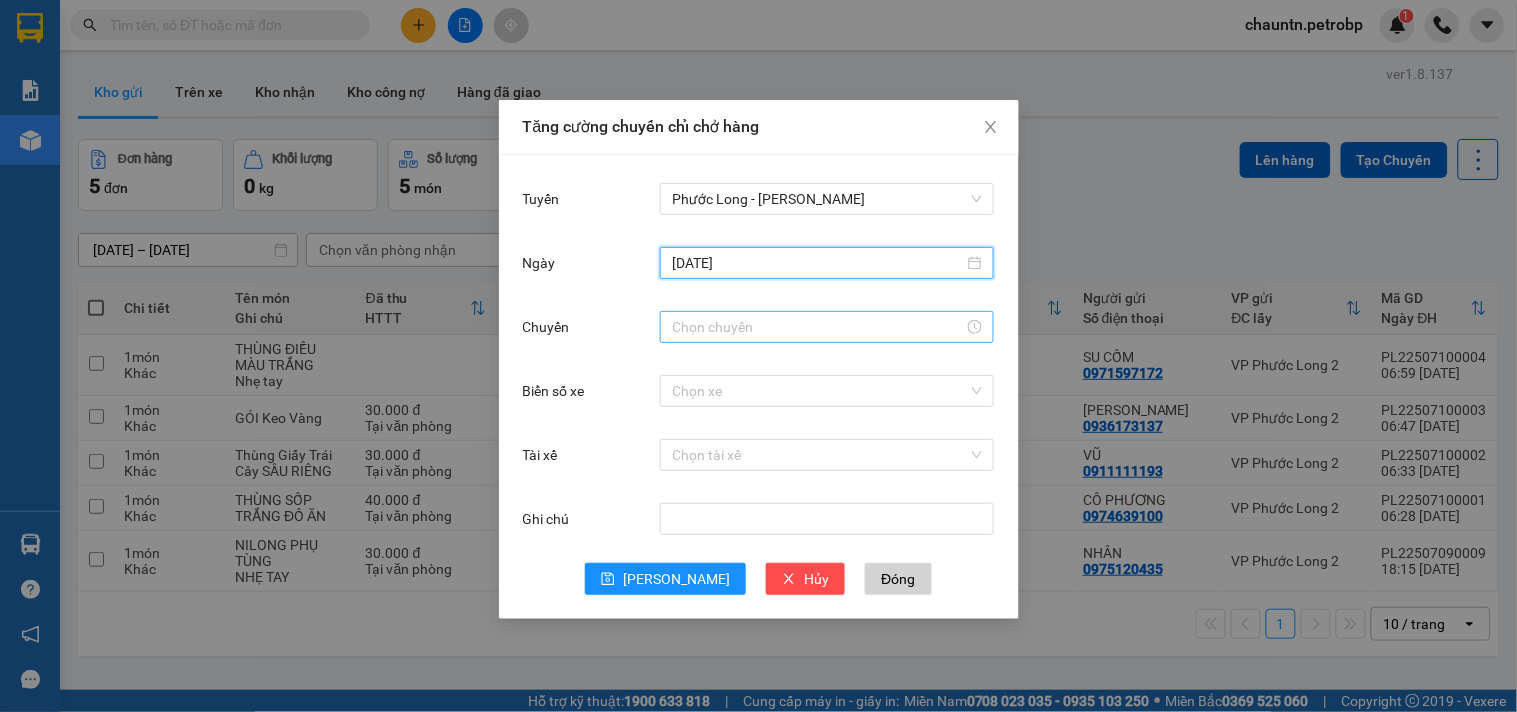 click on "Chuyến" at bounding box center [818, 327] 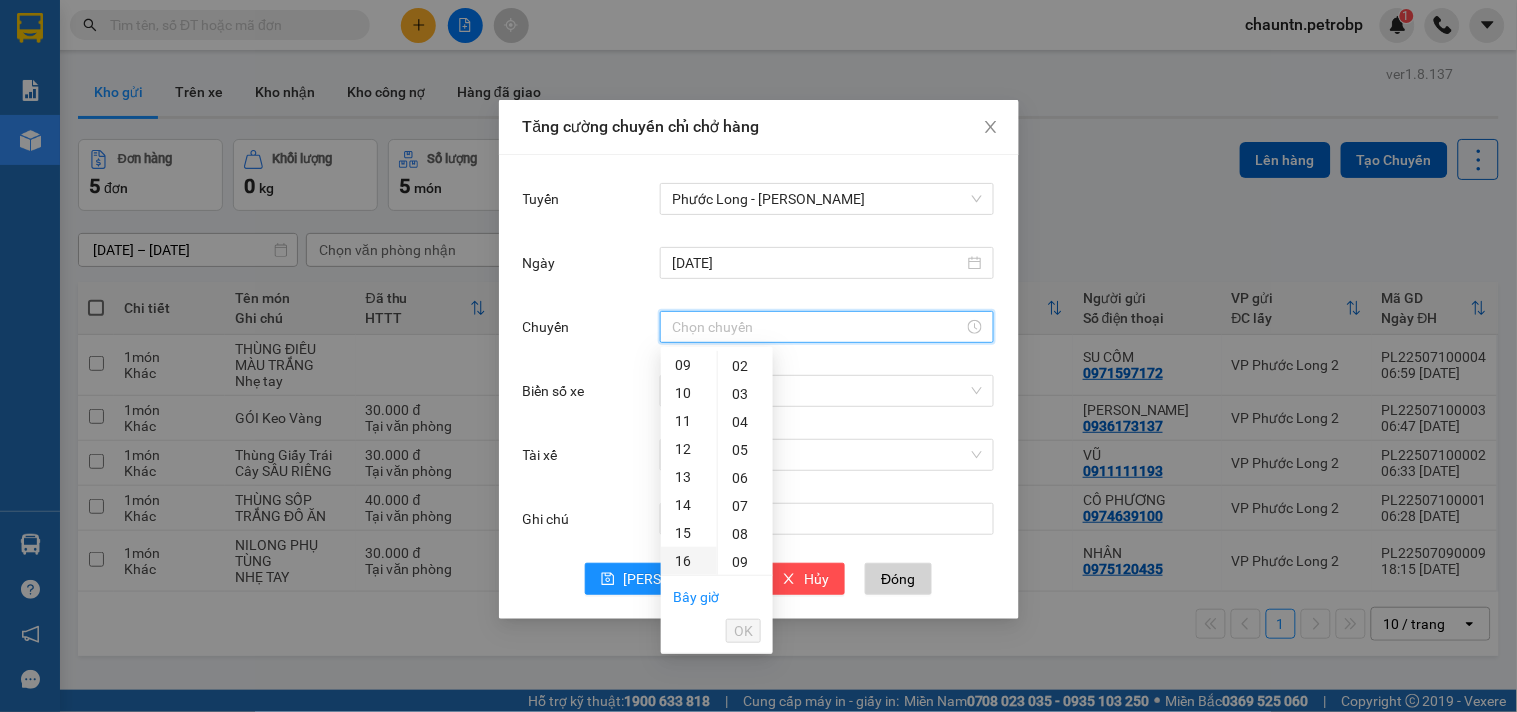 click on "16" at bounding box center [689, 561] 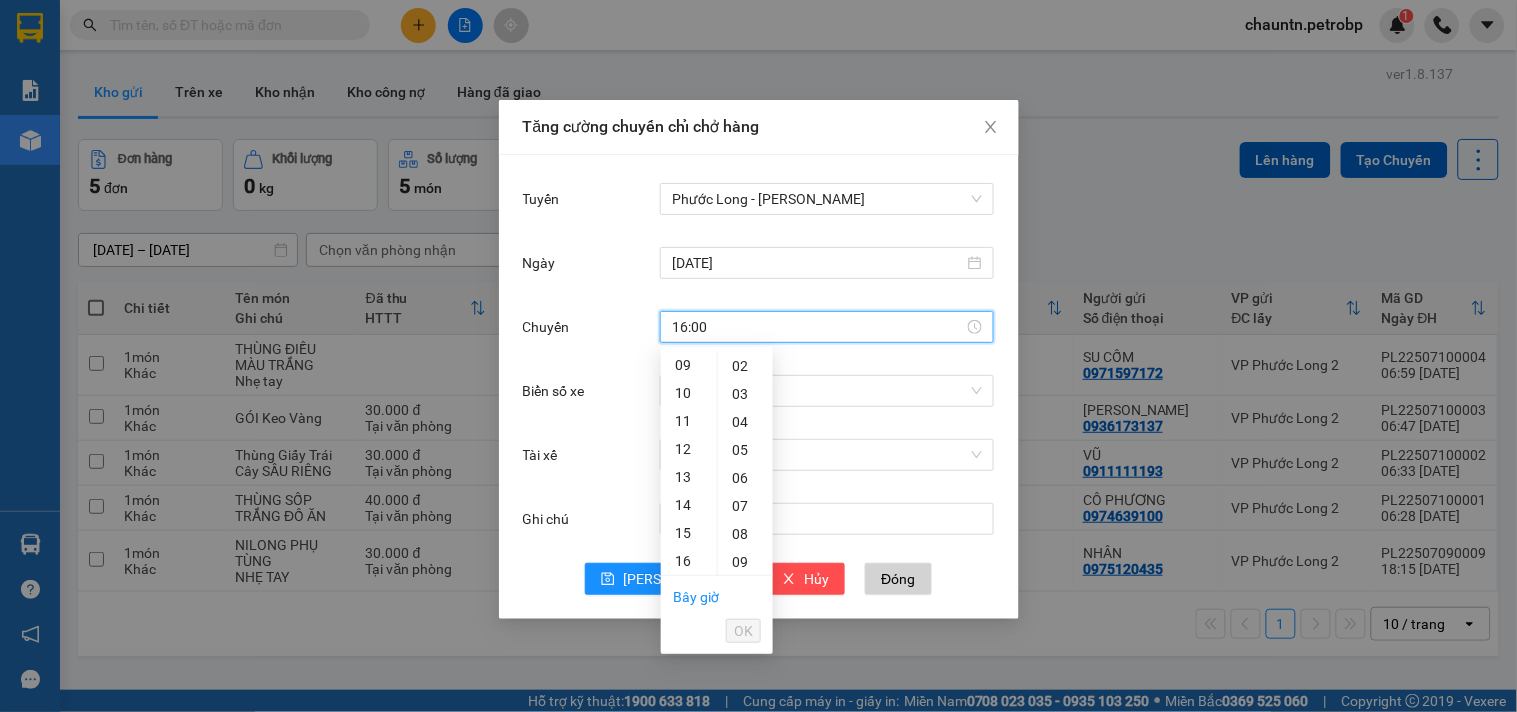 scroll, scrollTop: 383, scrollLeft: 0, axis: vertical 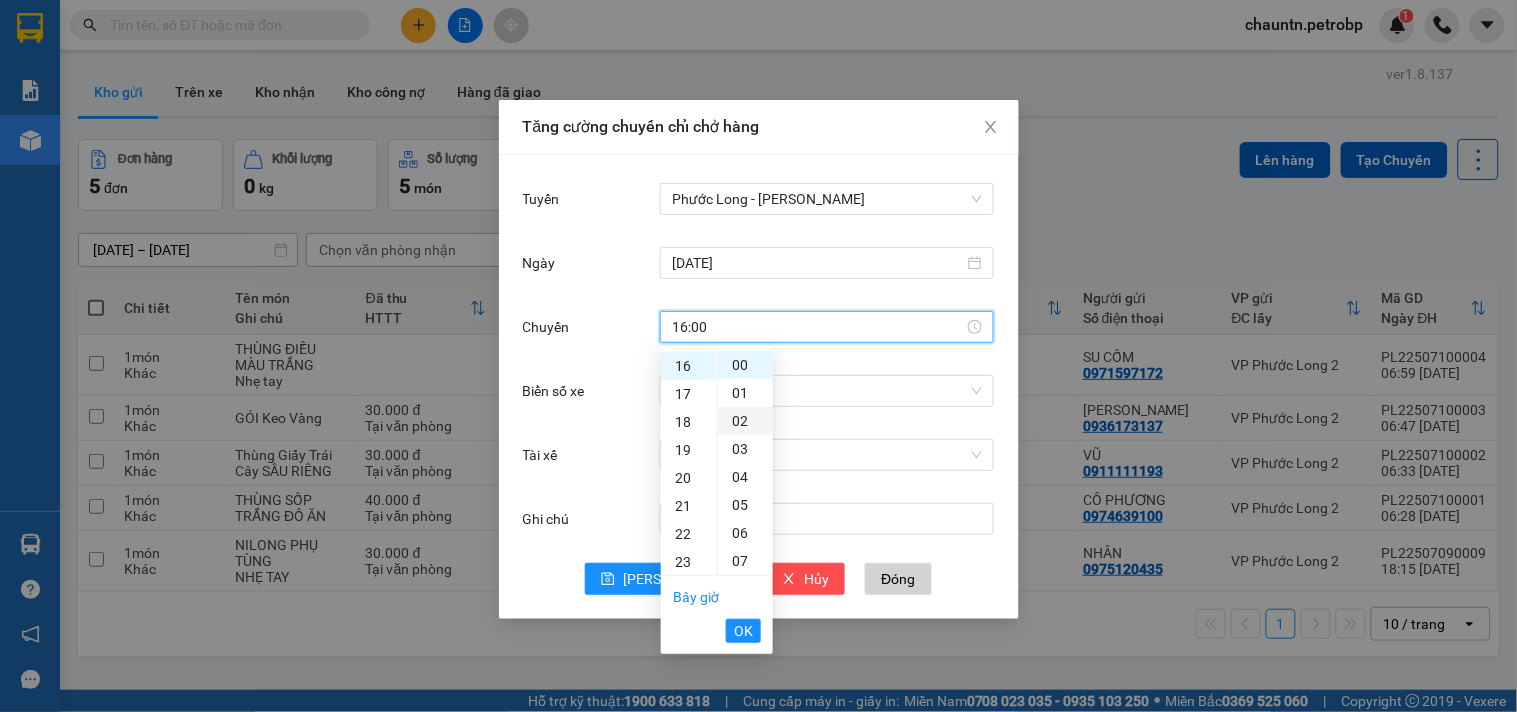 click on "02" at bounding box center (745, 421) 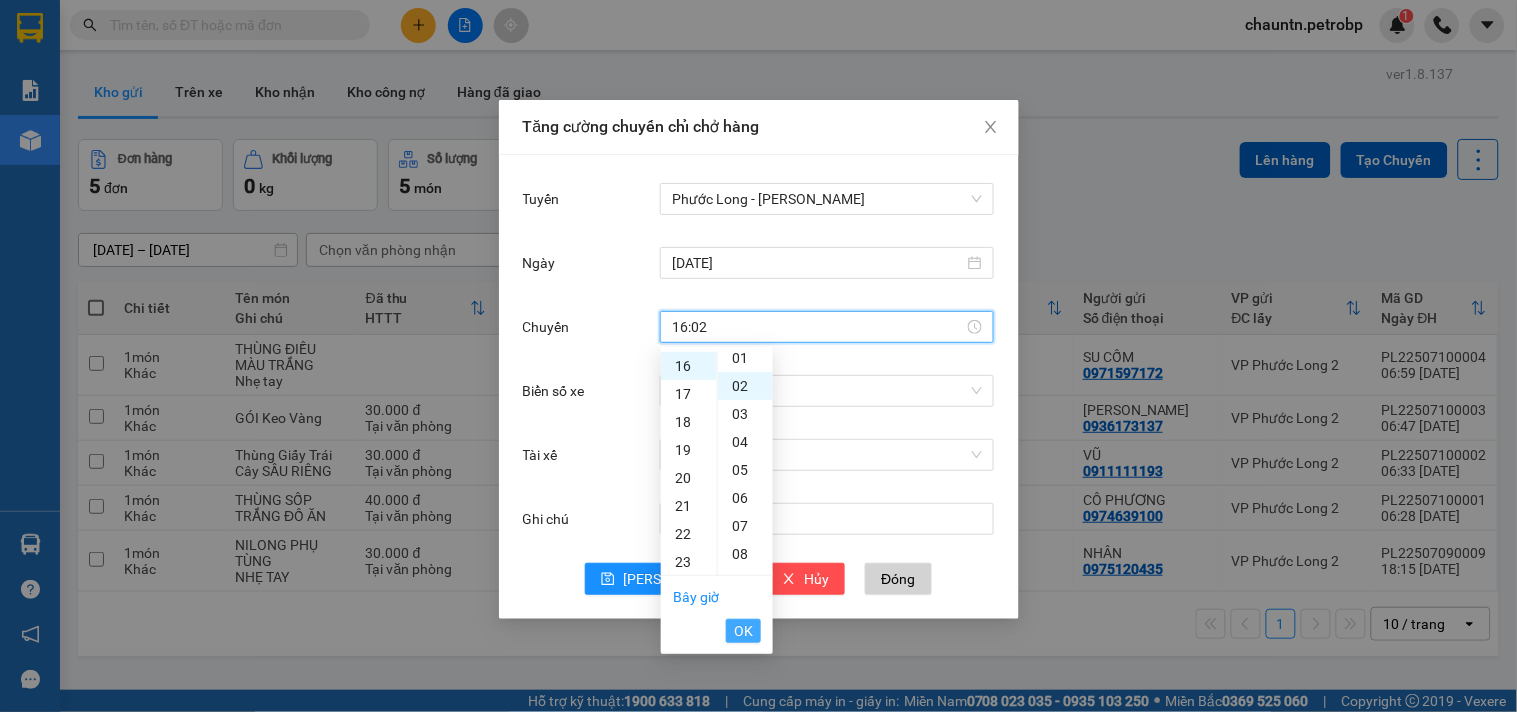 scroll, scrollTop: 55, scrollLeft: 0, axis: vertical 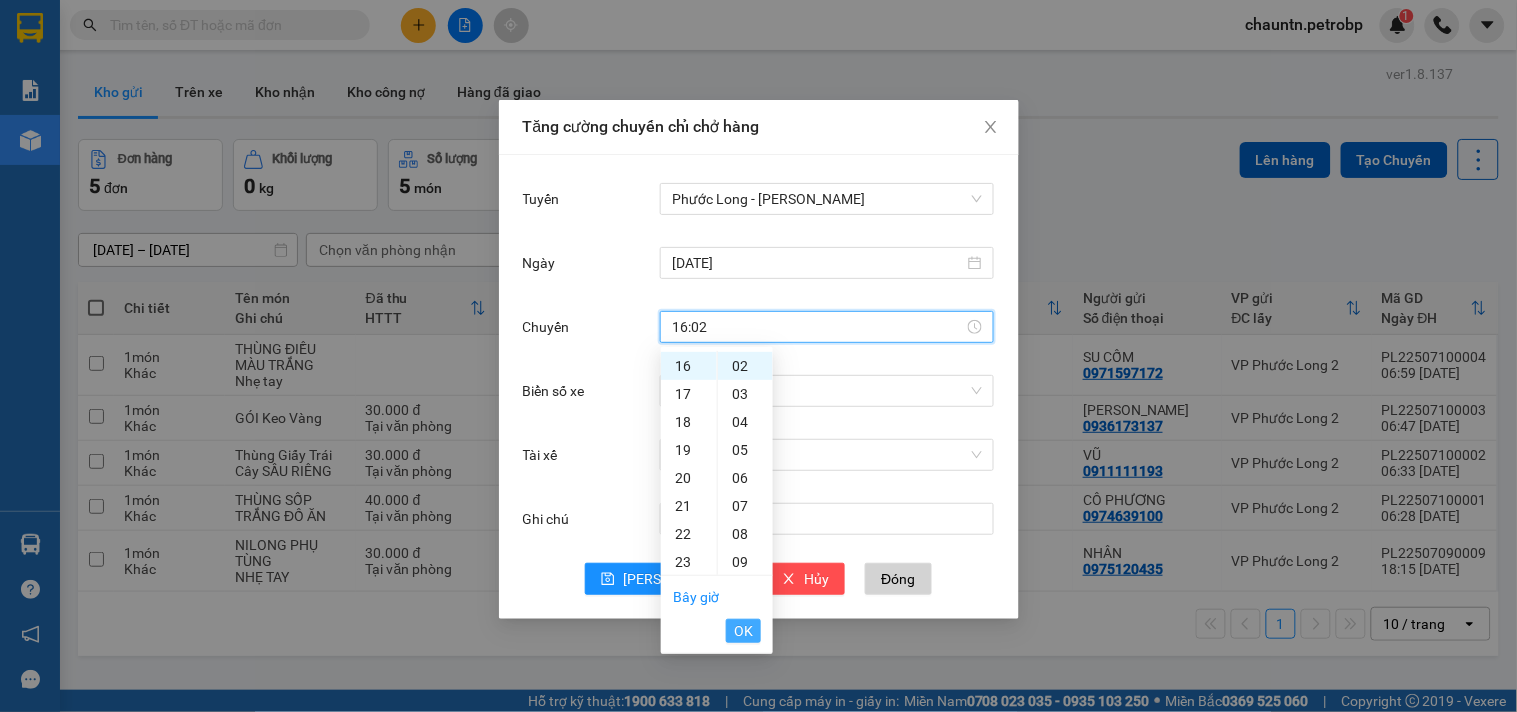click on "OK" at bounding box center (743, 631) 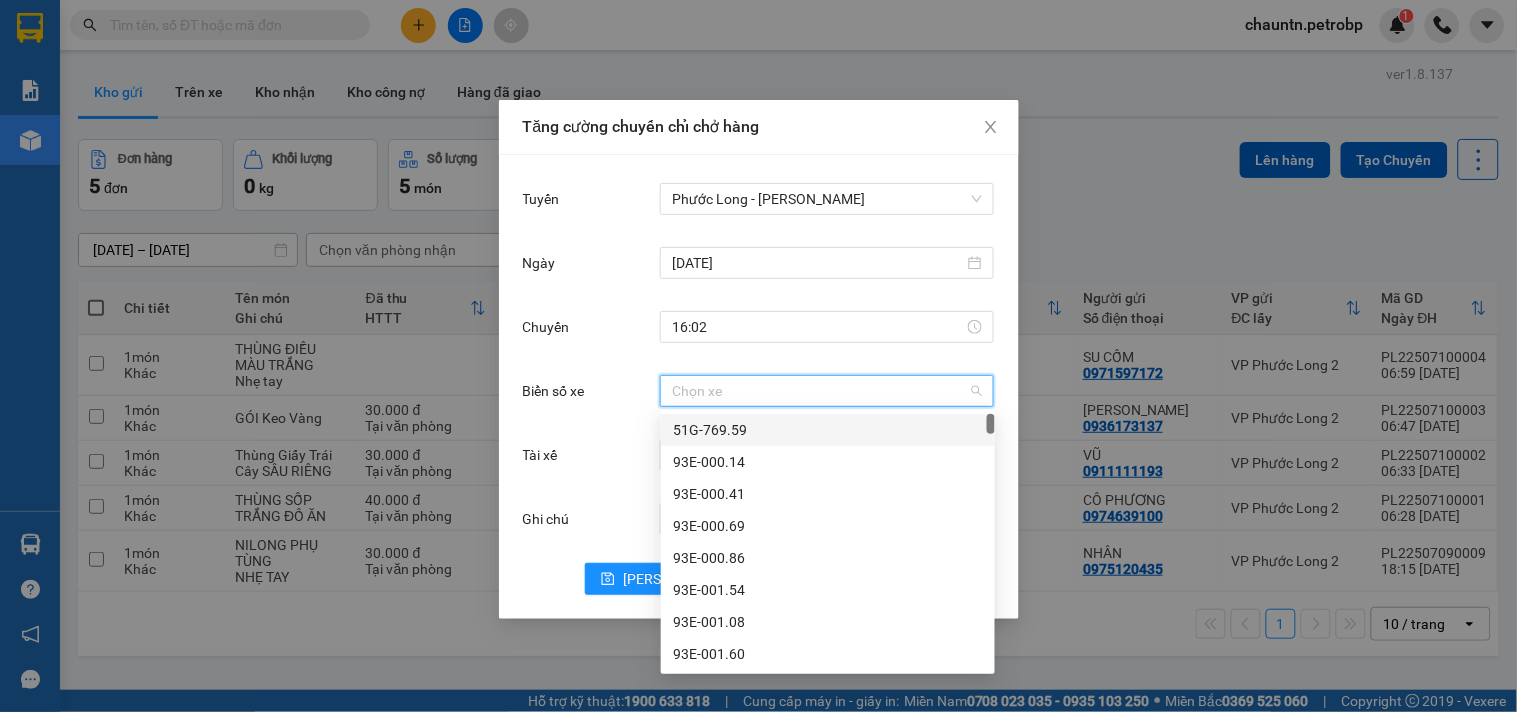 click on "Biển số xe" at bounding box center (820, 391) 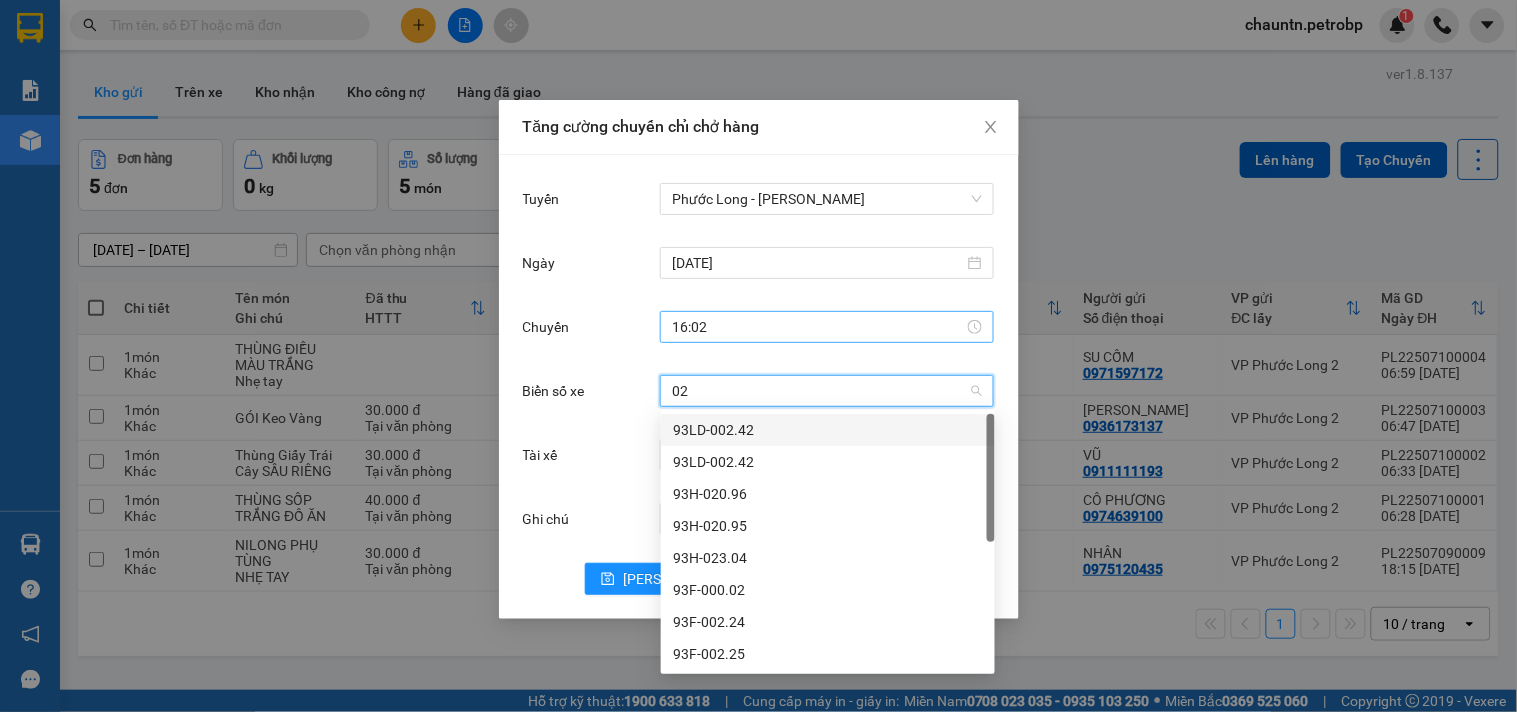 type on "023" 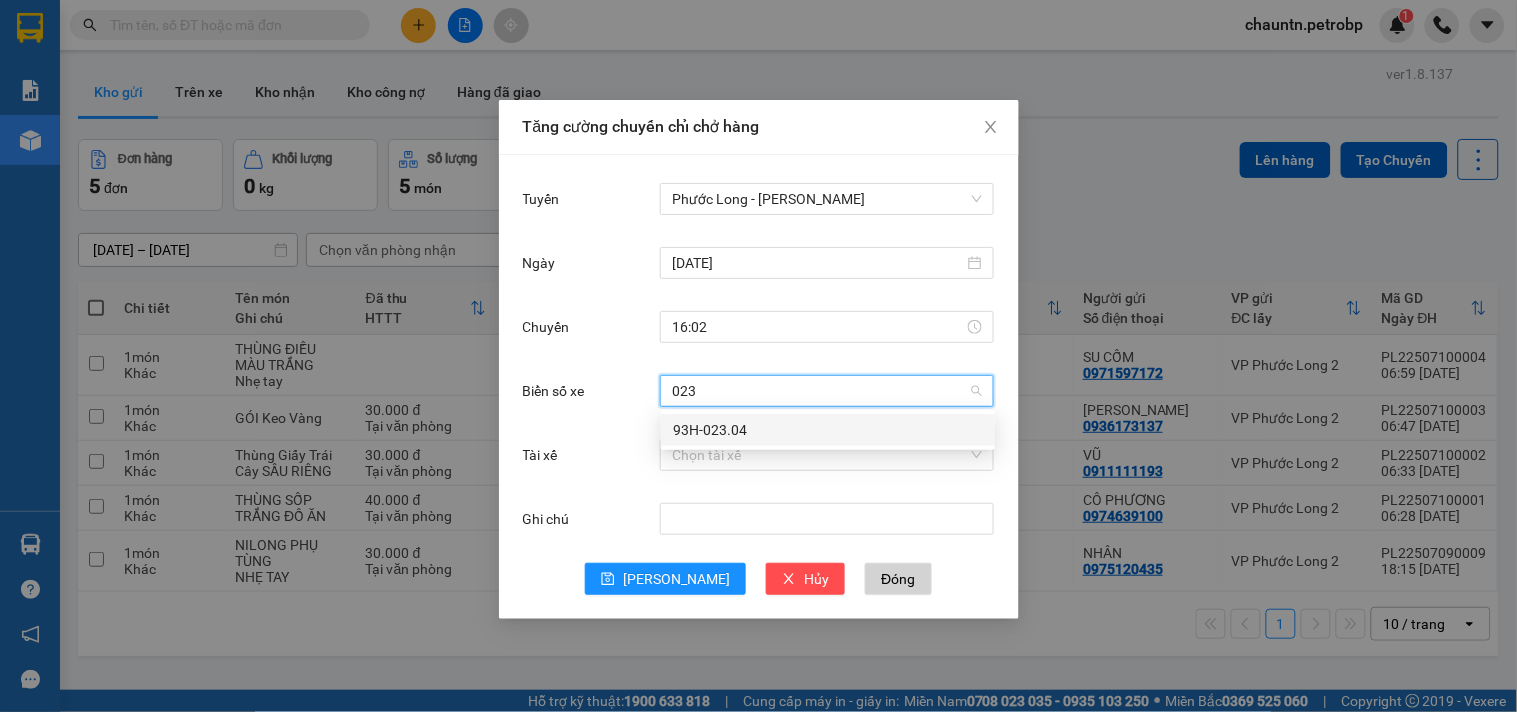 click on "93H-023.04" at bounding box center [828, 430] 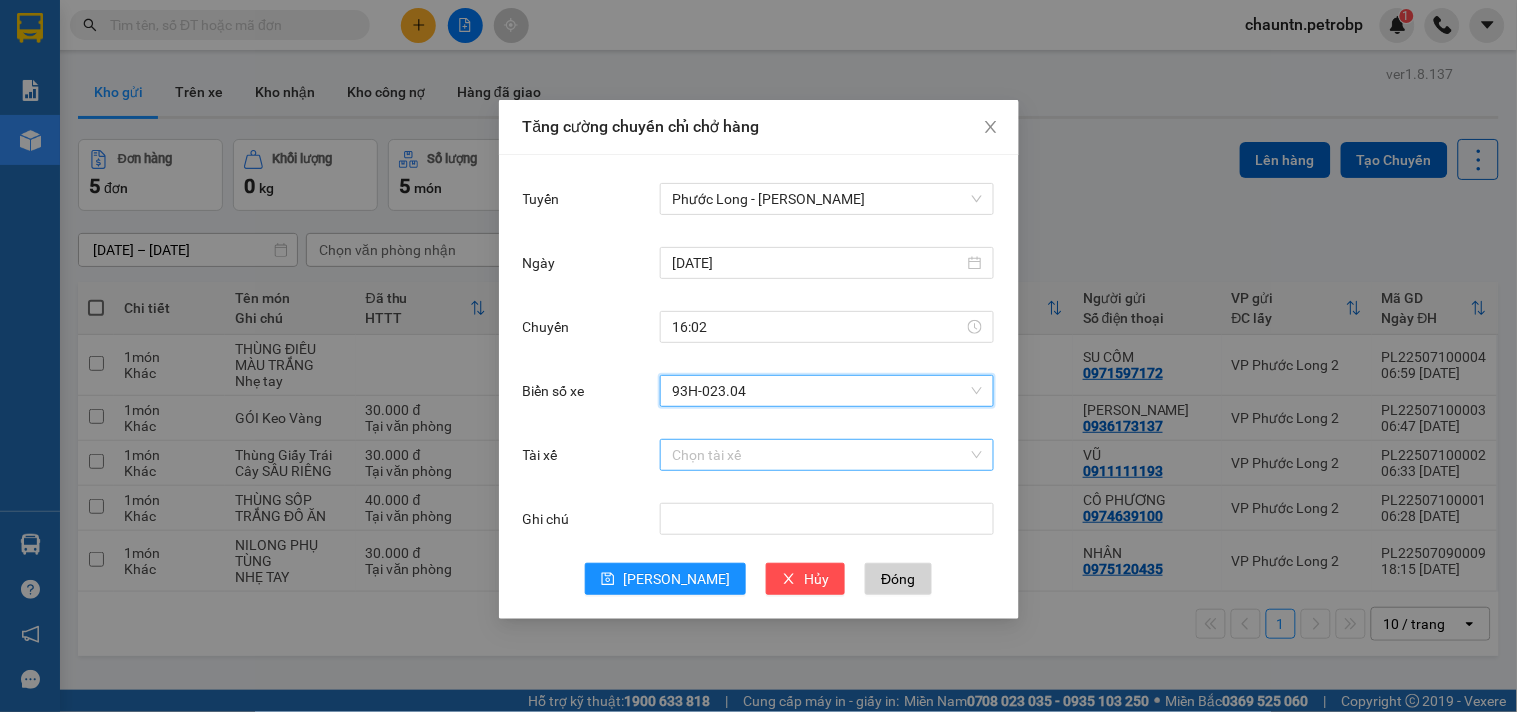 click on "Tài xế" at bounding box center [820, 455] 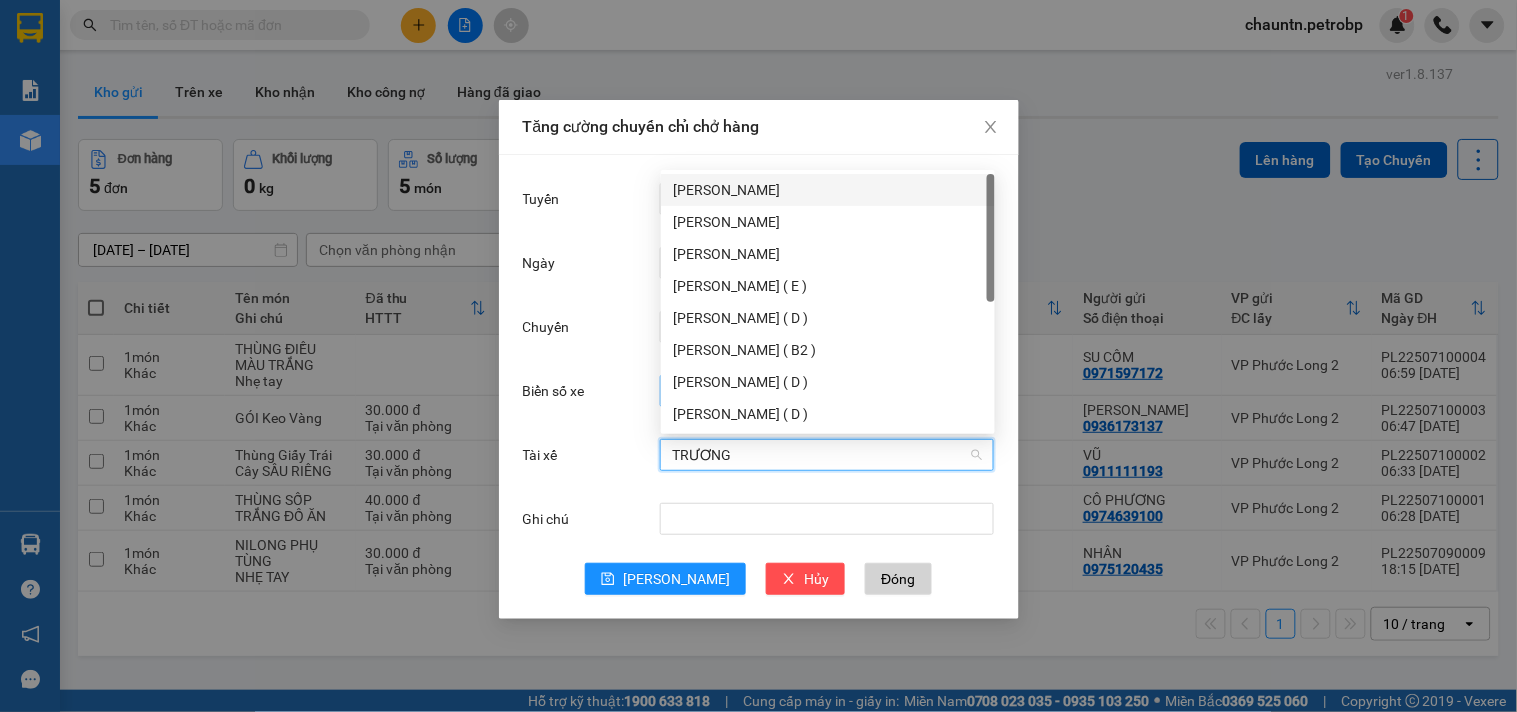 type on "TRƯƠNG" 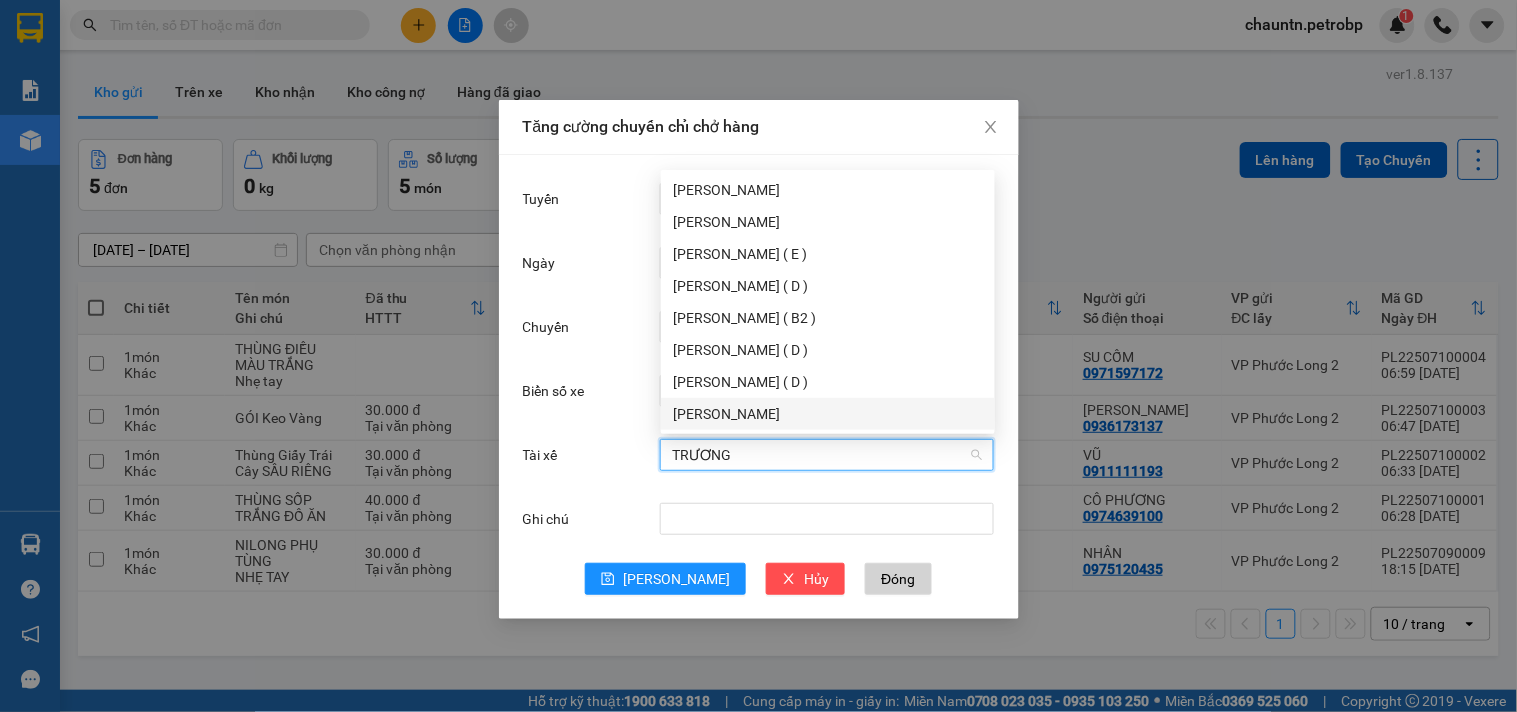 click on "[PERSON_NAME]" at bounding box center (828, 414) 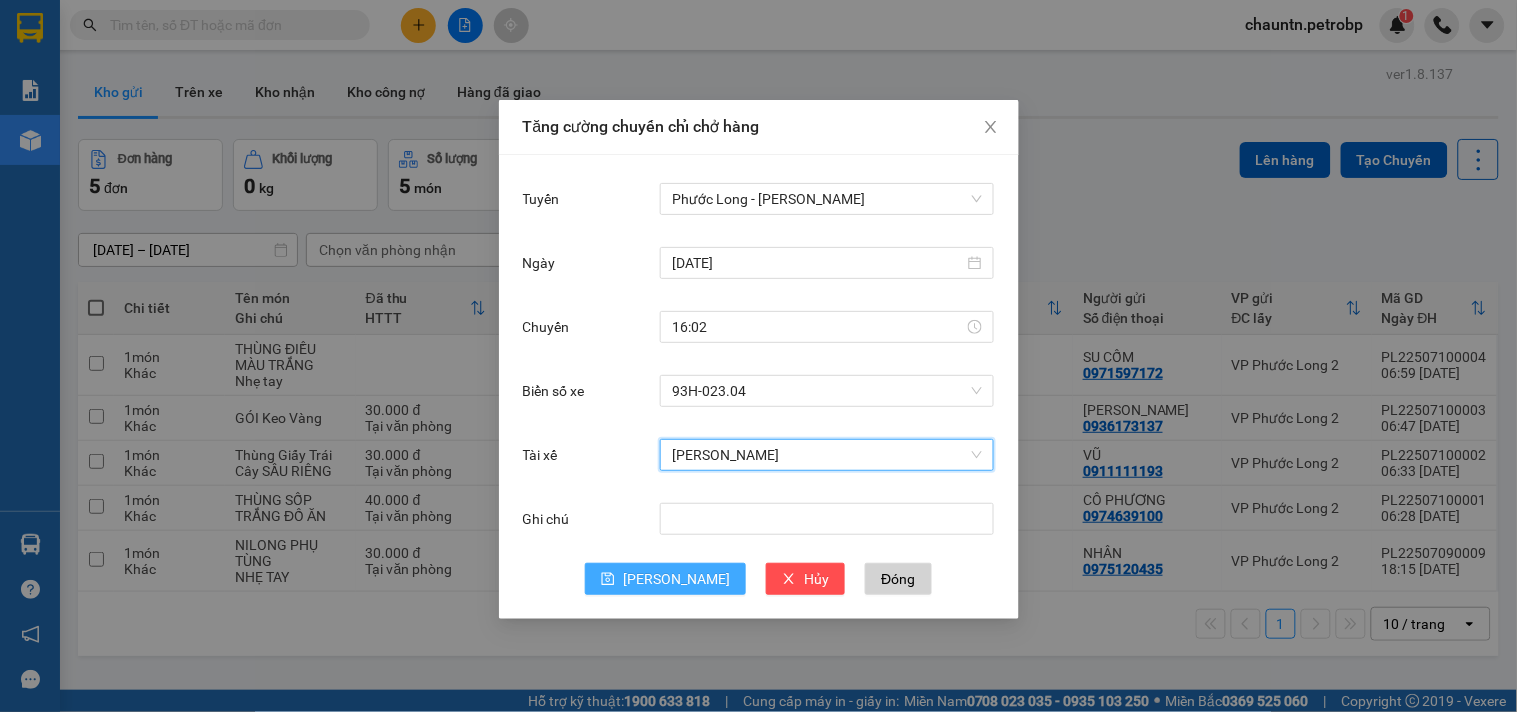 click on "[PERSON_NAME]" at bounding box center [676, 579] 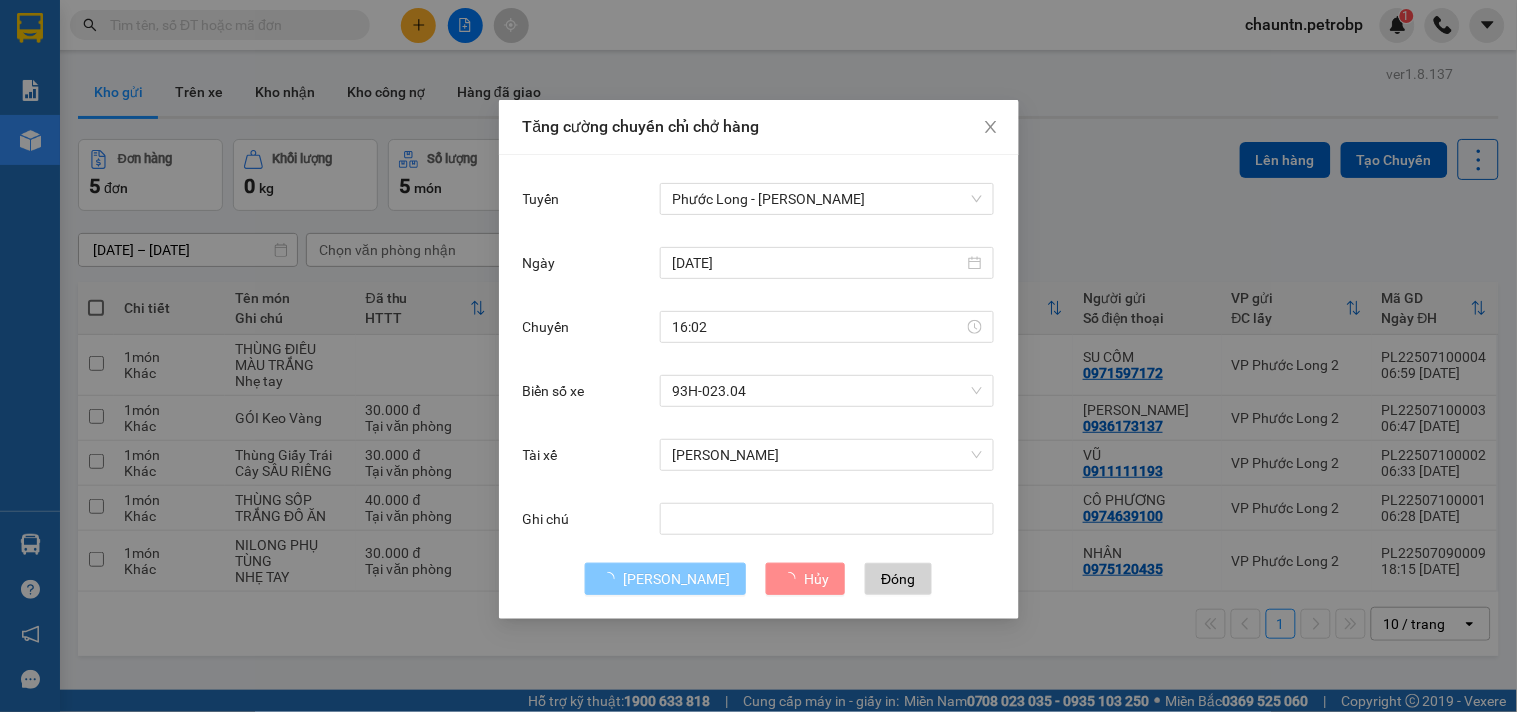 type 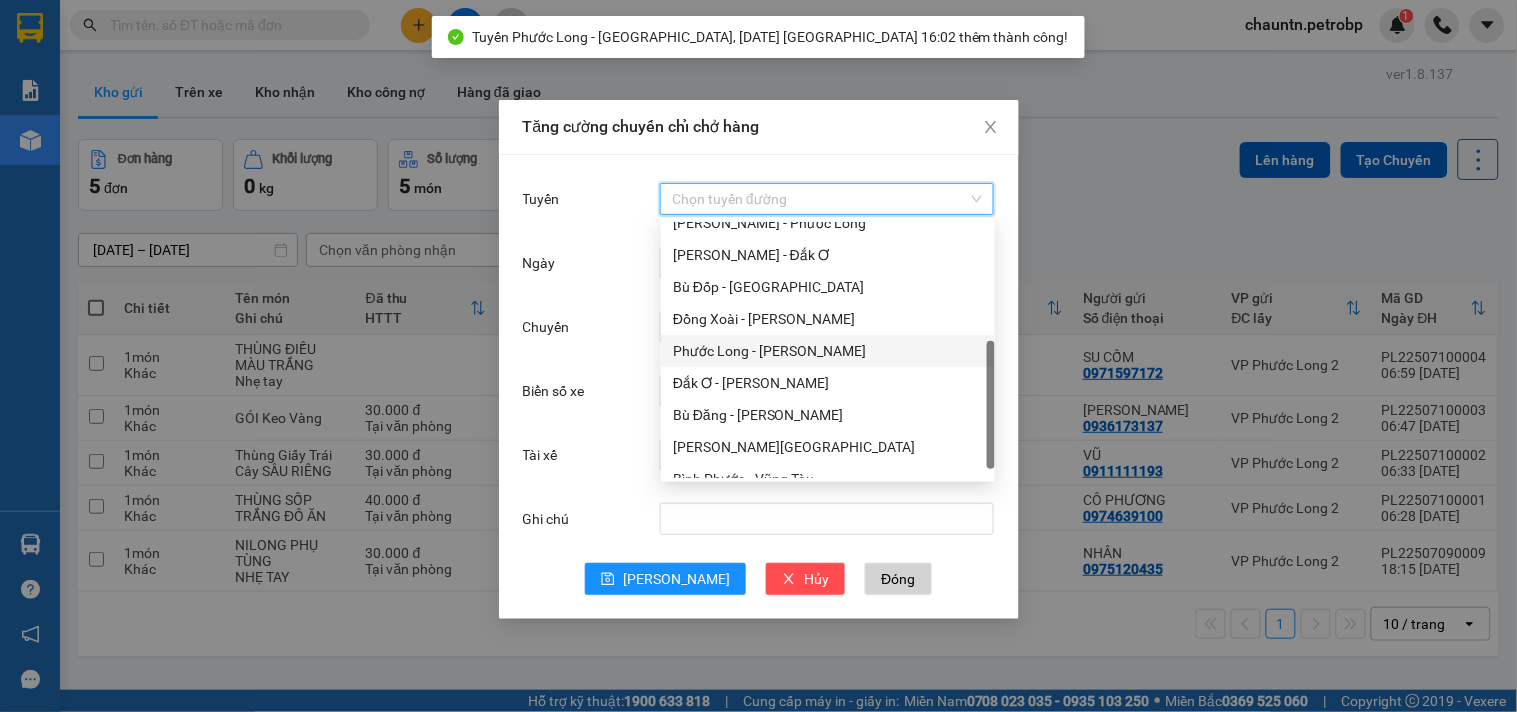 click on "Tuyến" at bounding box center [820, 199] 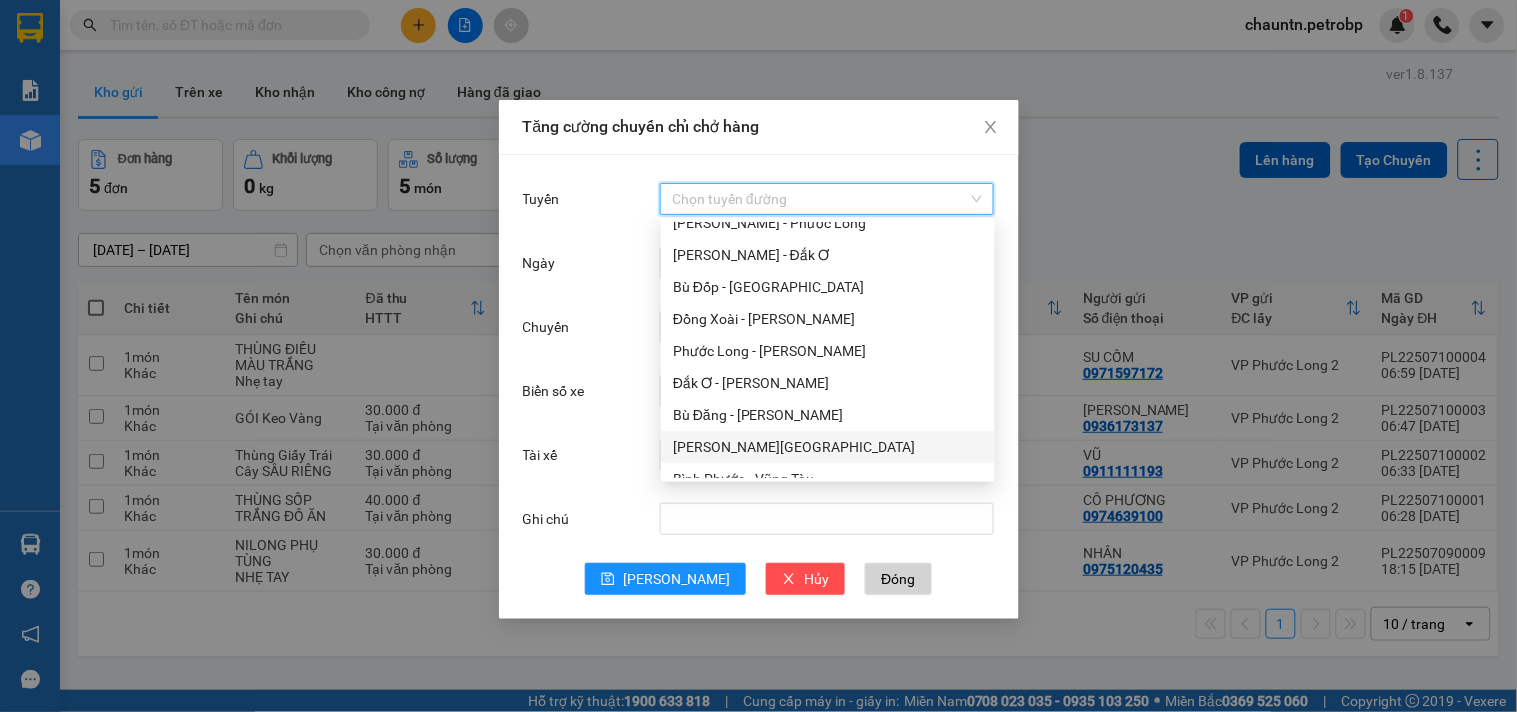 click on "[PERSON_NAME][GEOGRAPHIC_DATA]" at bounding box center (828, 447) 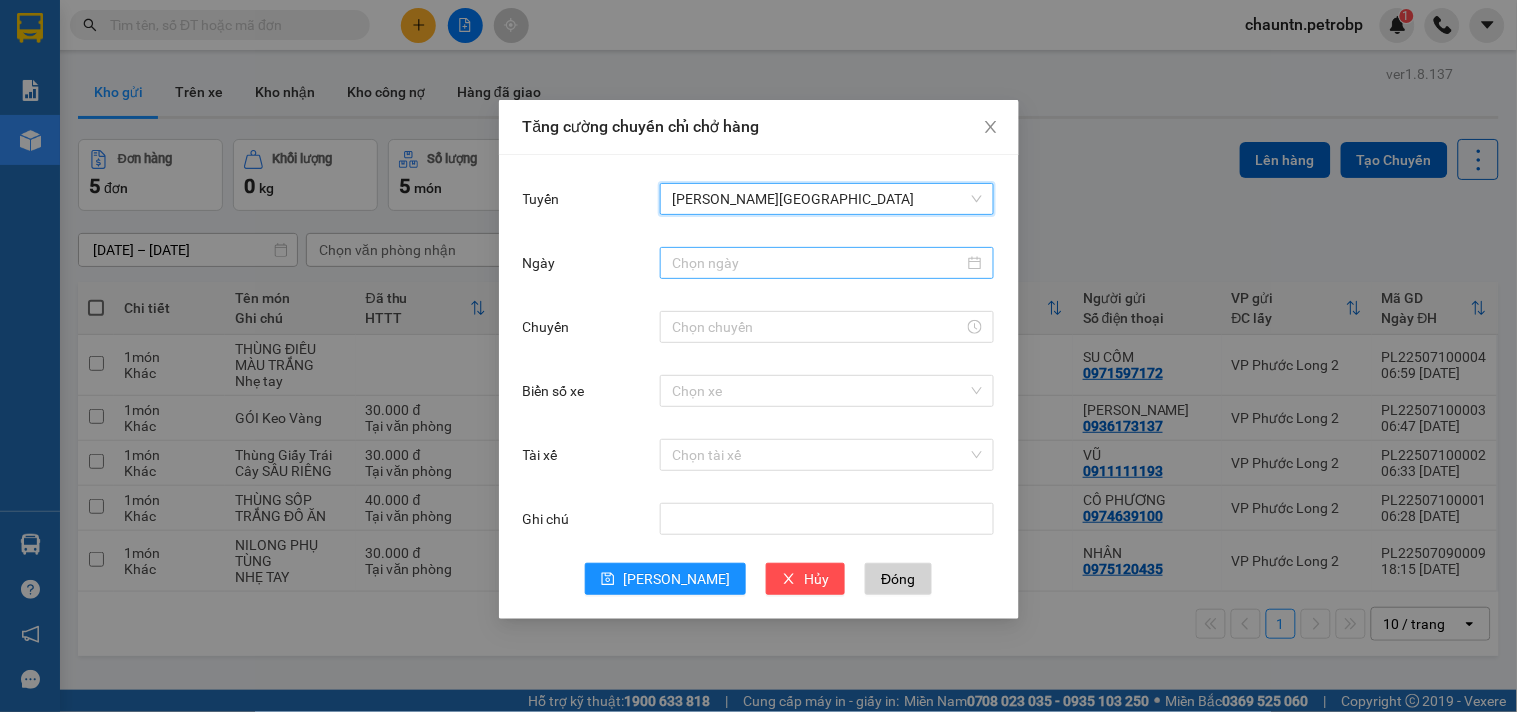 click on "Ngày" at bounding box center (818, 263) 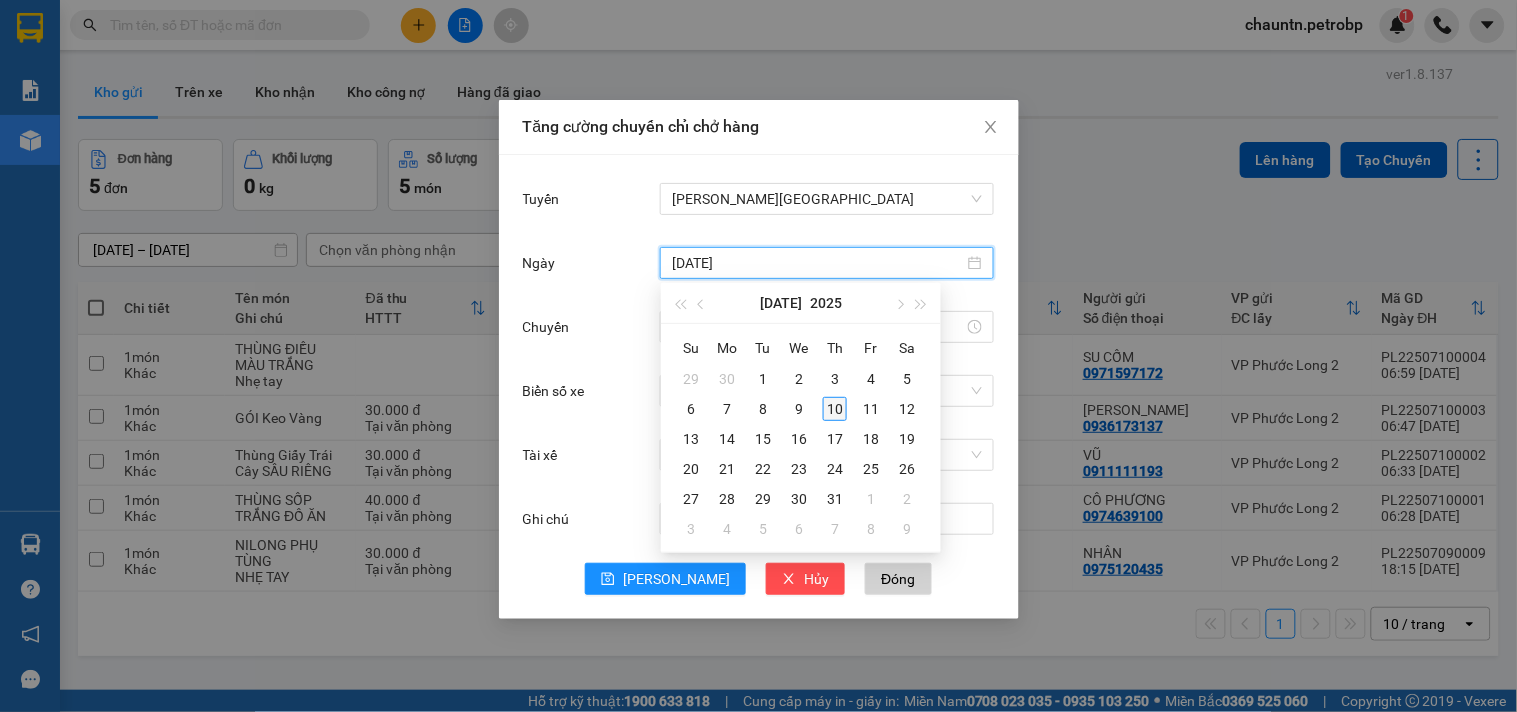 type on "[DATE]" 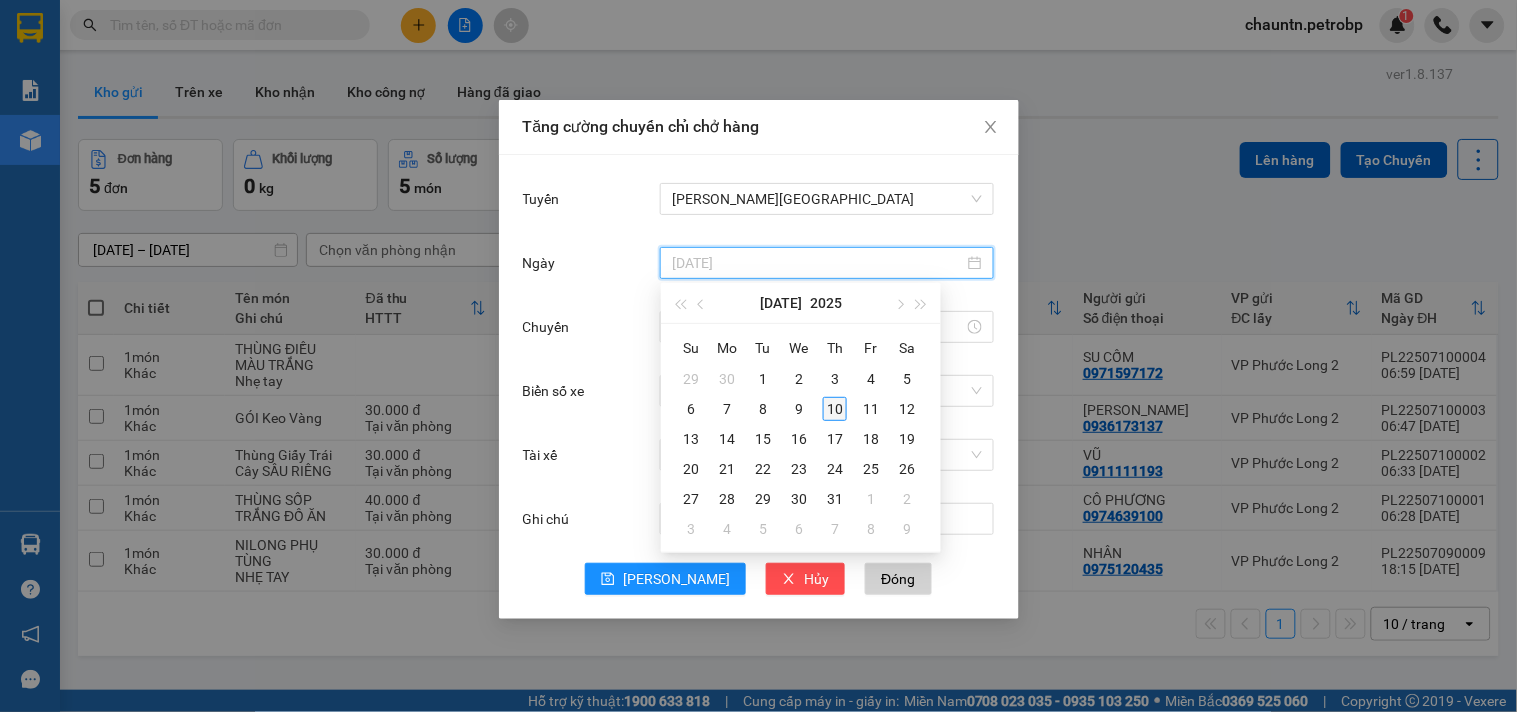 click on "10" at bounding box center [835, 409] 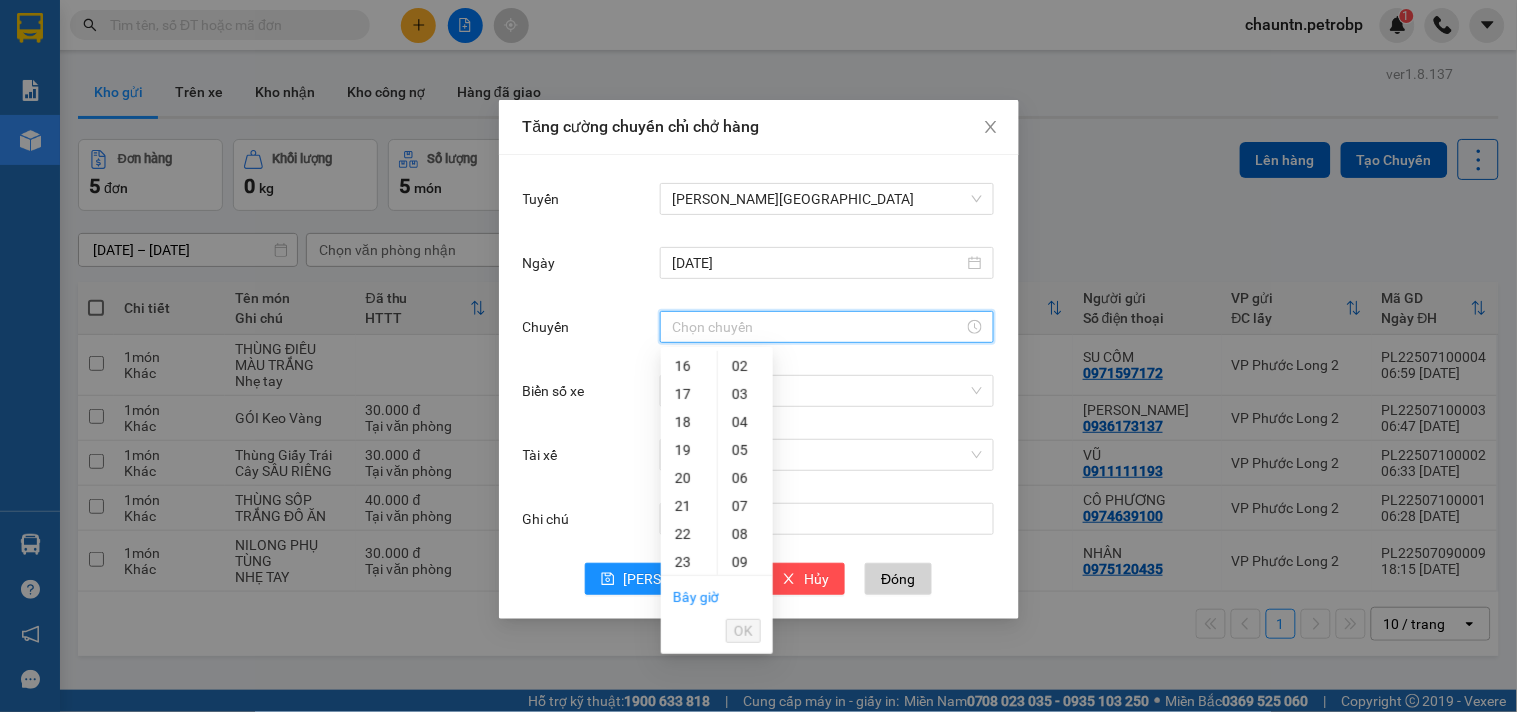 click on "Chuyến" at bounding box center (818, 327) 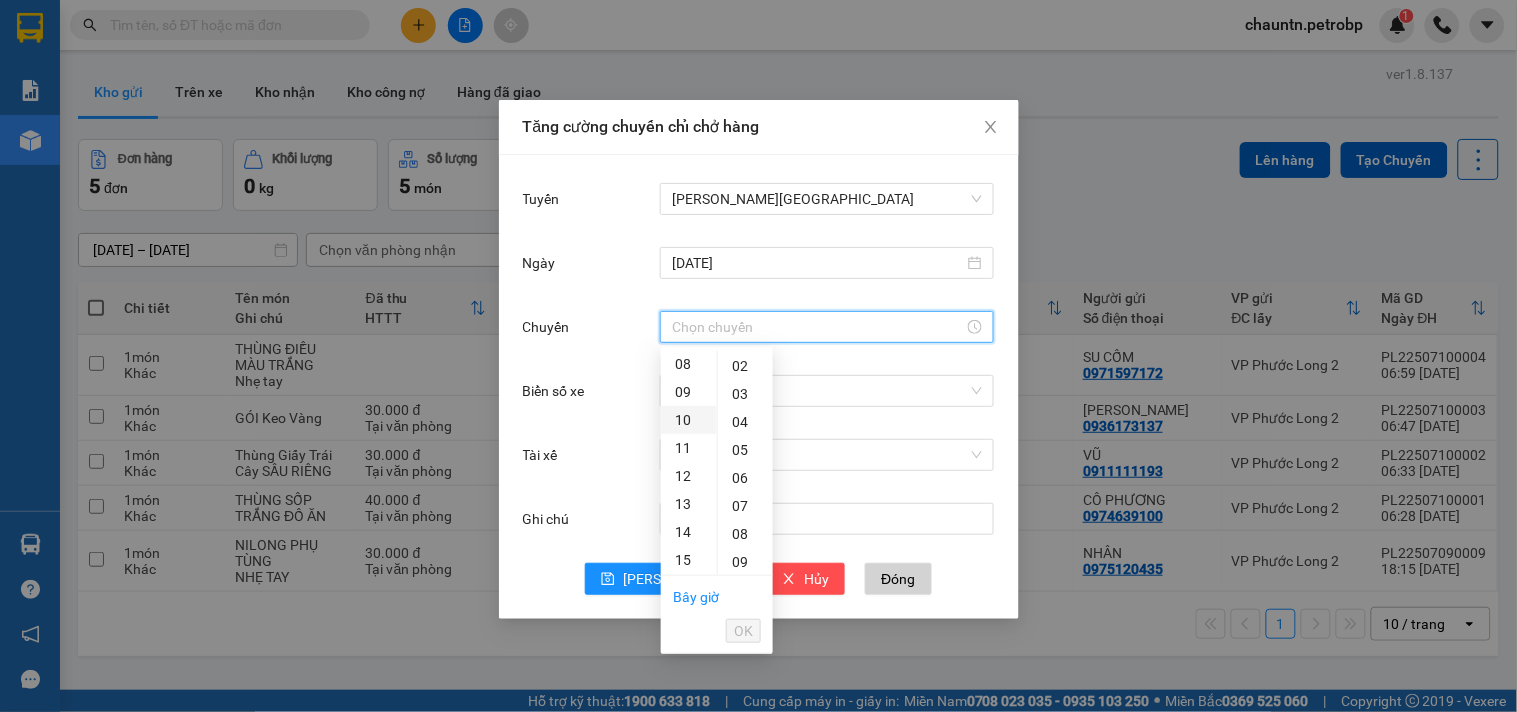 click on "10" at bounding box center [689, 420] 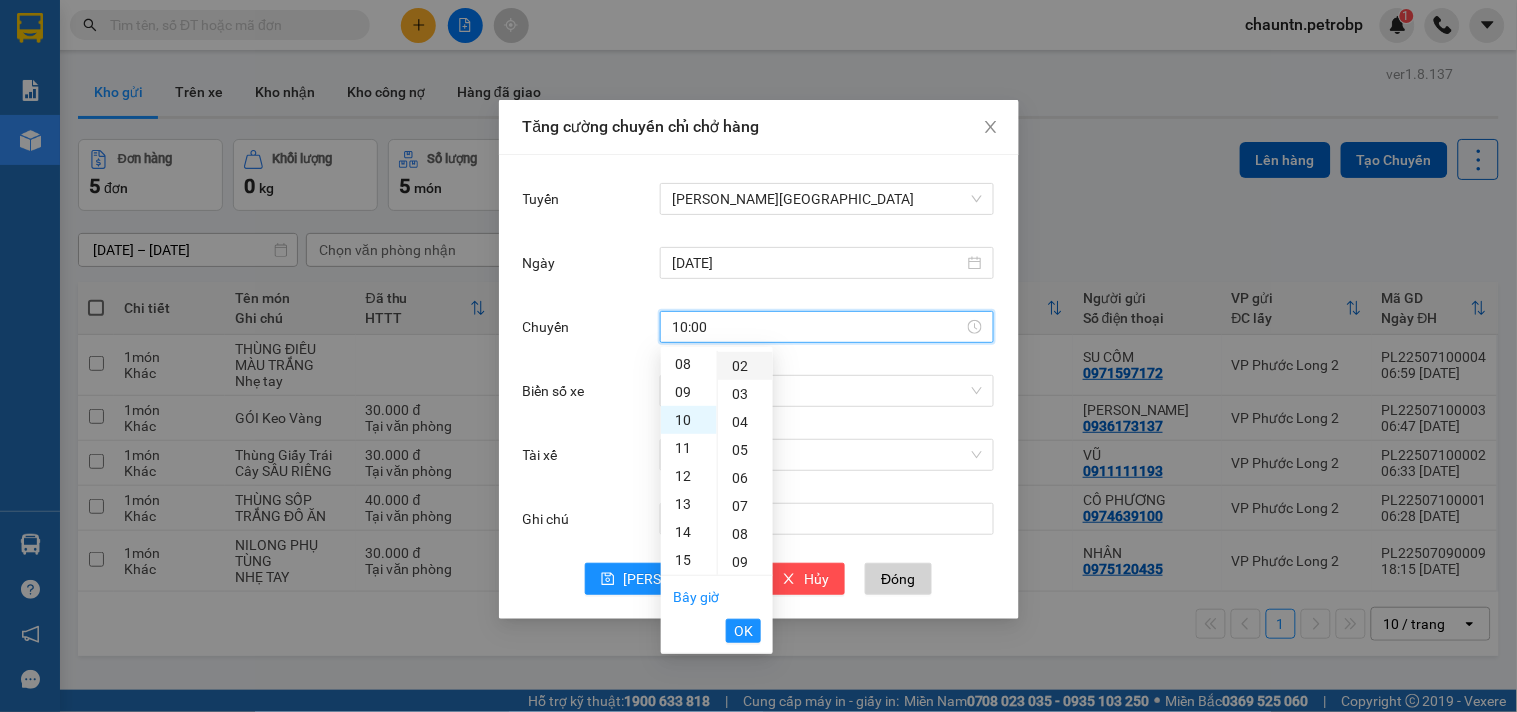 scroll, scrollTop: 261, scrollLeft: 0, axis: vertical 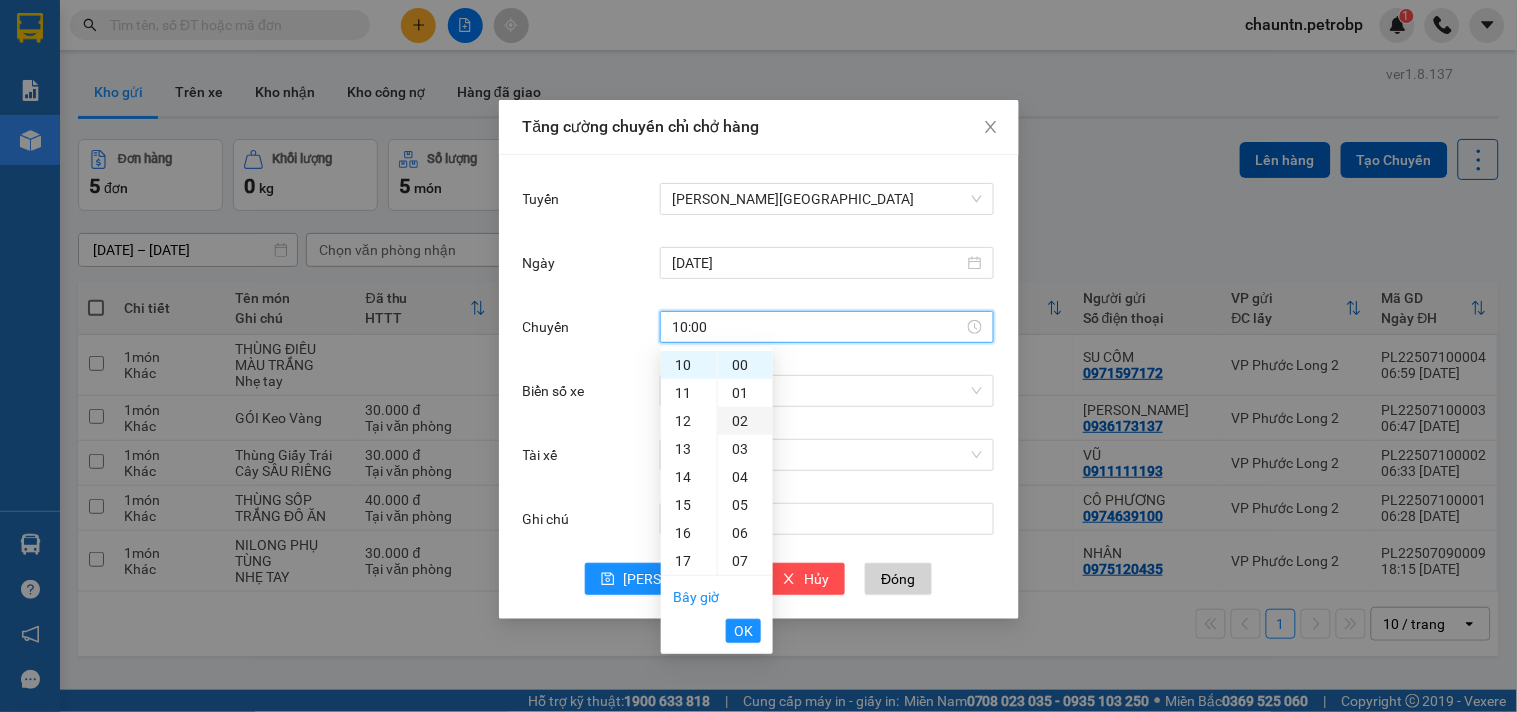 click on "02" at bounding box center (745, 421) 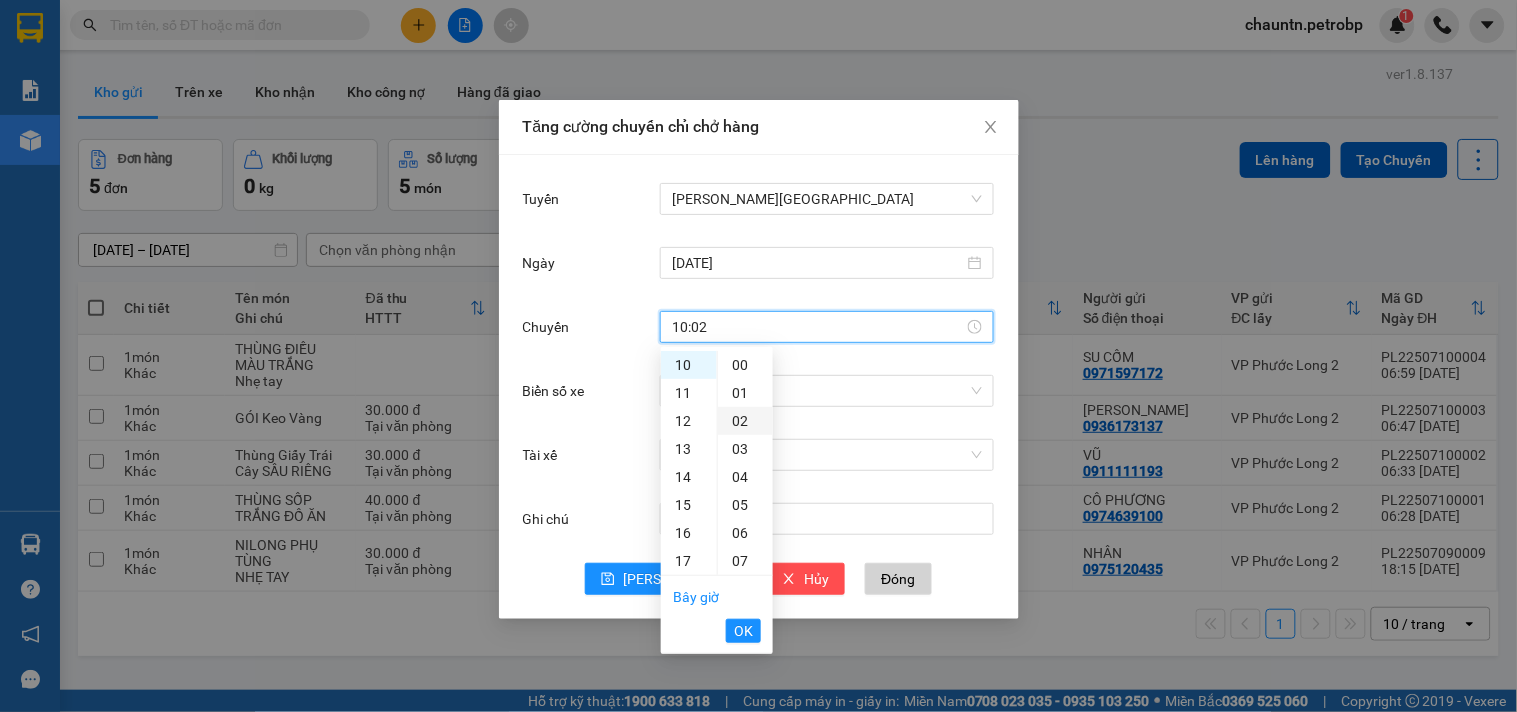 scroll, scrollTop: 55, scrollLeft: 0, axis: vertical 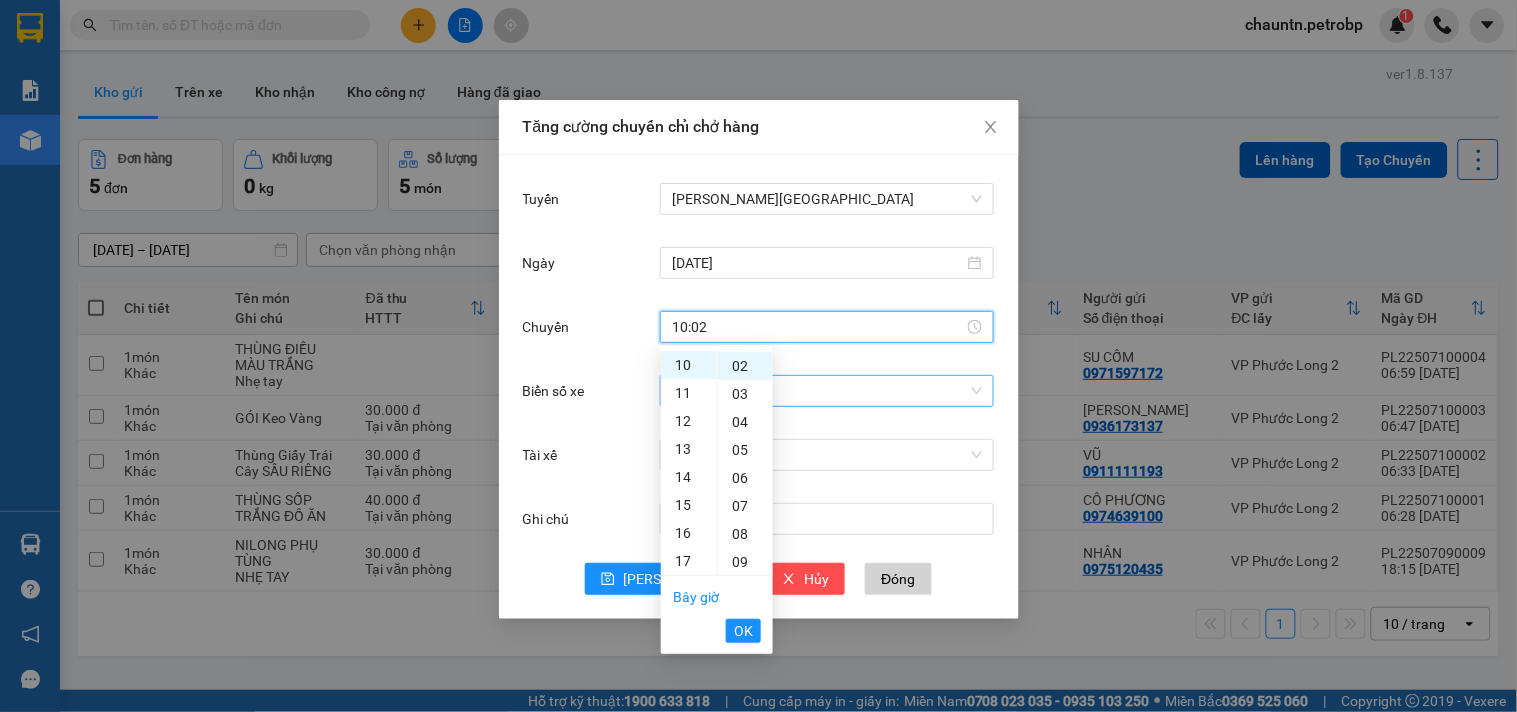 type 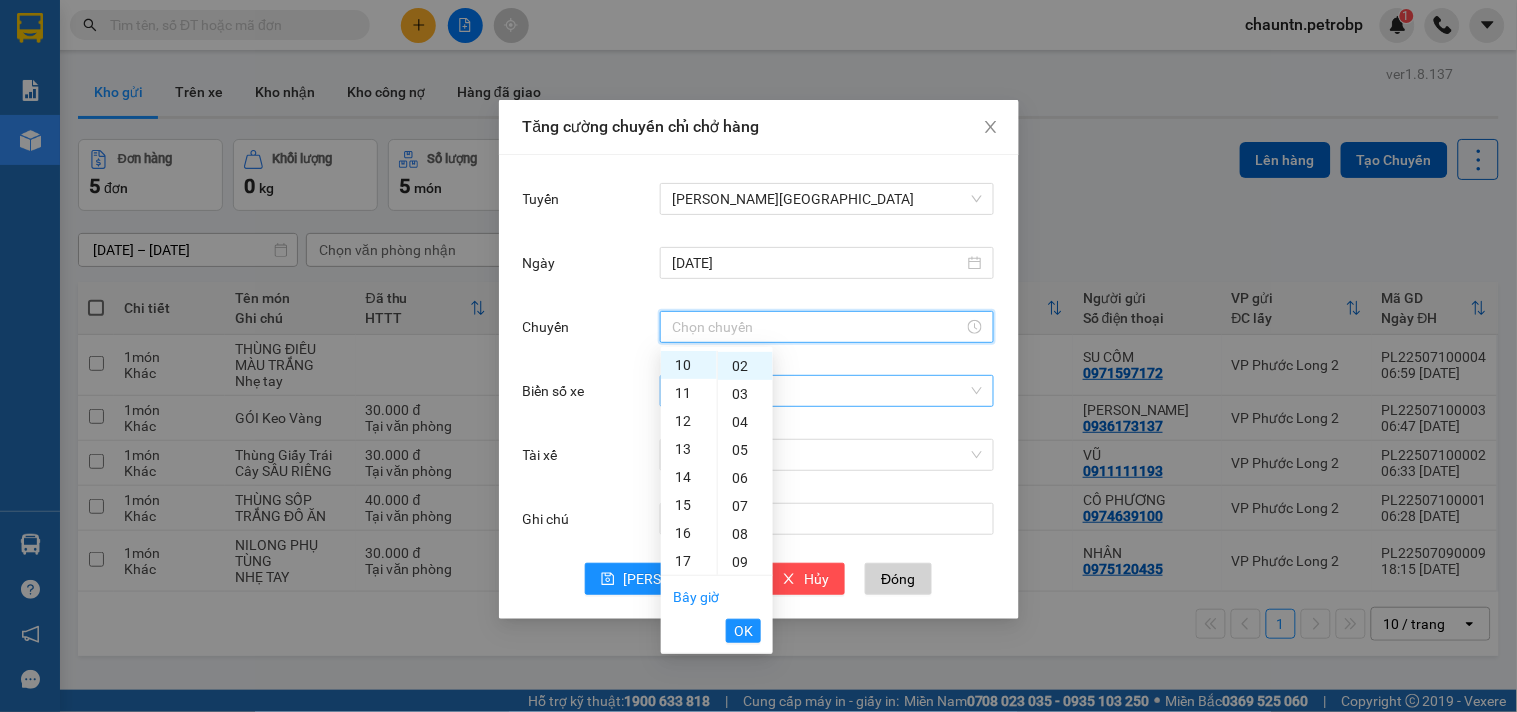 click on "Biển số xe" at bounding box center (820, 391) 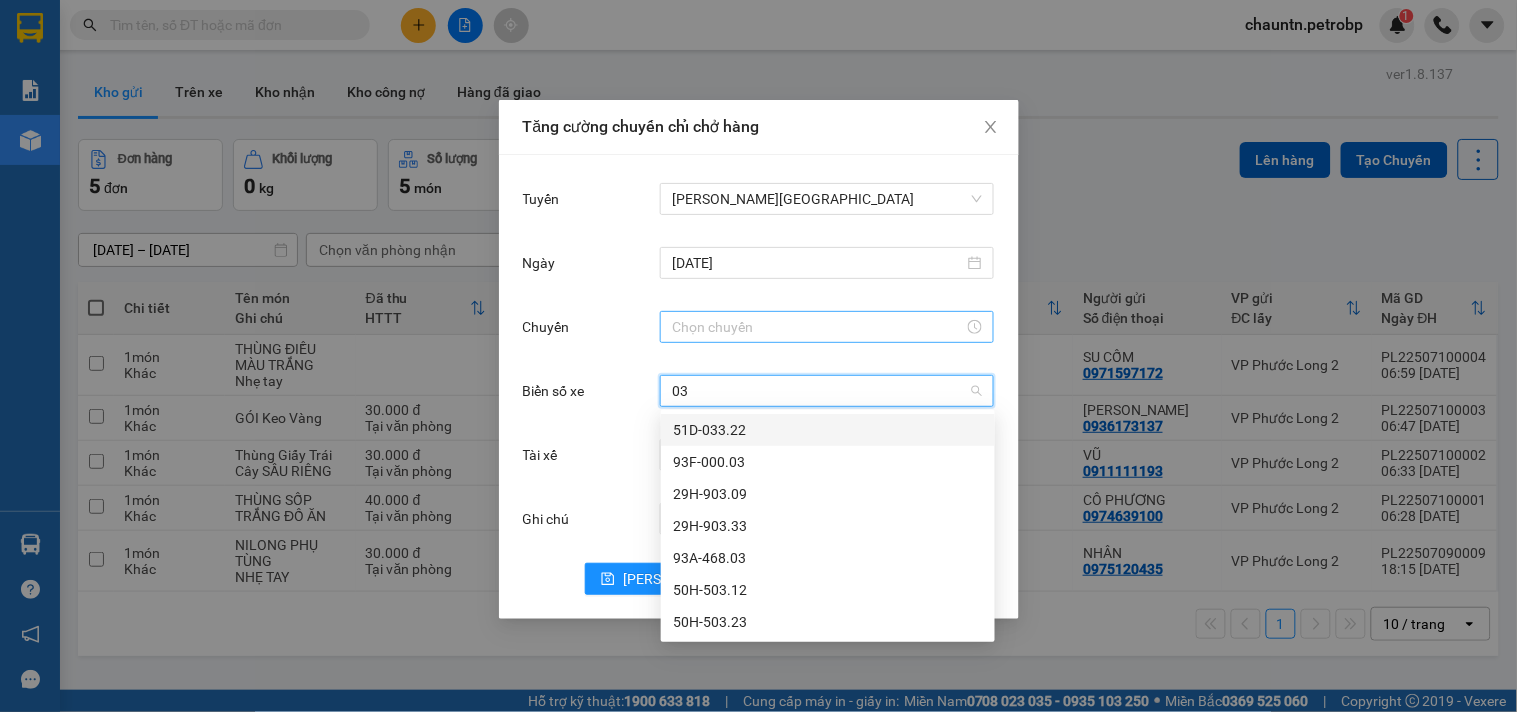 type on "033" 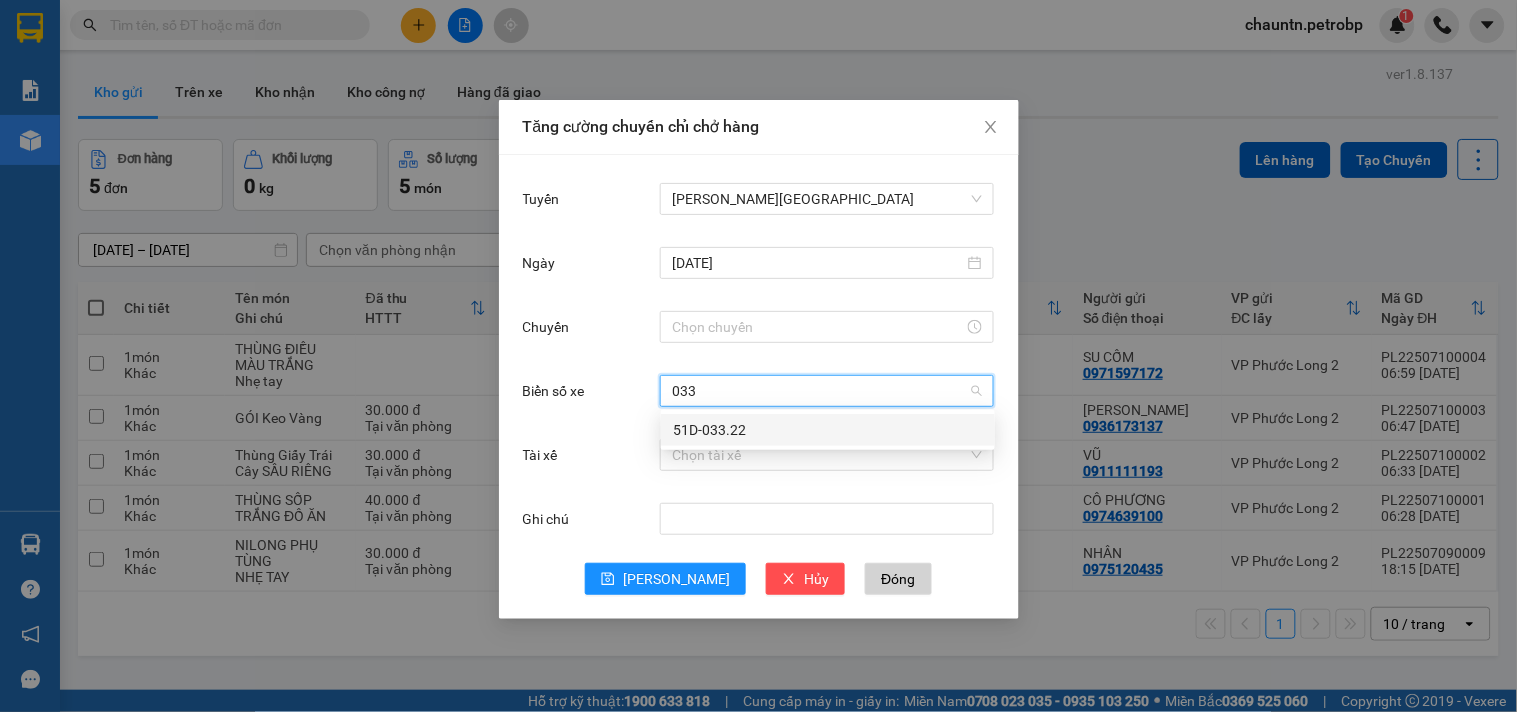 click on "51D-033.22" at bounding box center [828, 430] 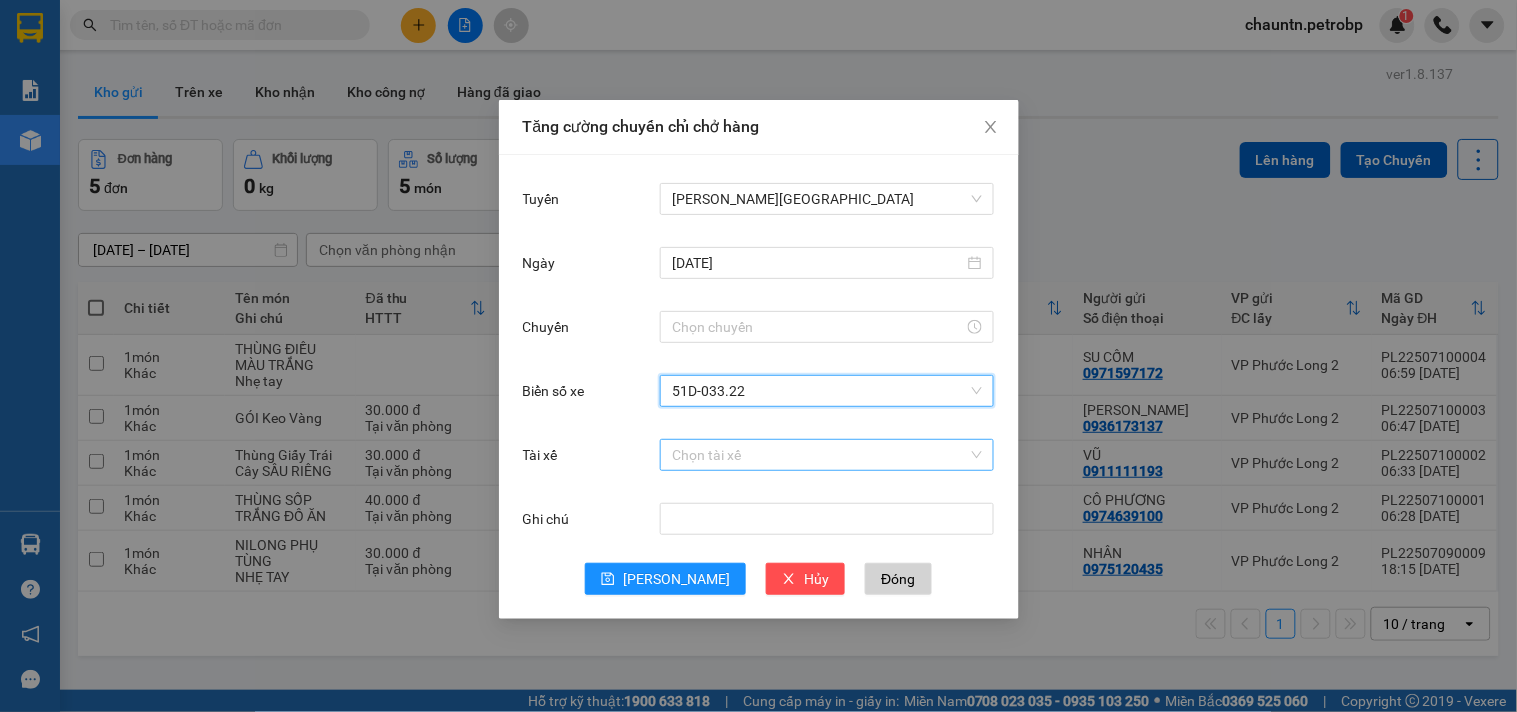 click on "Tài xế" at bounding box center (820, 455) 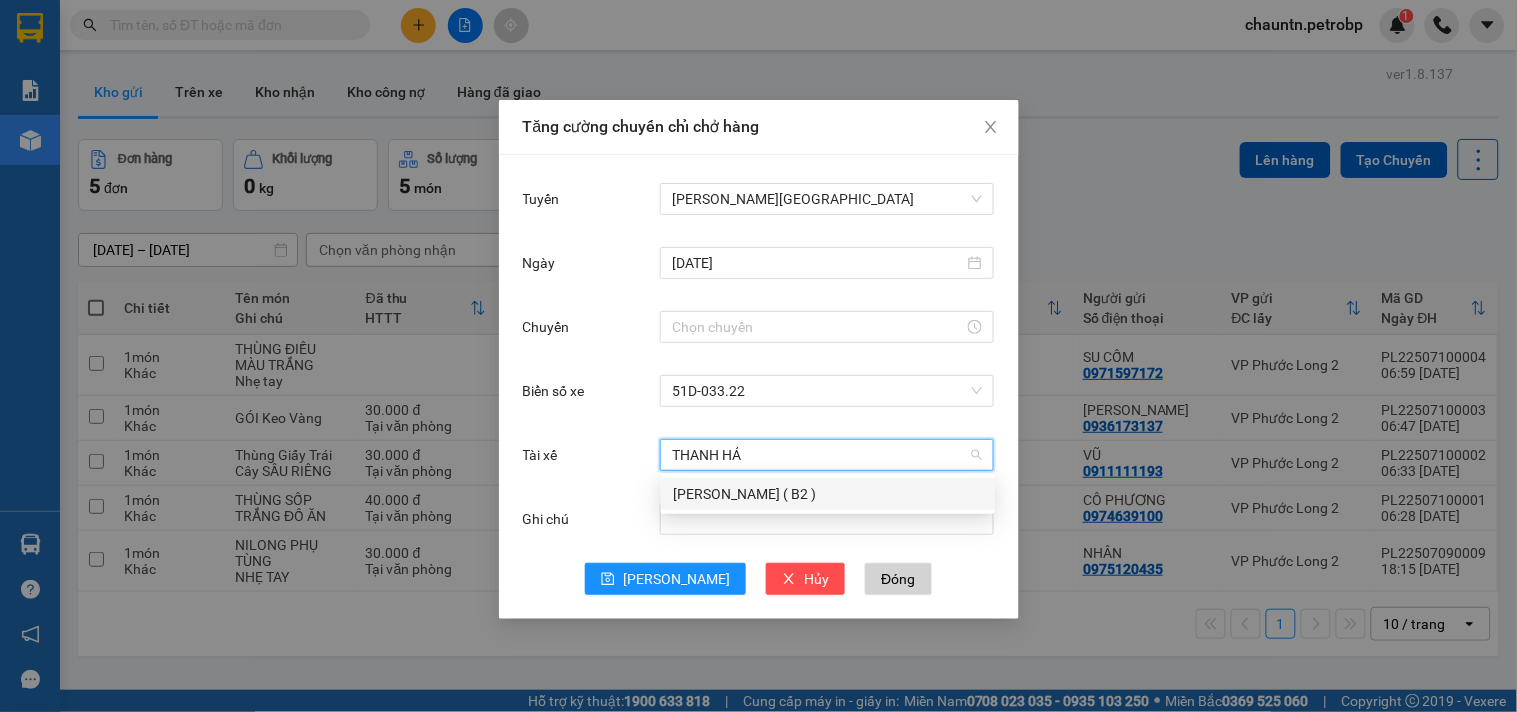 type on "[GEOGRAPHIC_DATA]" 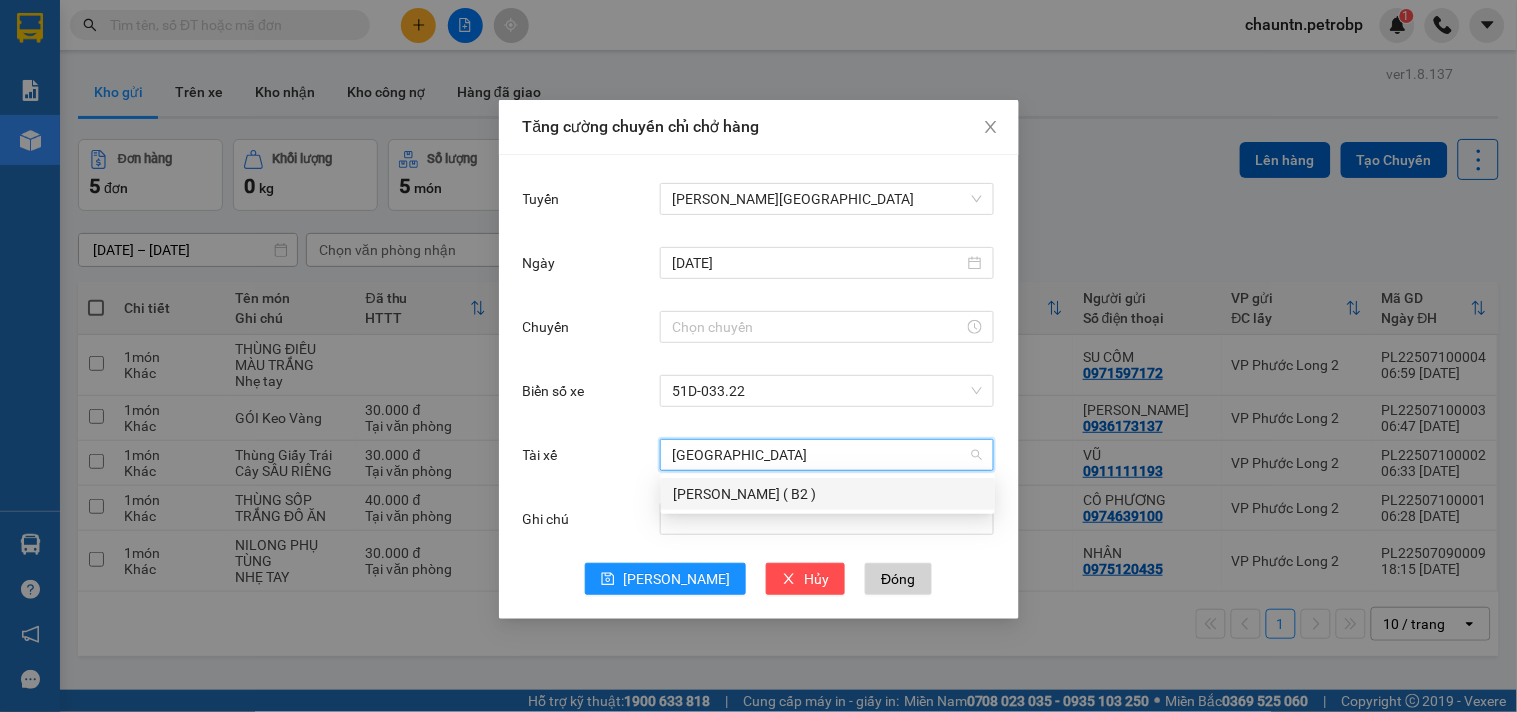 click on "[PERSON_NAME] ( B2 )" at bounding box center [828, 494] 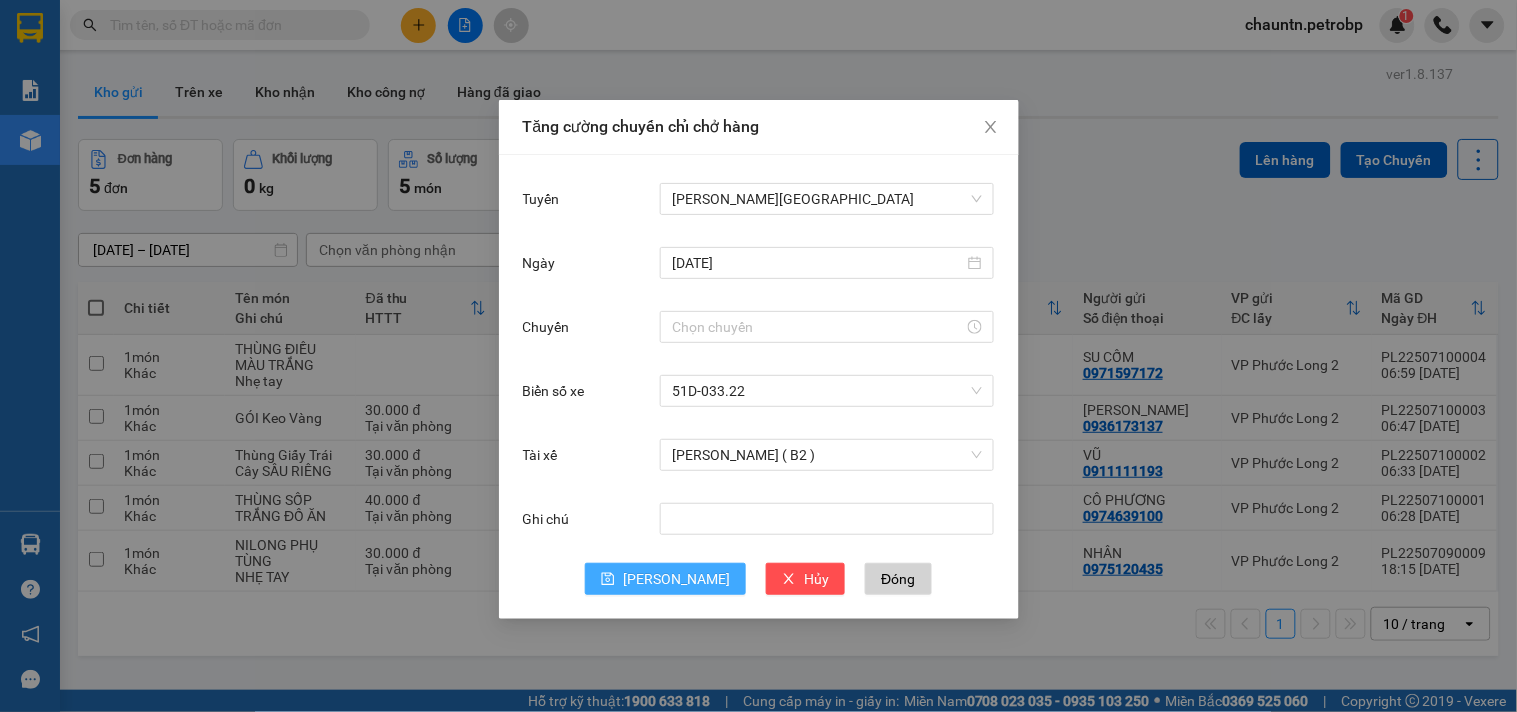 click on "[PERSON_NAME]" at bounding box center [676, 579] 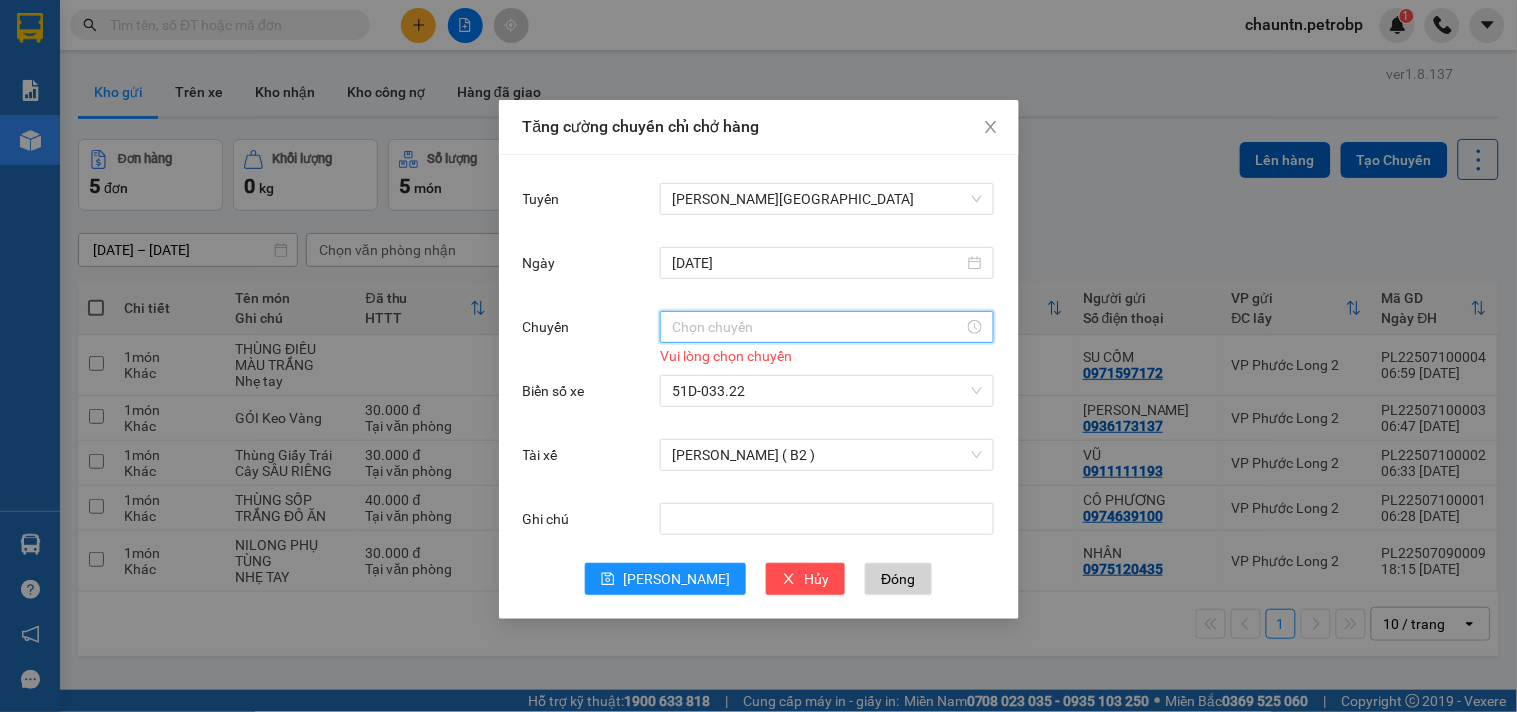 click on "Chuyến" at bounding box center (818, 327) 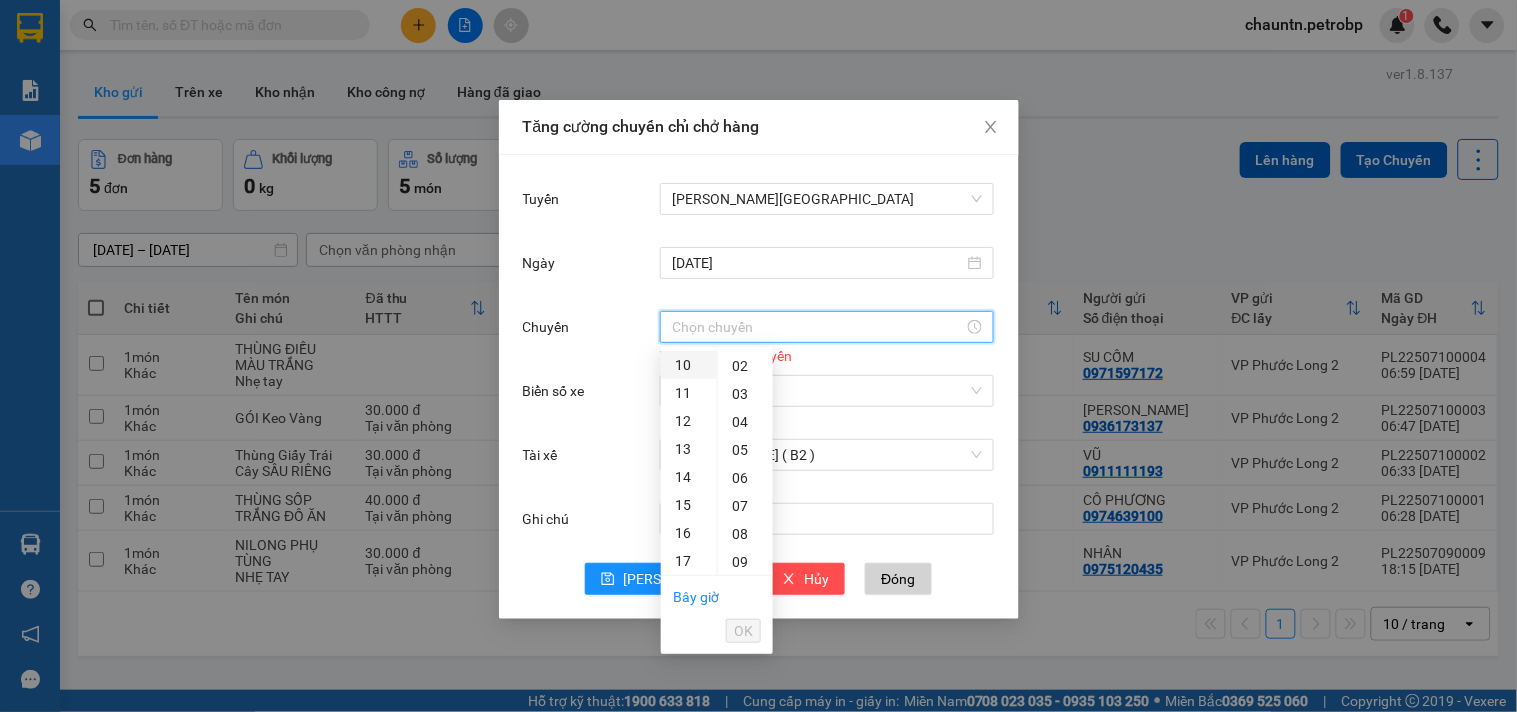 click on "10" at bounding box center [689, 365] 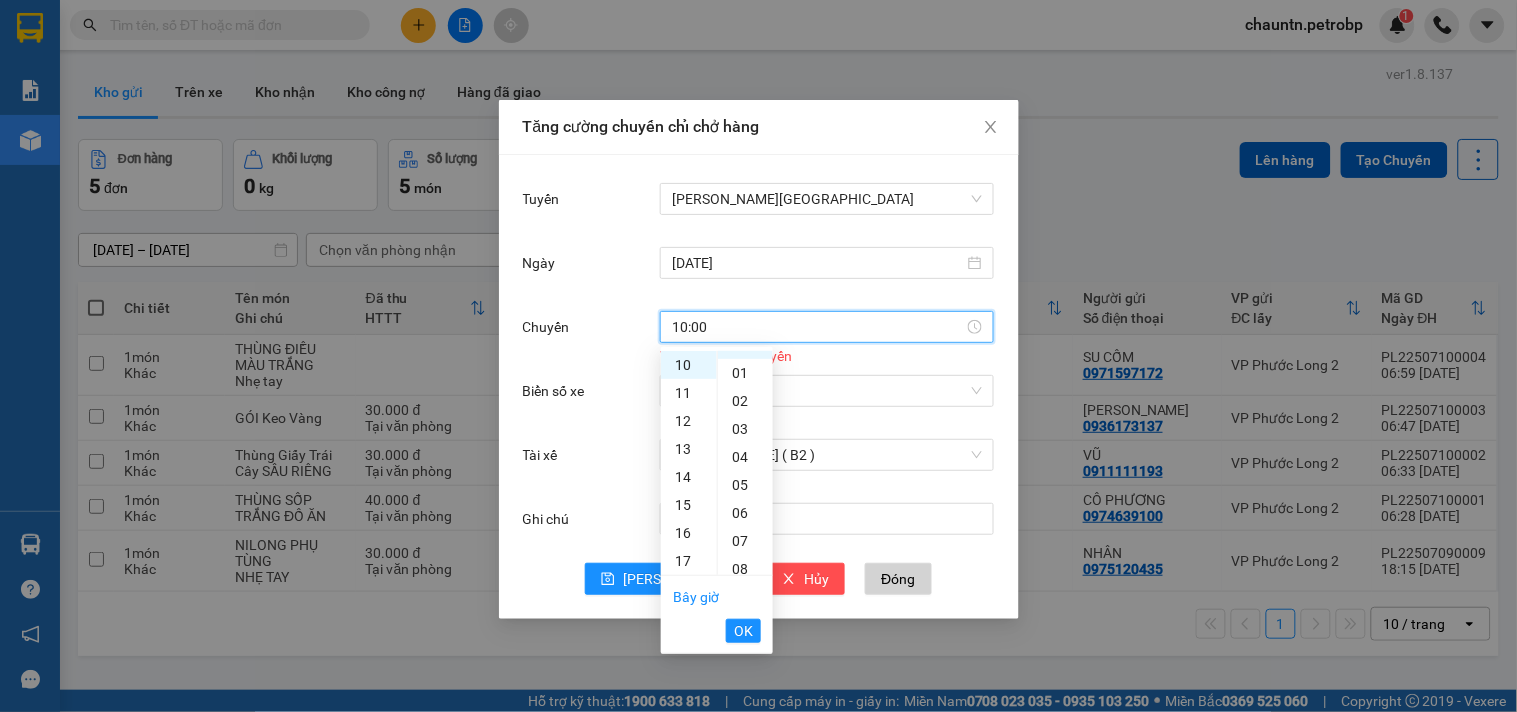 scroll, scrollTop: 0, scrollLeft: 0, axis: both 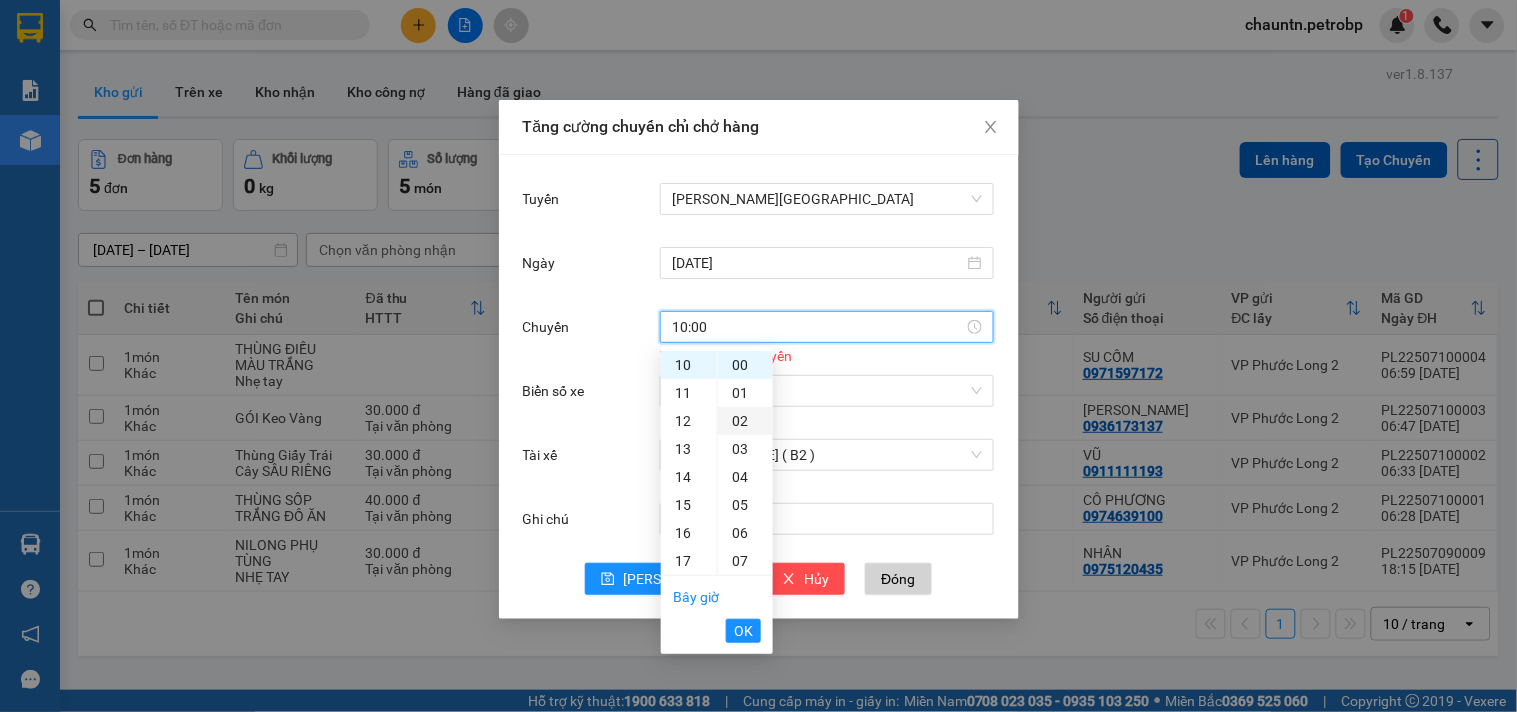 click on "02" at bounding box center [745, 421] 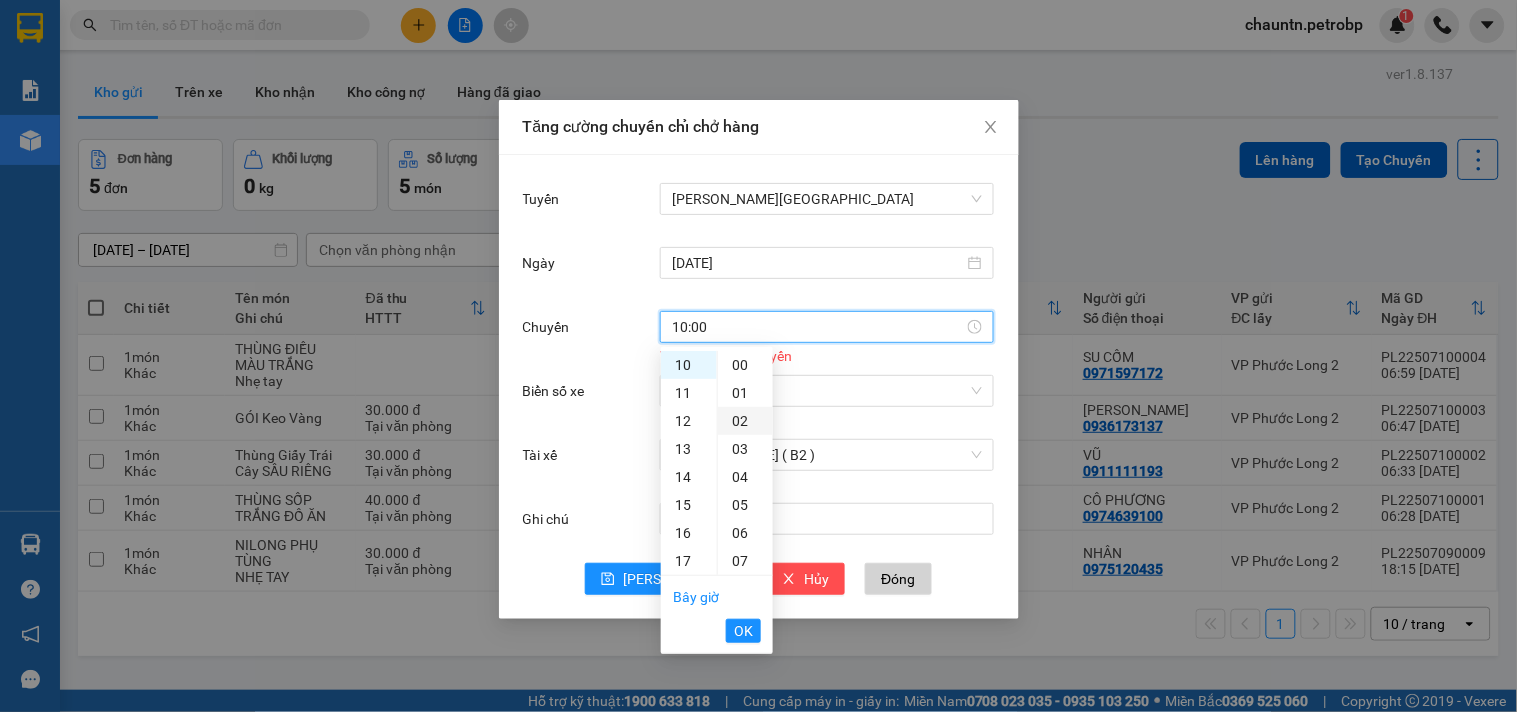 type on "10:02" 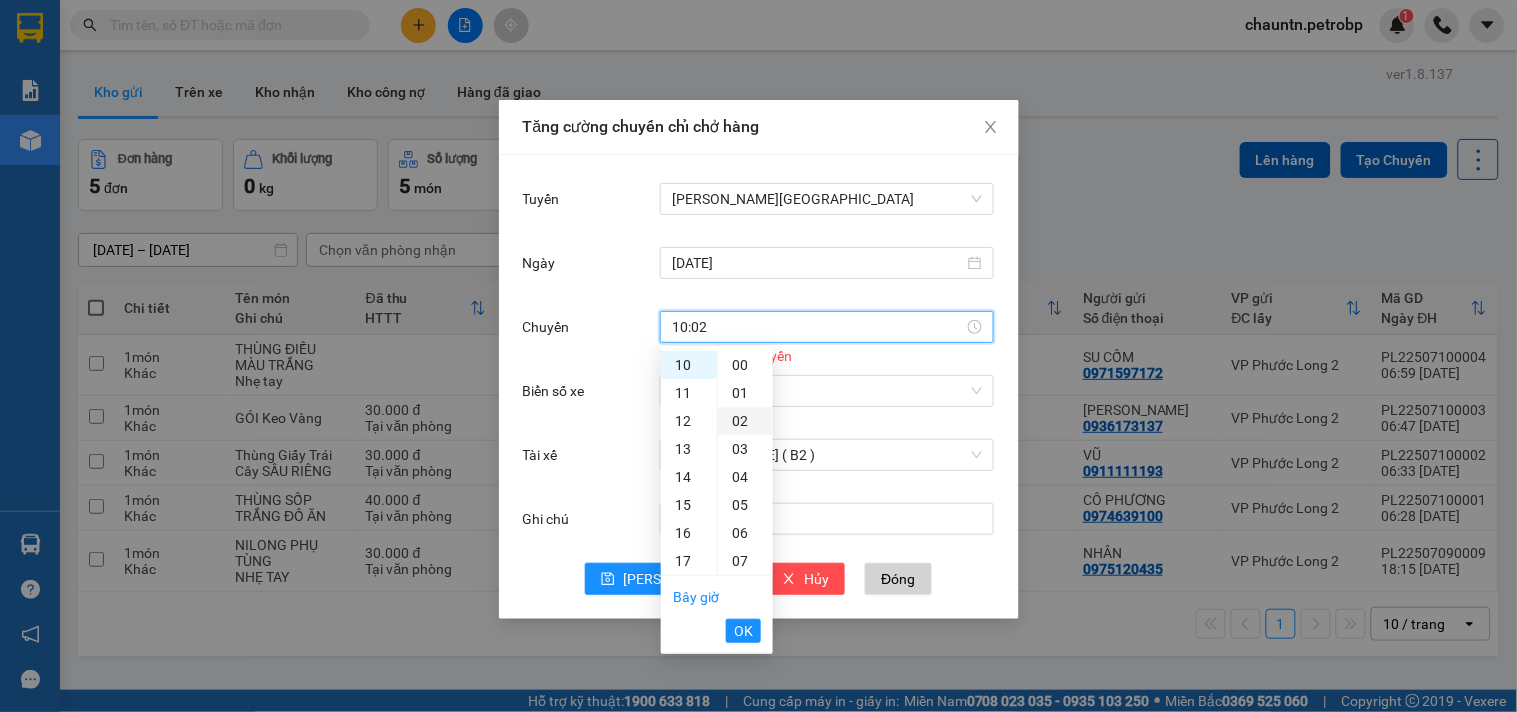 scroll, scrollTop: 55, scrollLeft: 0, axis: vertical 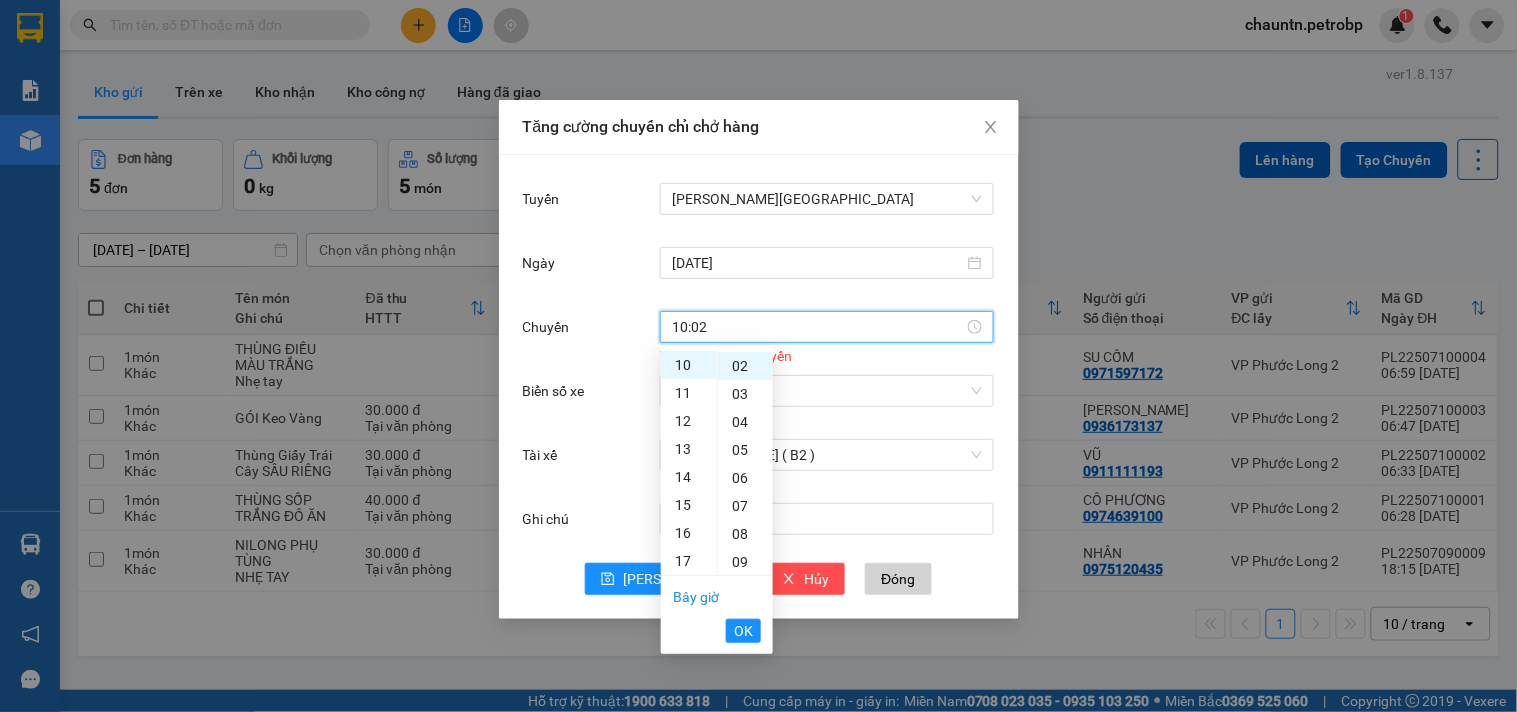 click on "OK" at bounding box center [743, 631] 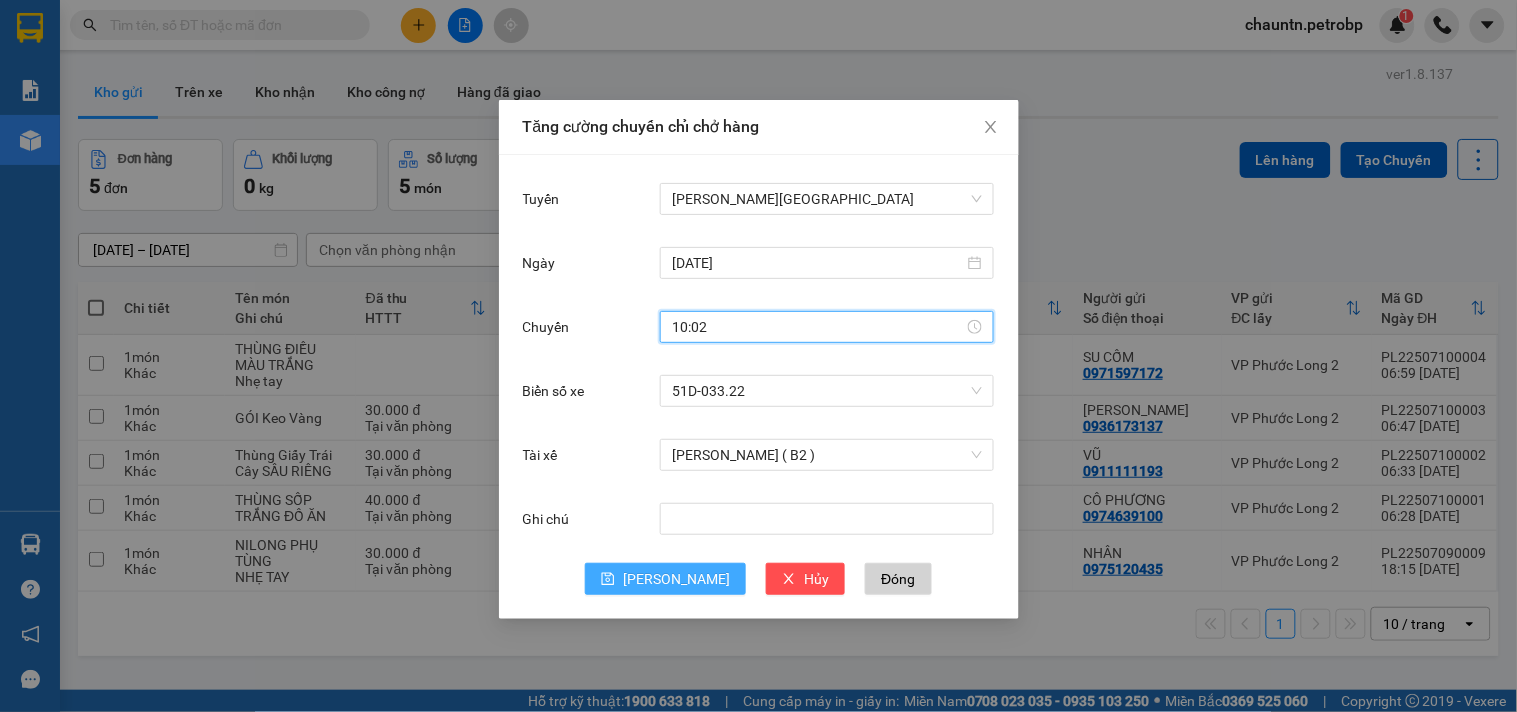 click on "[PERSON_NAME]" at bounding box center [676, 579] 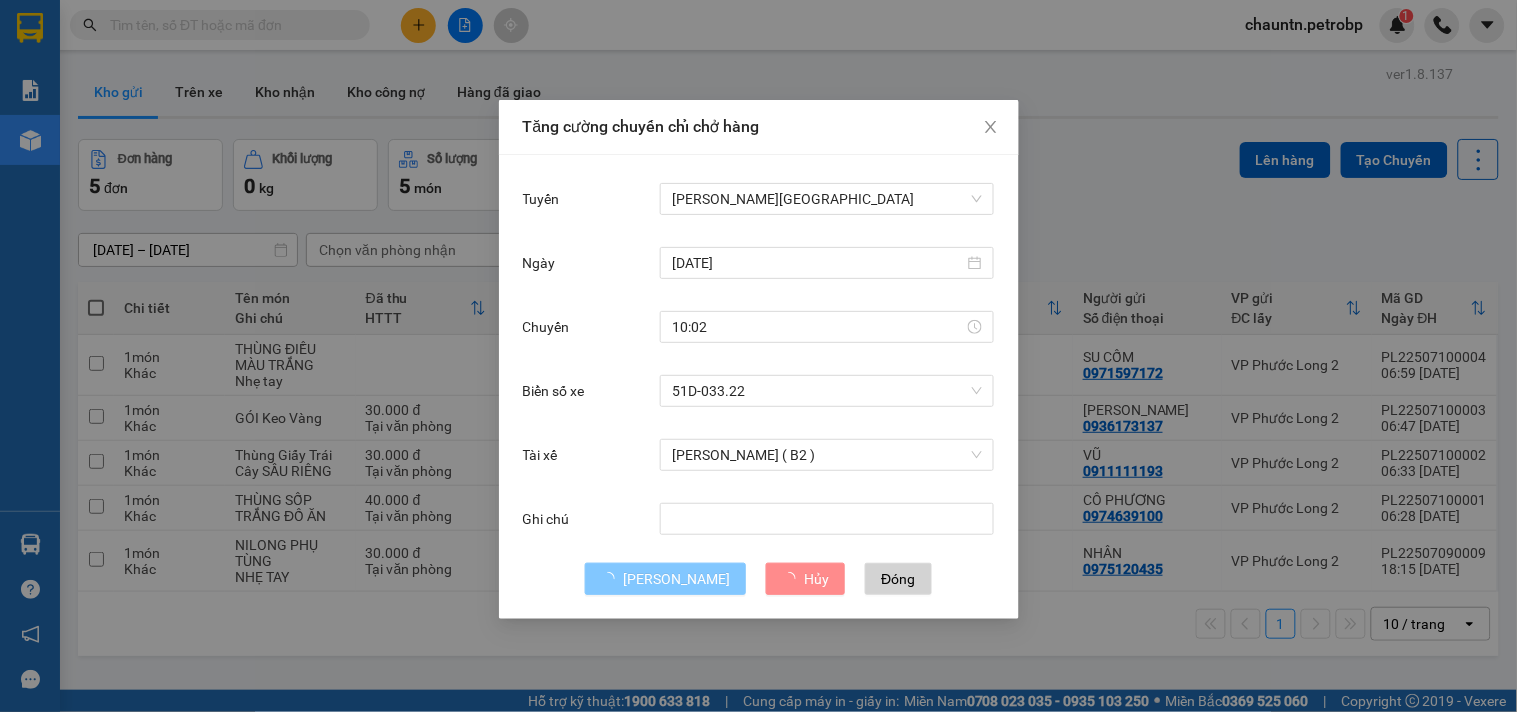 type 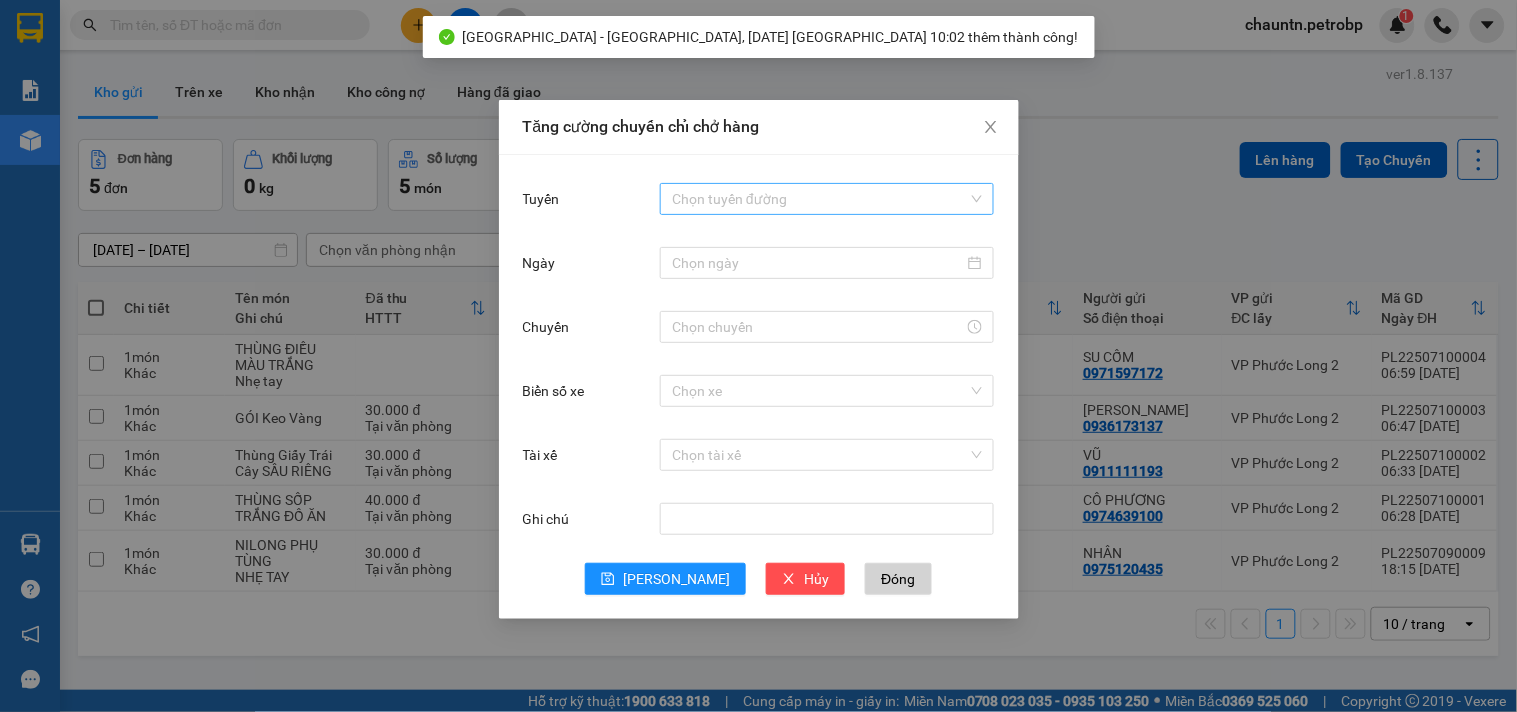 click on "Tuyến" at bounding box center [820, 199] 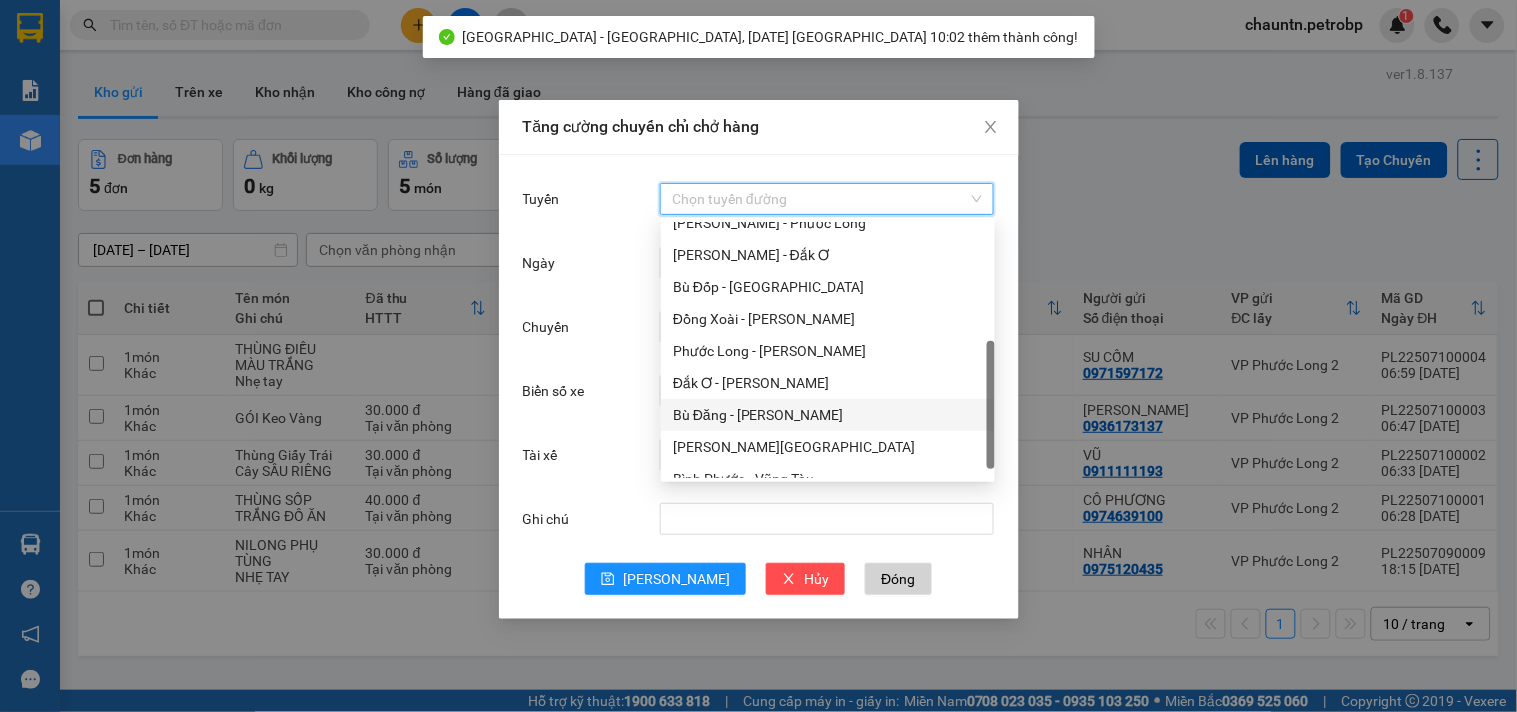 click on "Bù Đăng - [PERSON_NAME]" at bounding box center (828, 415) 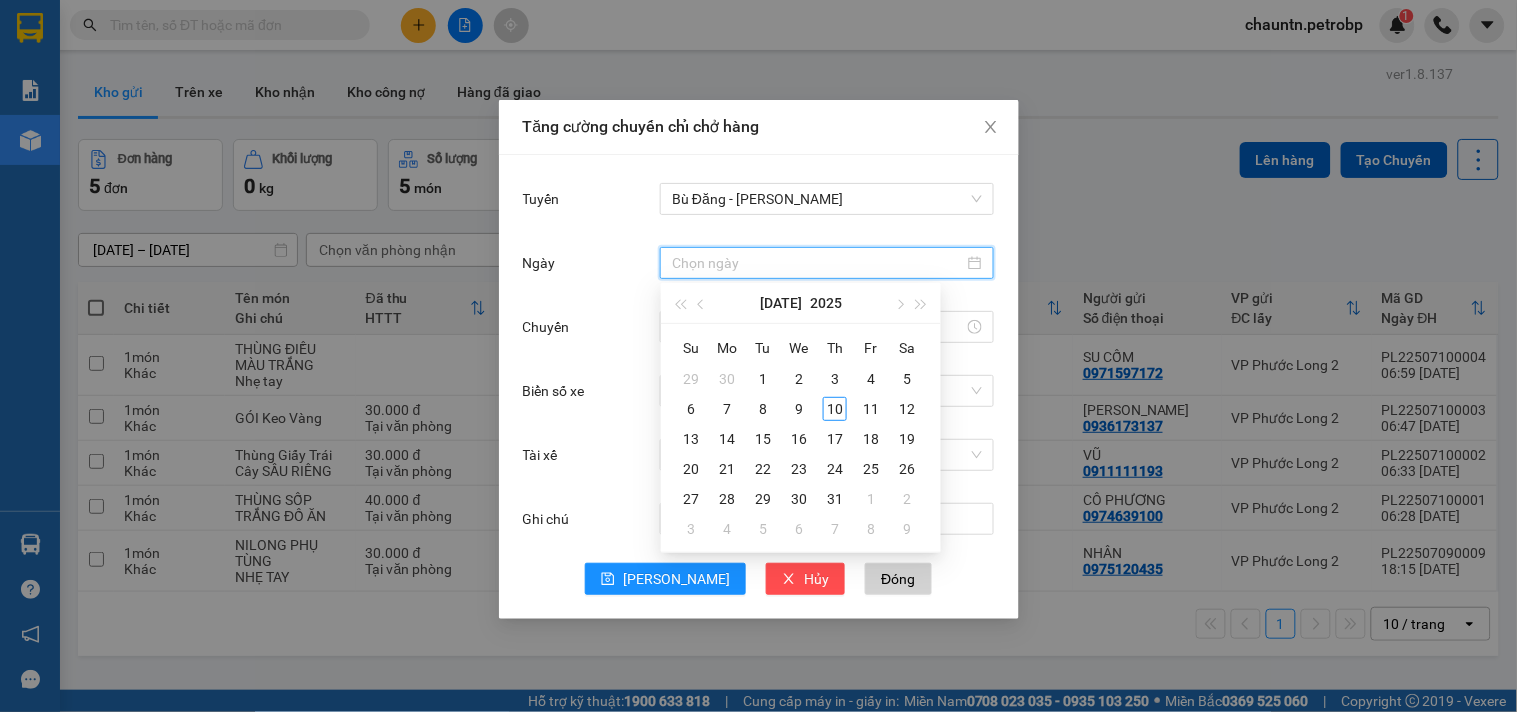 click on "Ngày" at bounding box center (818, 263) 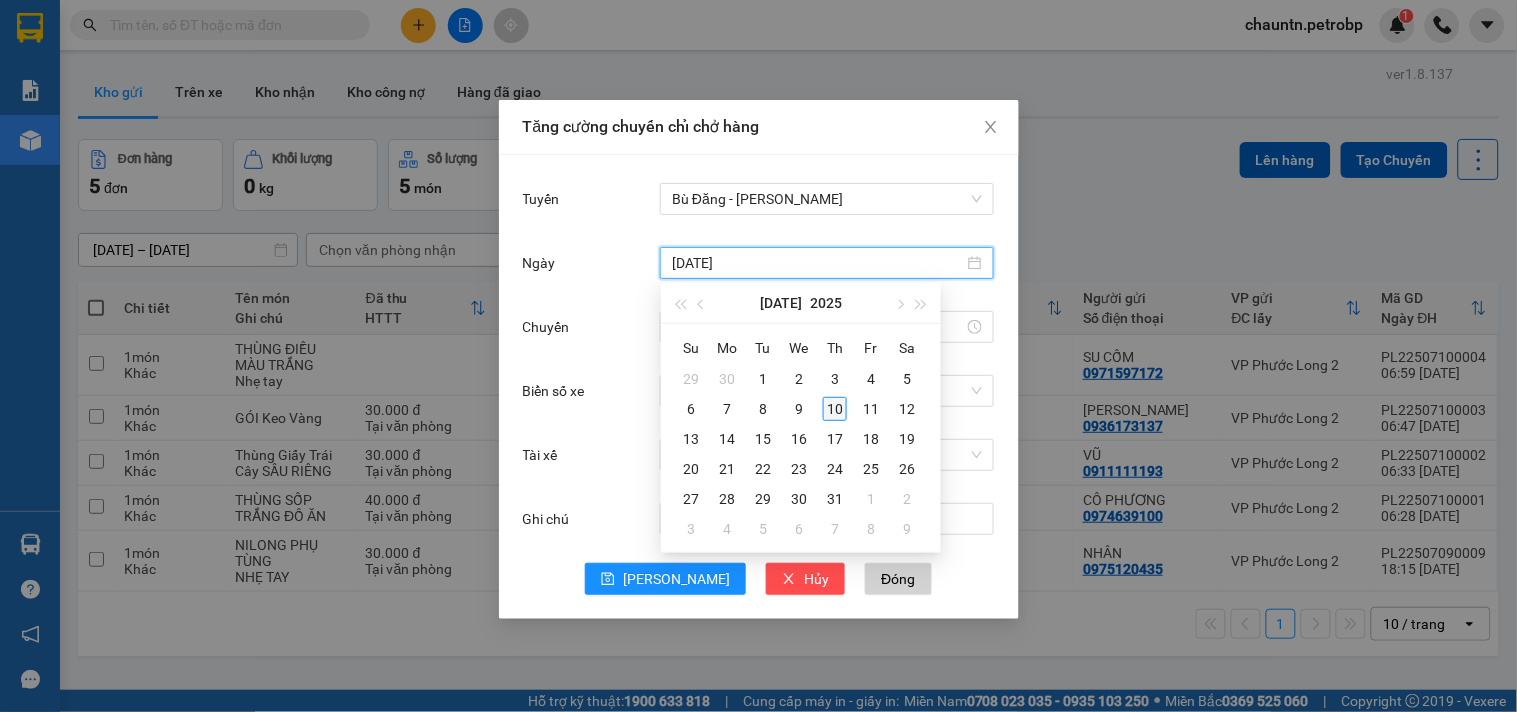 type on "[DATE]" 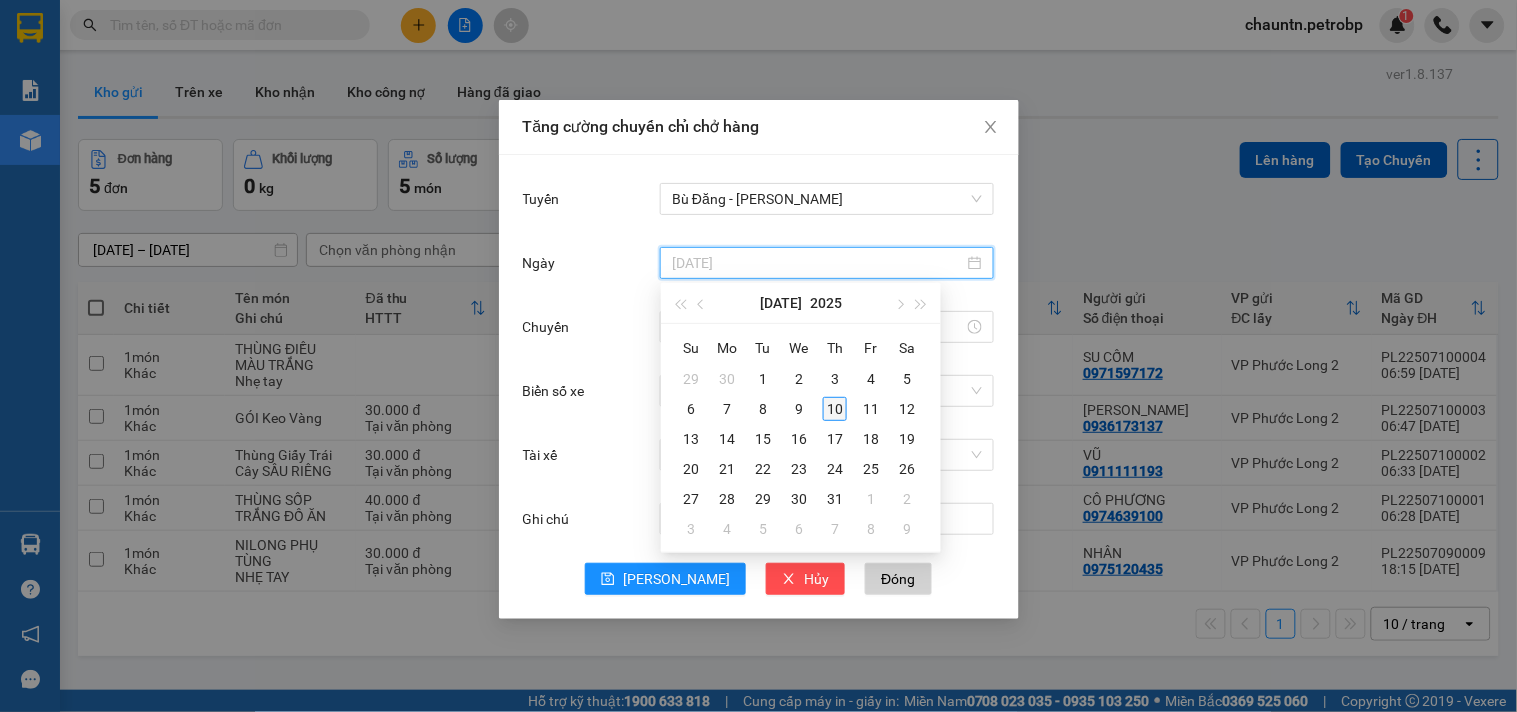 click on "10" at bounding box center (835, 409) 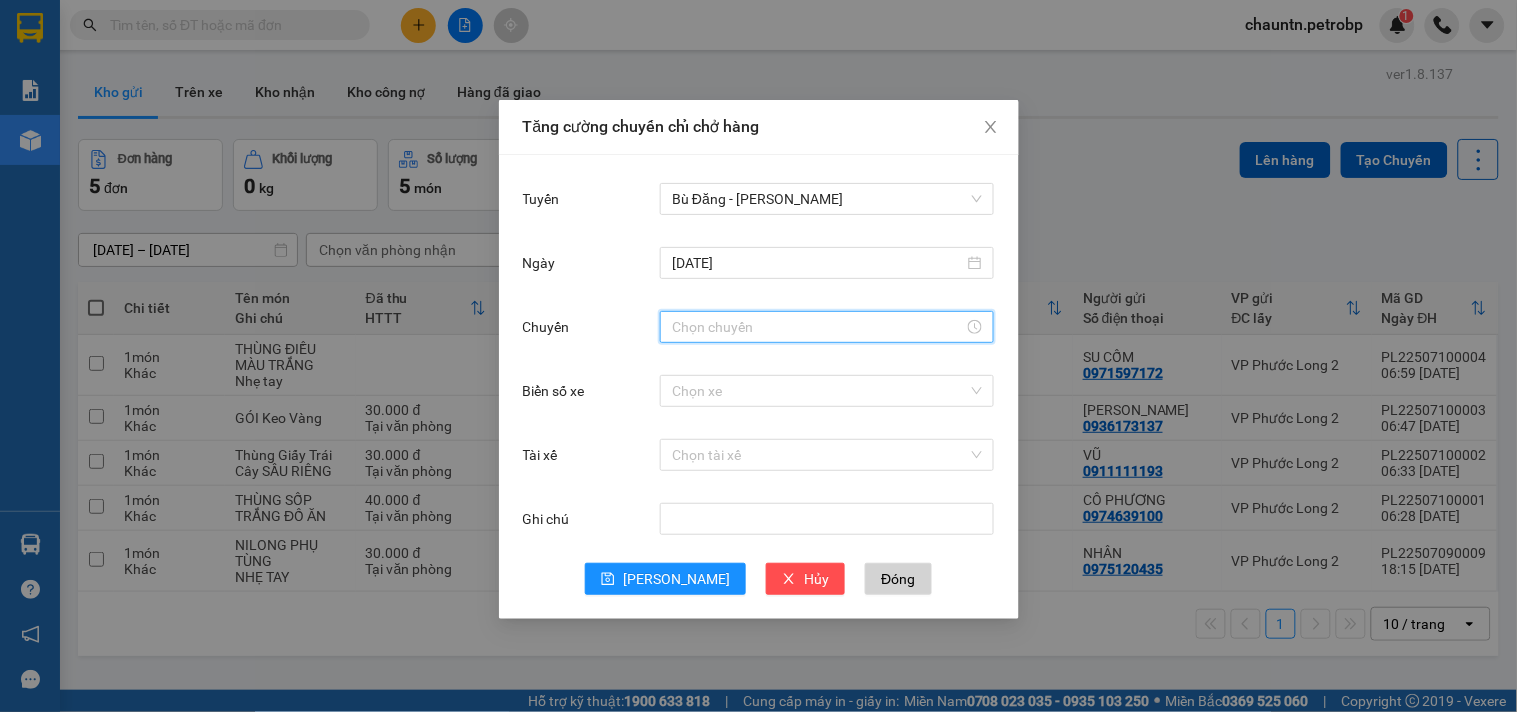 click on "Chuyến" at bounding box center (818, 327) 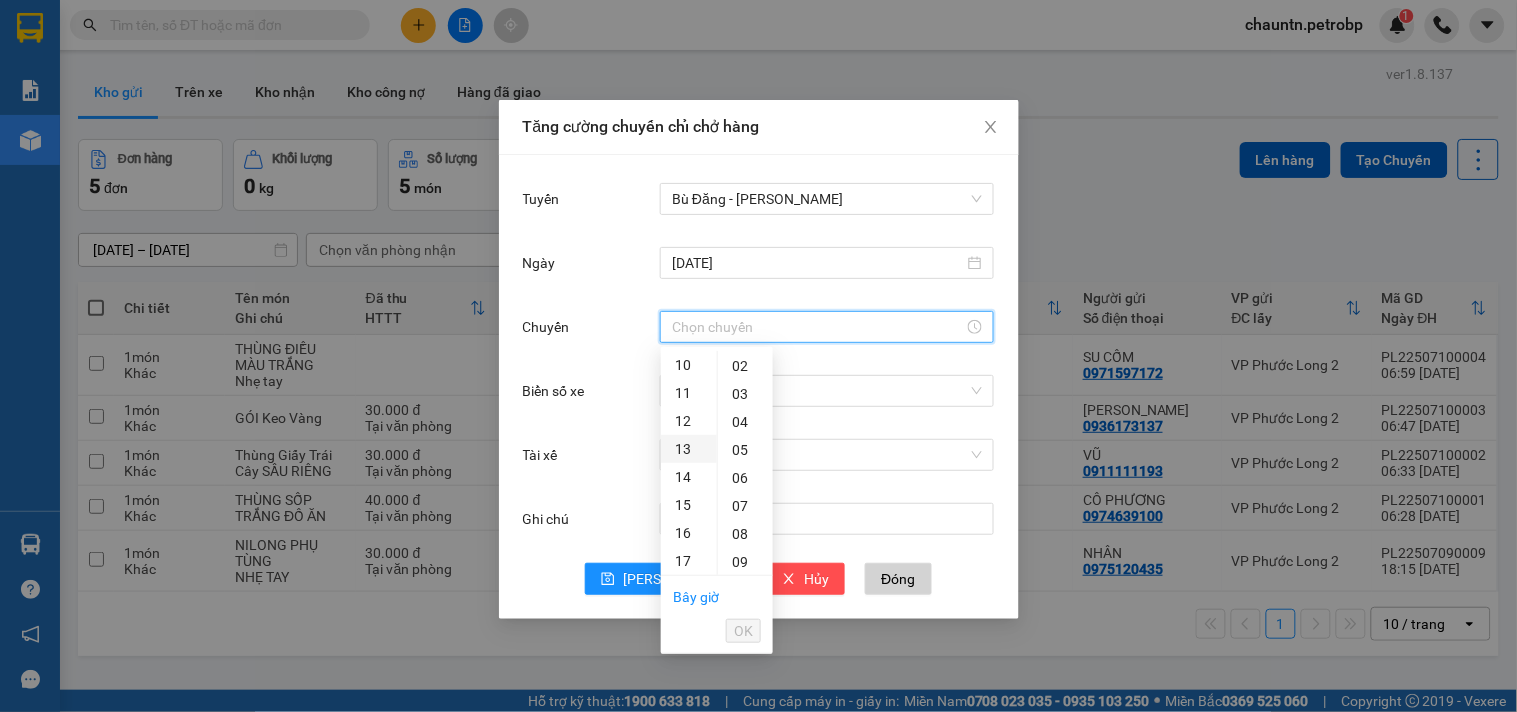 click on "13" at bounding box center (689, 449) 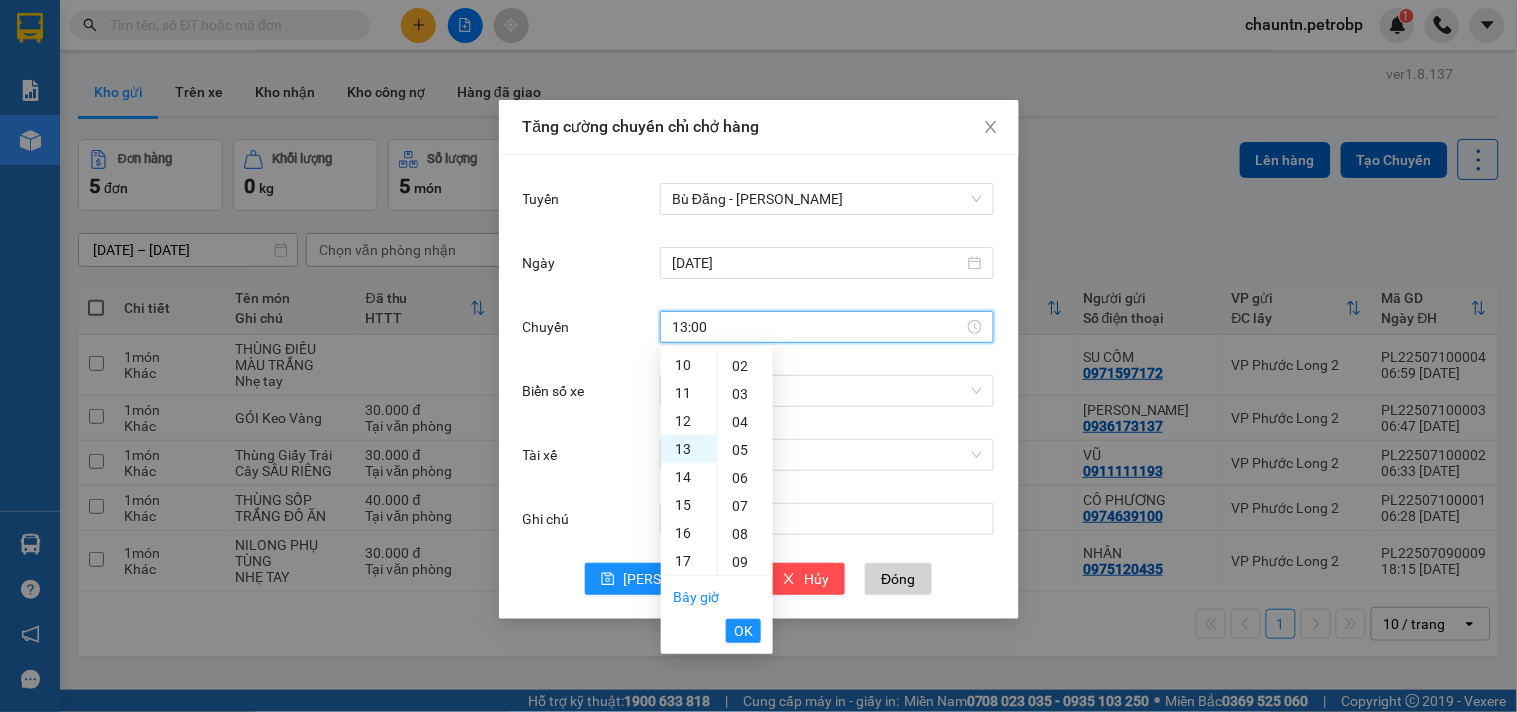 scroll, scrollTop: 335, scrollLeft: 0, axis: vertical 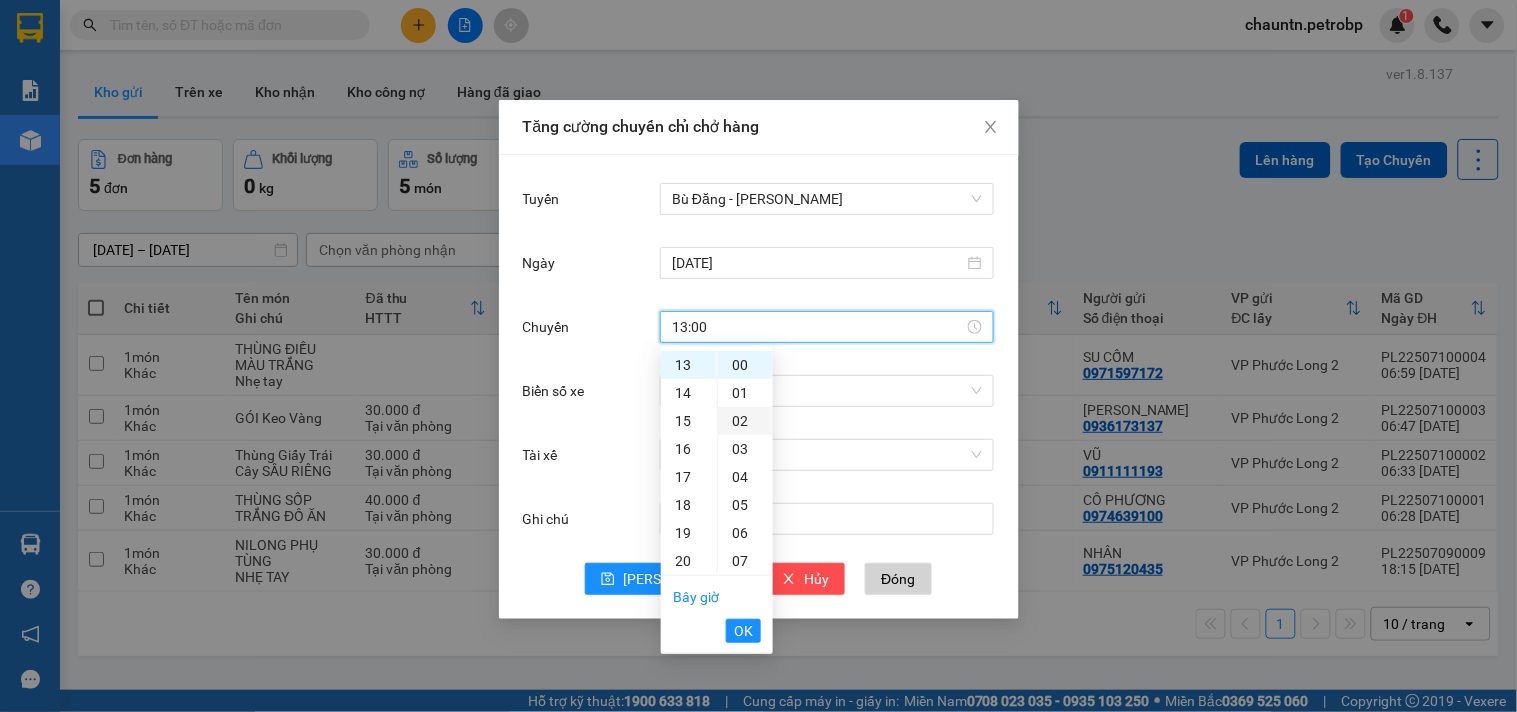 click on "02" at bounding box center (745, 421) 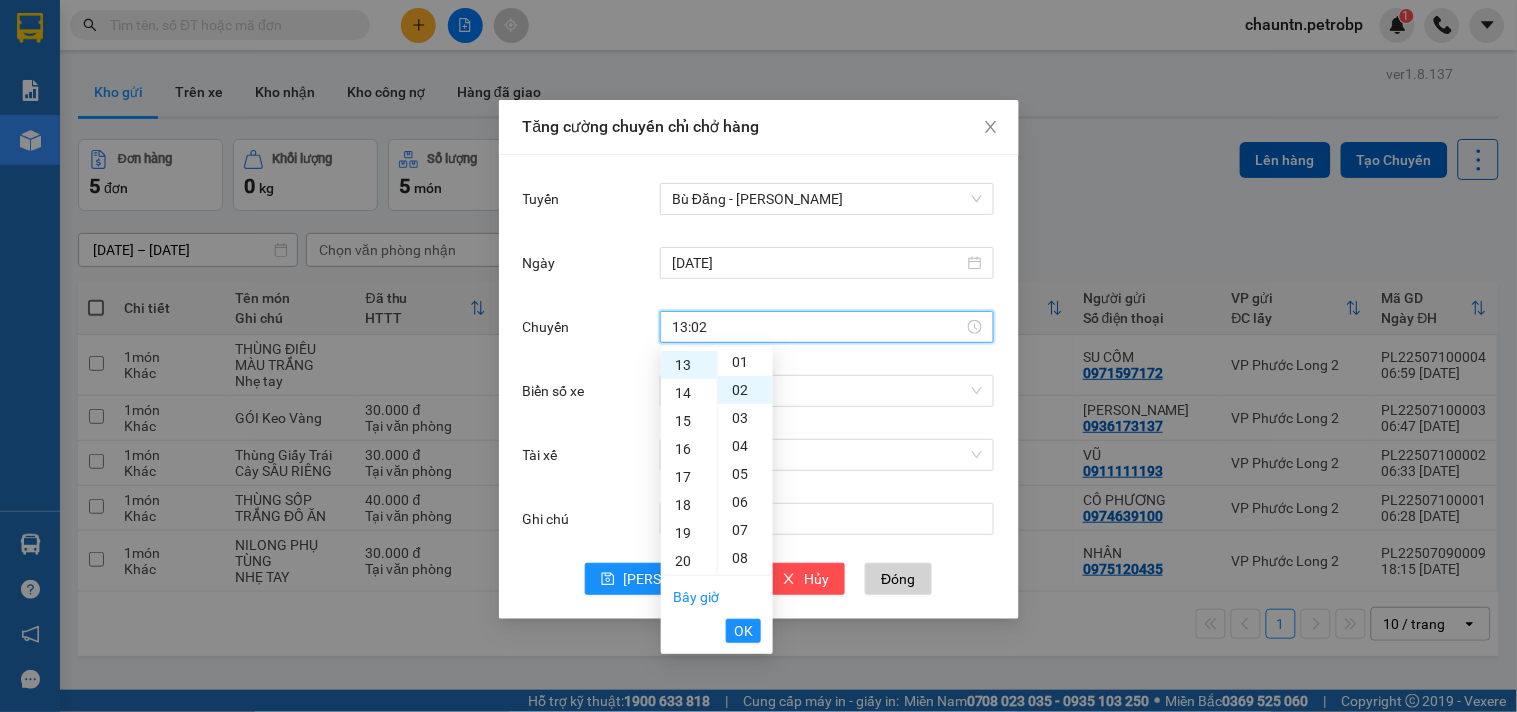 scroll, scrollTop: 55, scrollLeft: 0, axis: vertical 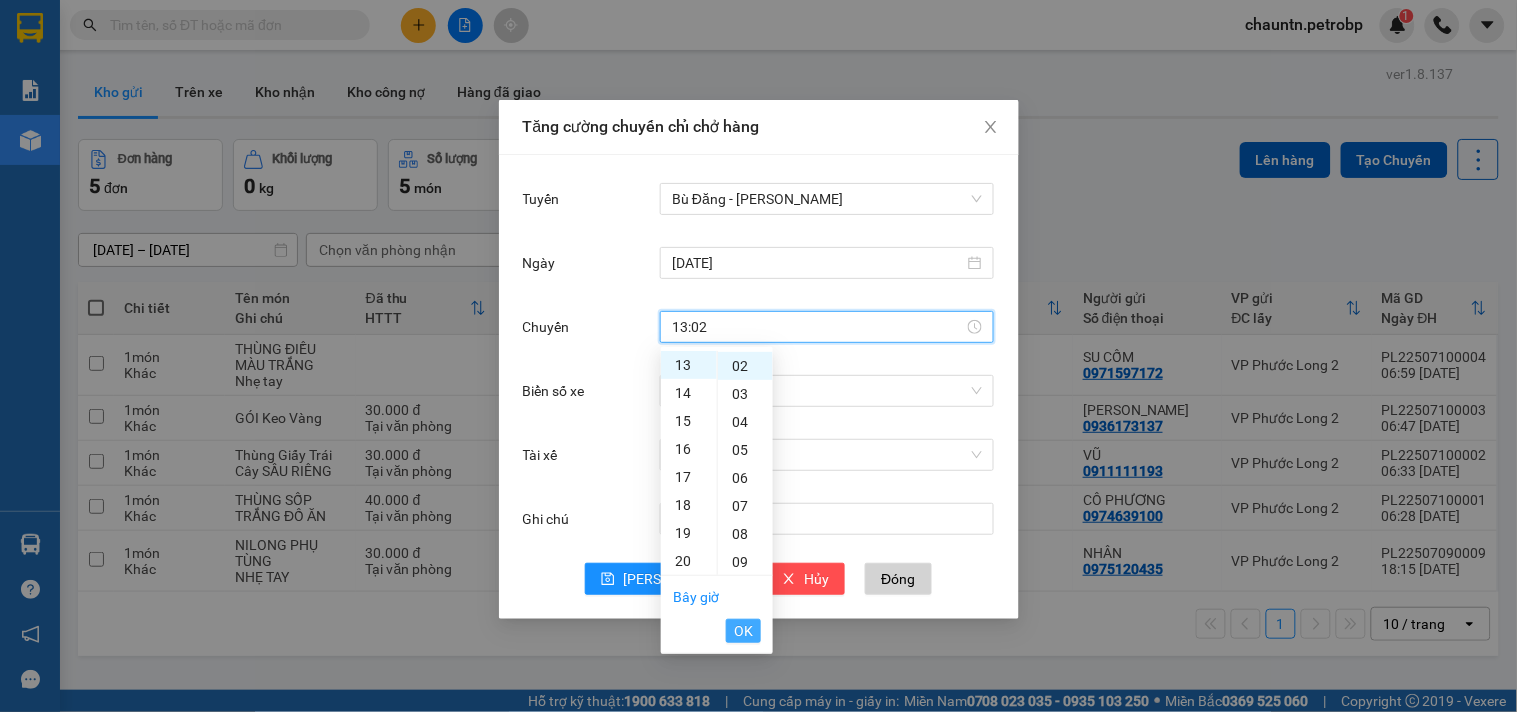 click on "OK" at bounding box center [743, 631] 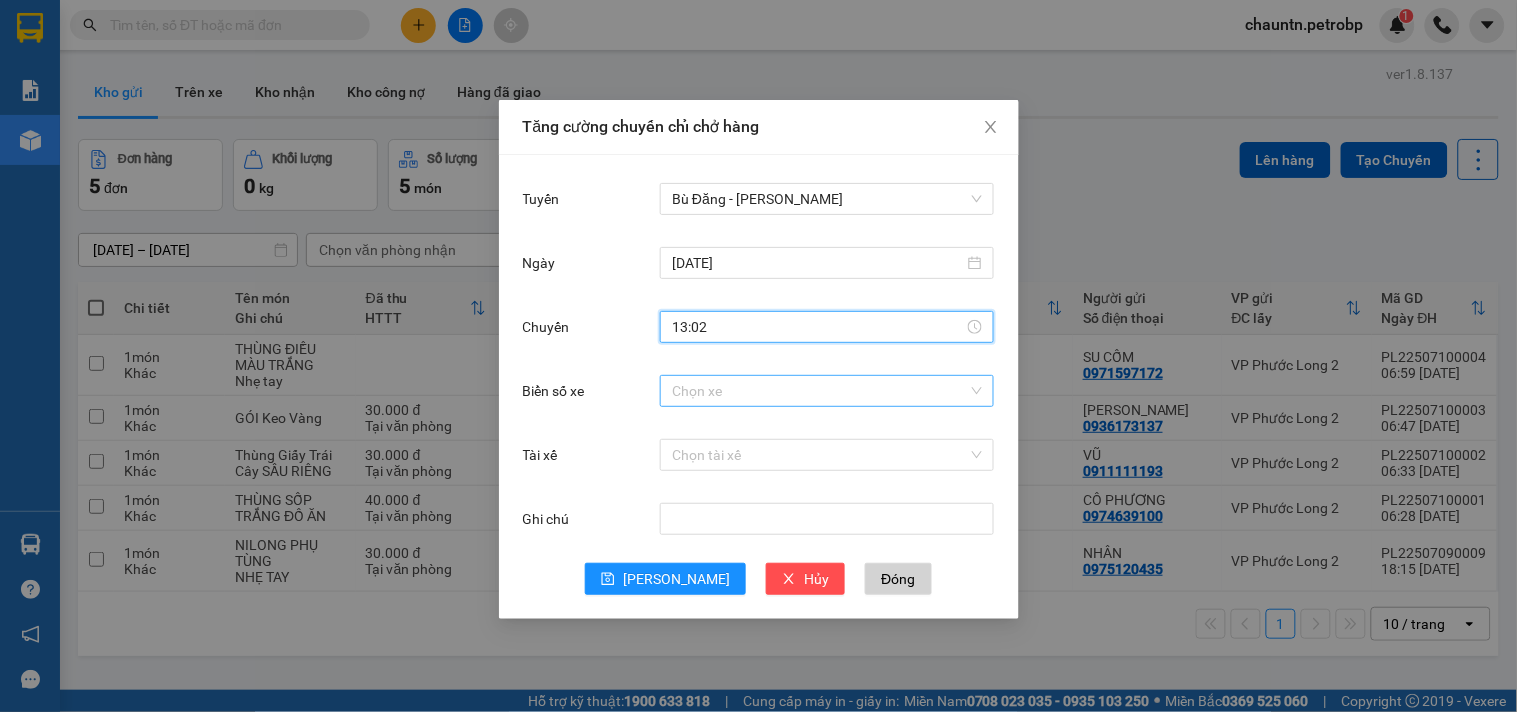 click on "Biển số xe" at bounding box center [820, 391] 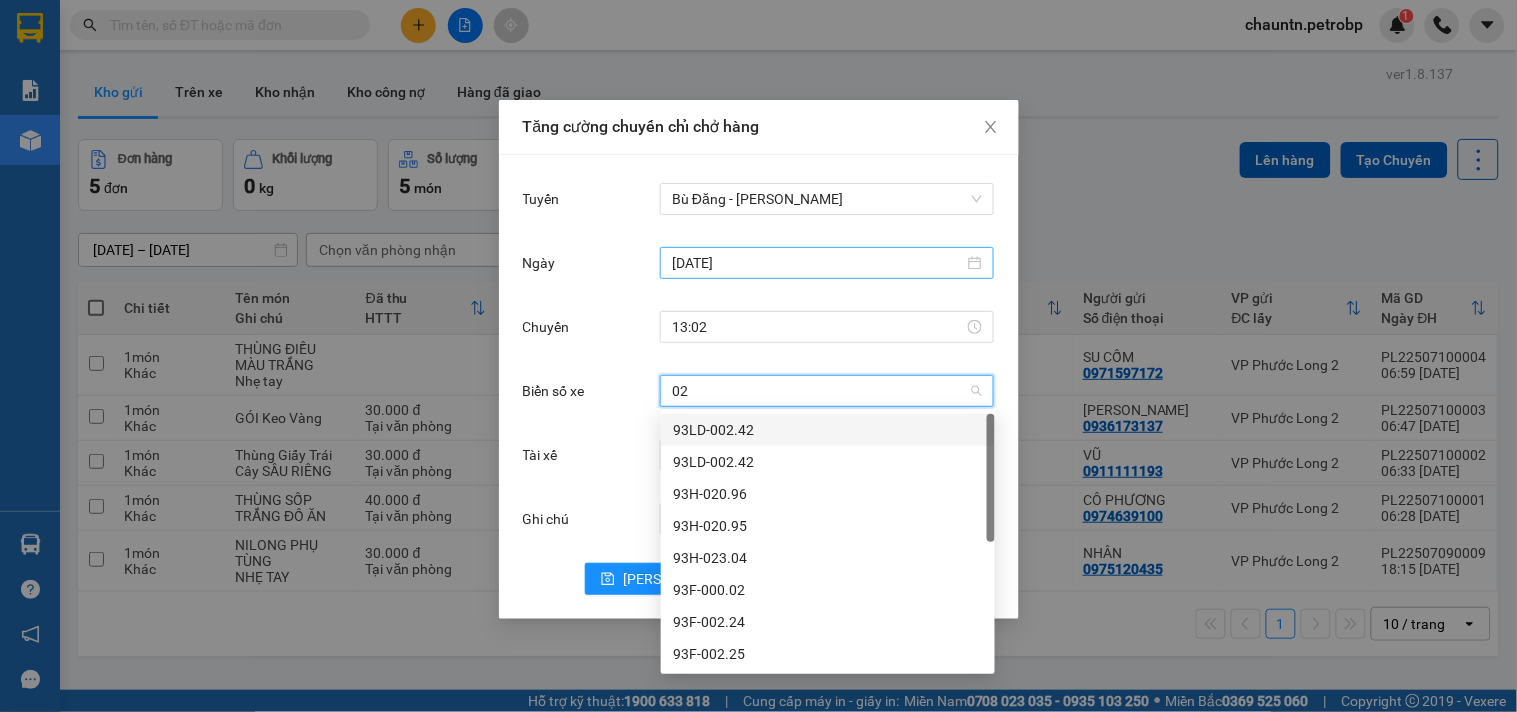 type on "020" 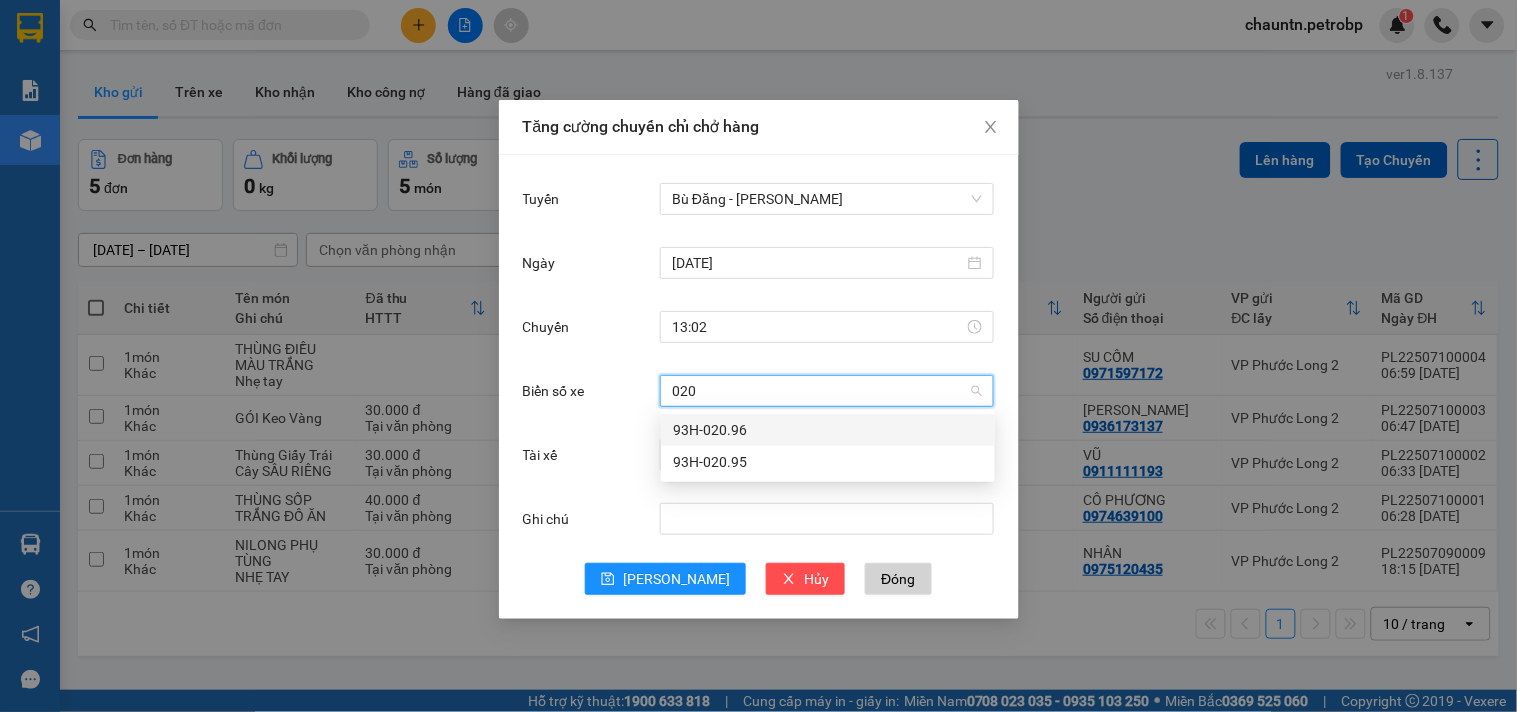 click on "93H-020.96" at bounding box center (828, 430) 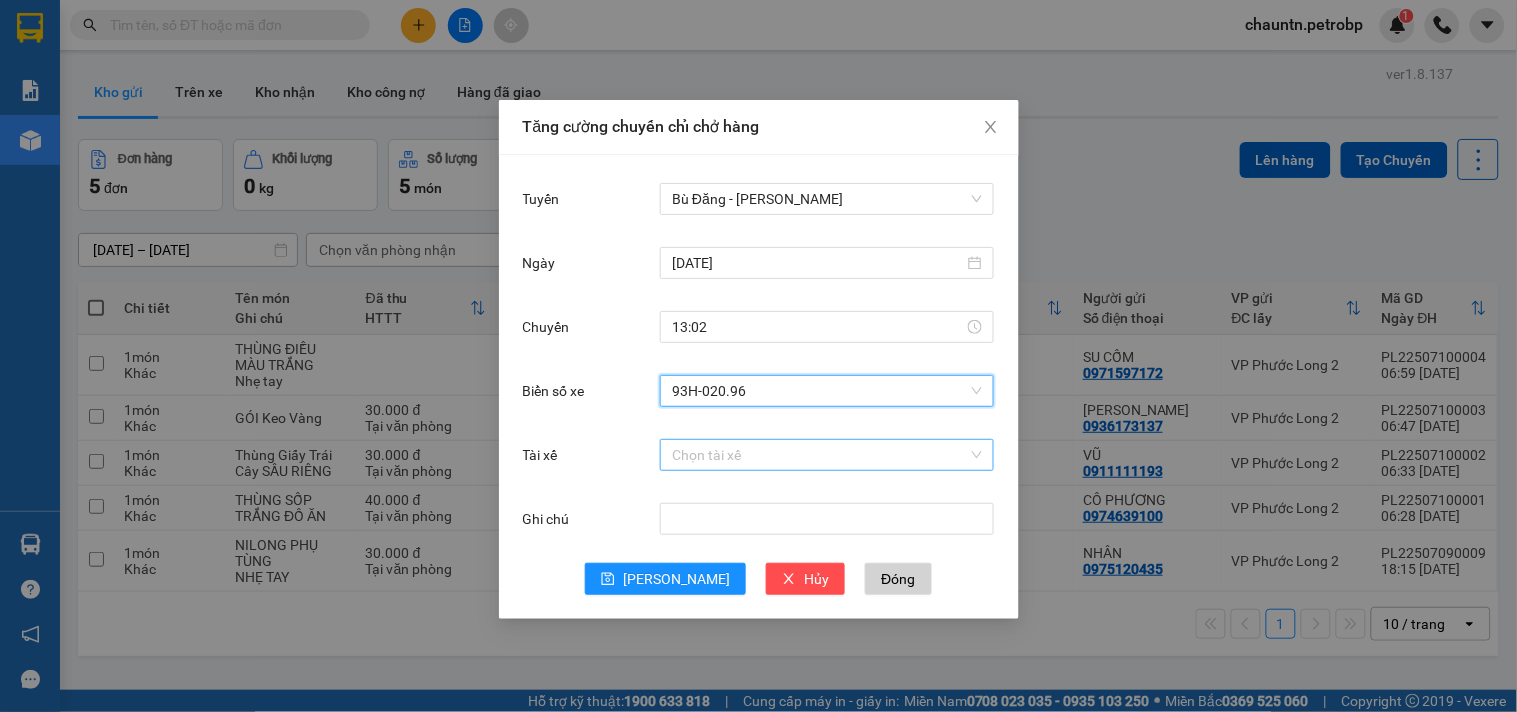 click on "Tài xế" at bounding box center (820, 455) 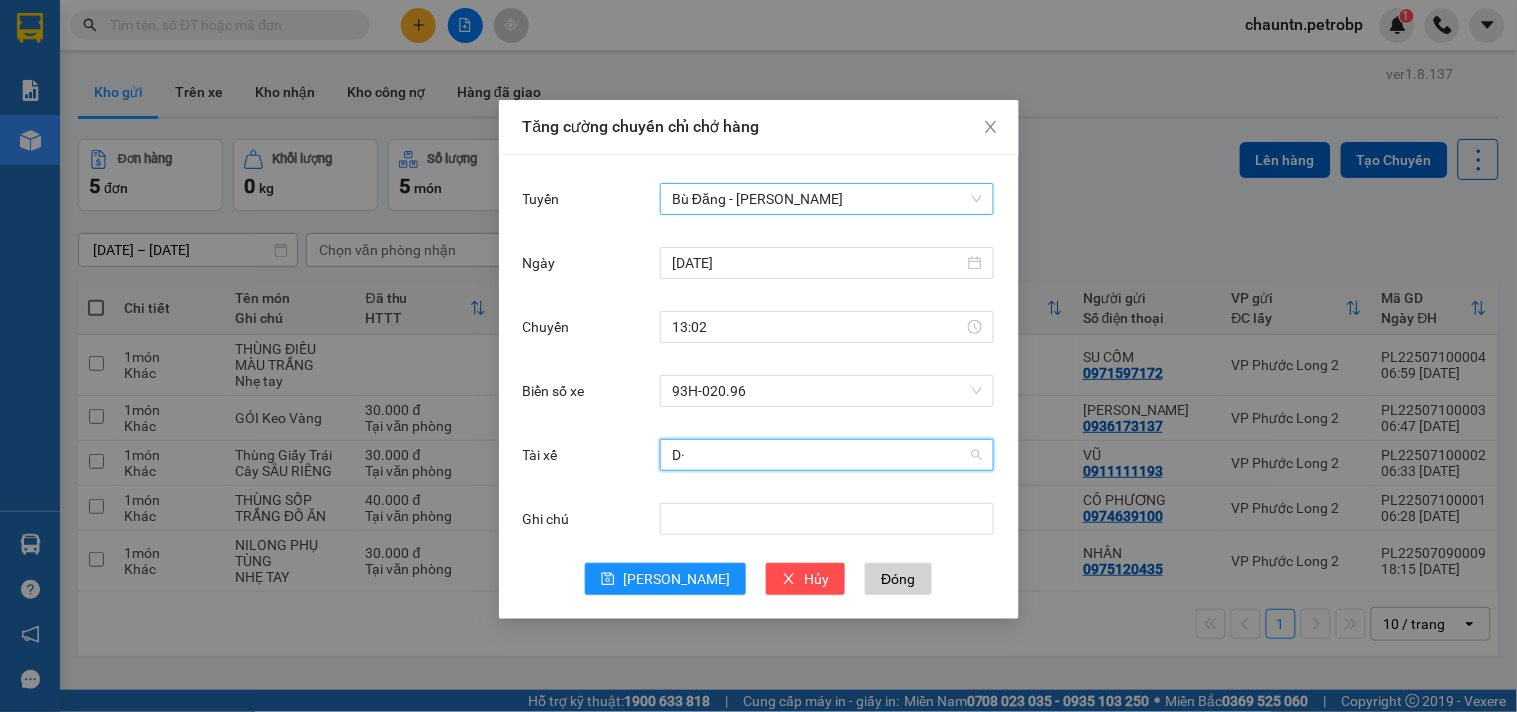 type on "D" 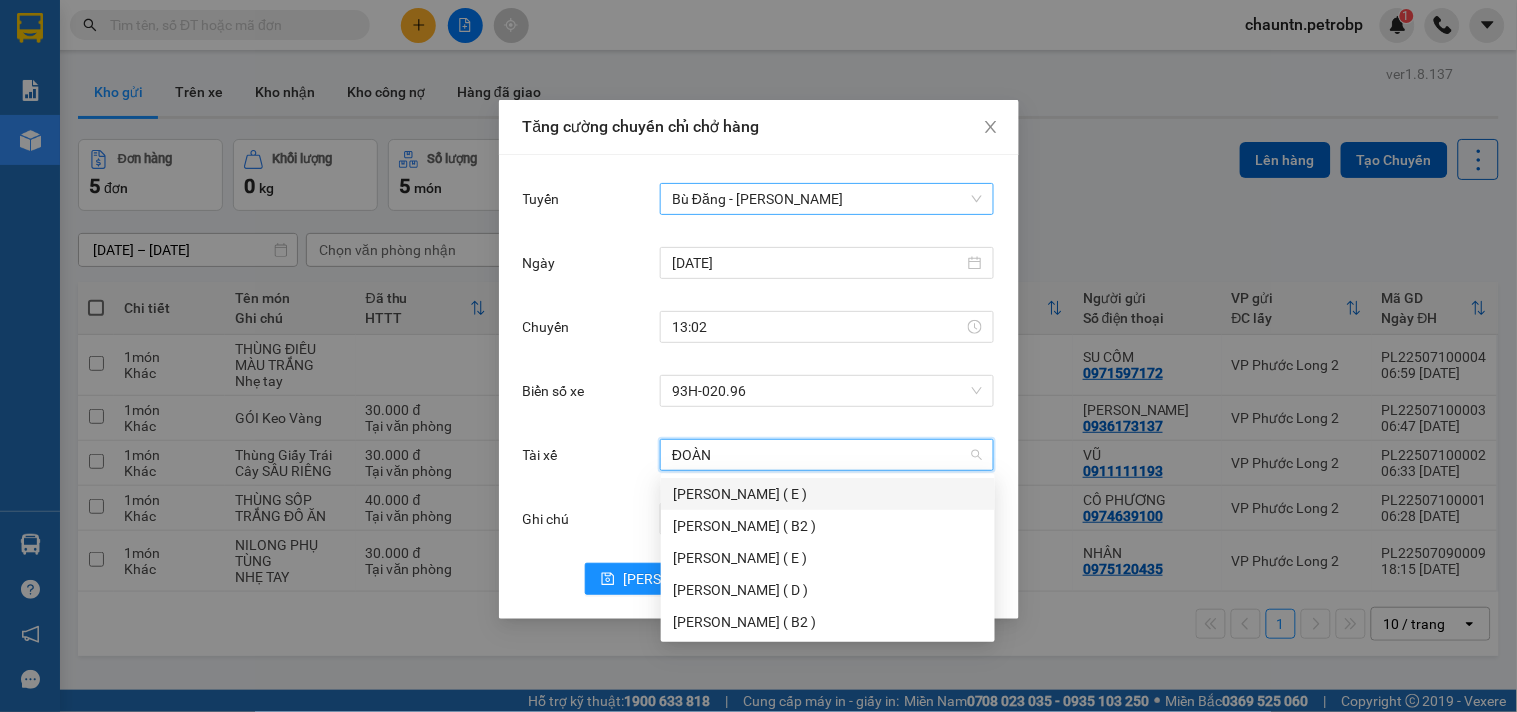 type on "ĐOÀN" 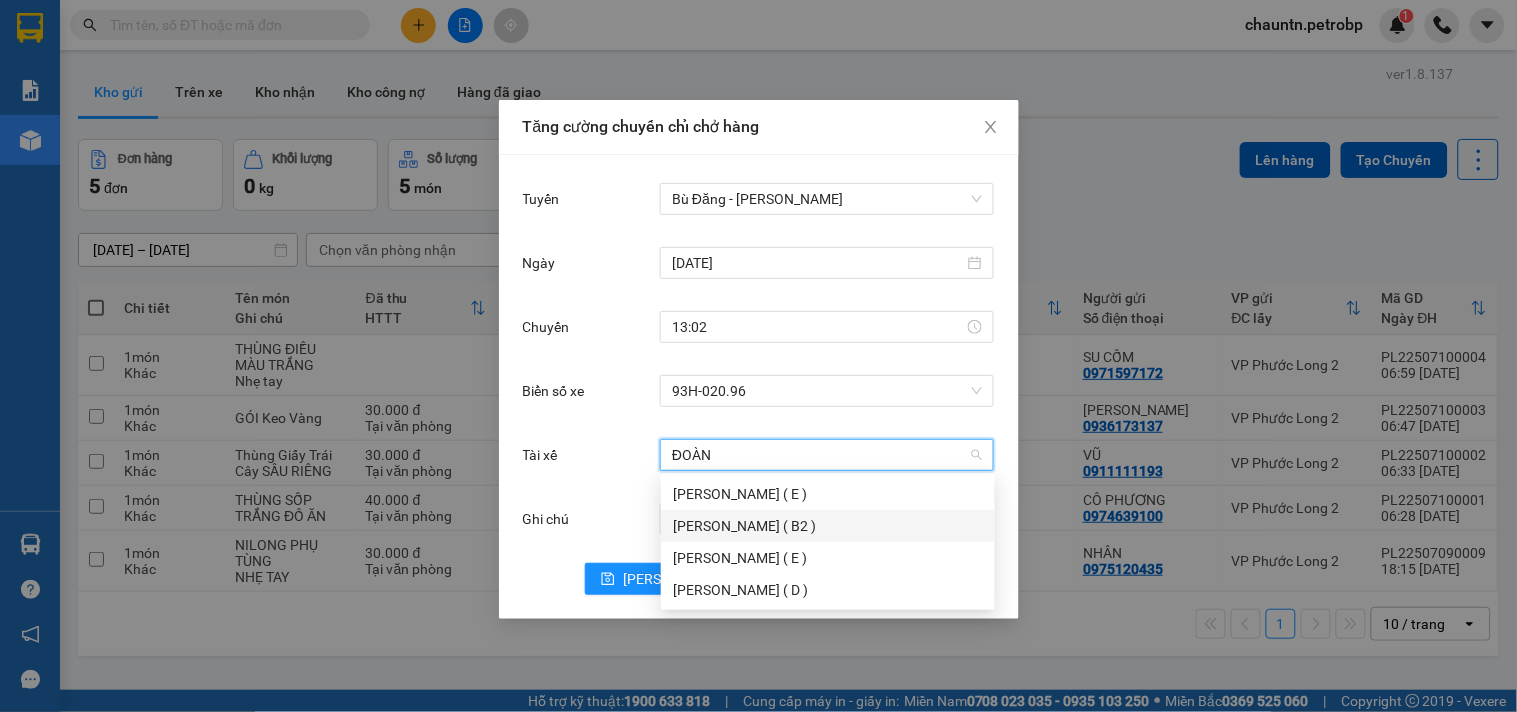 click on "[PERSON_NAME] ( B2 )" at bounding box center (828, 526) 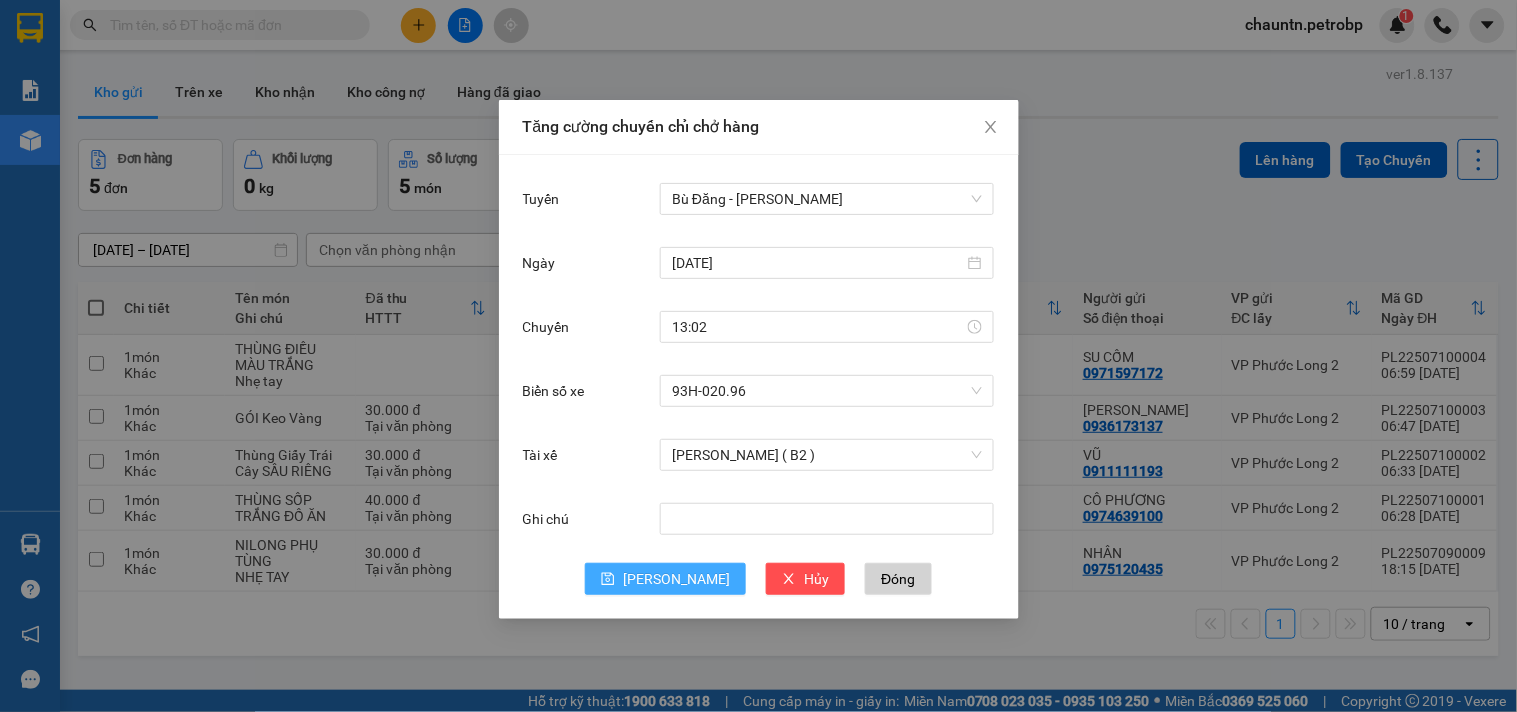 click on "[PERSON_NAME]" at bounding box center [676, 579] 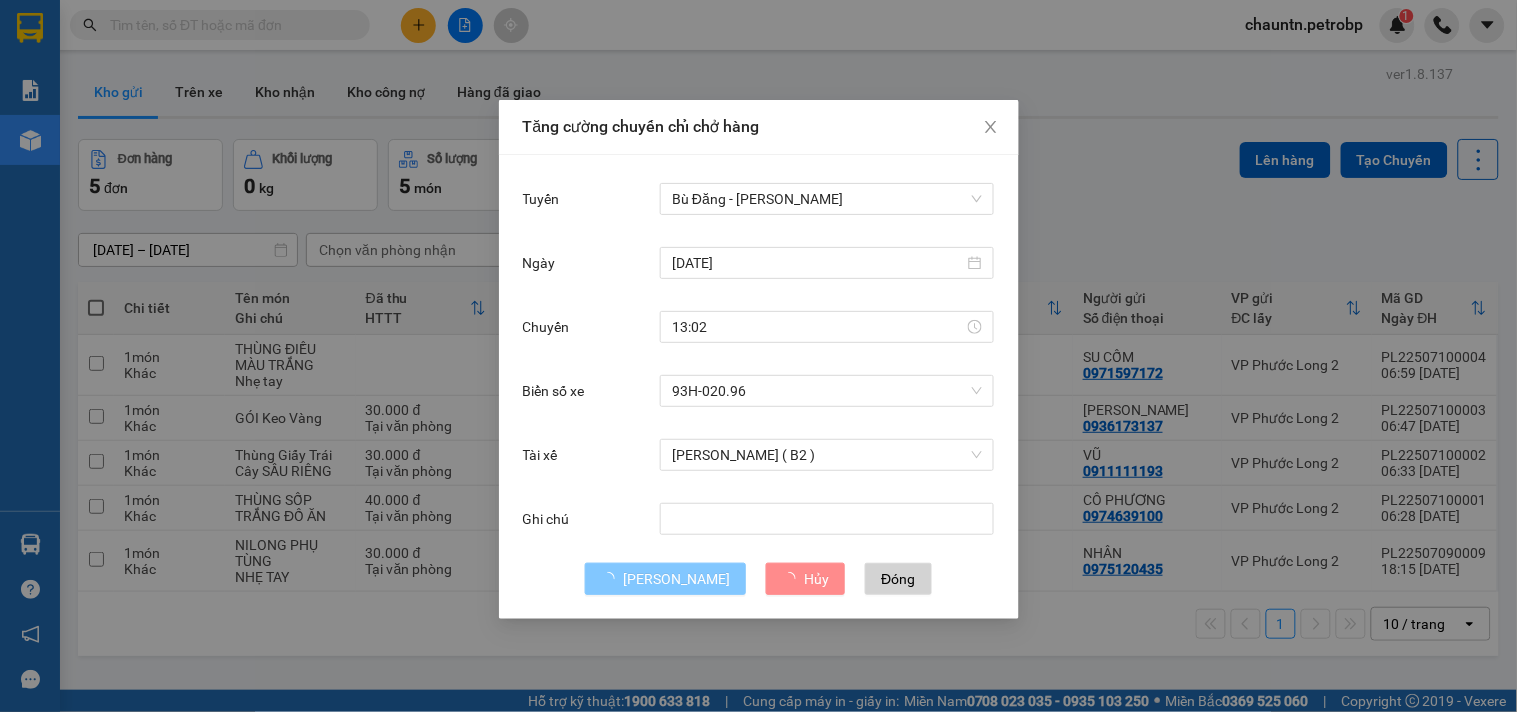 type 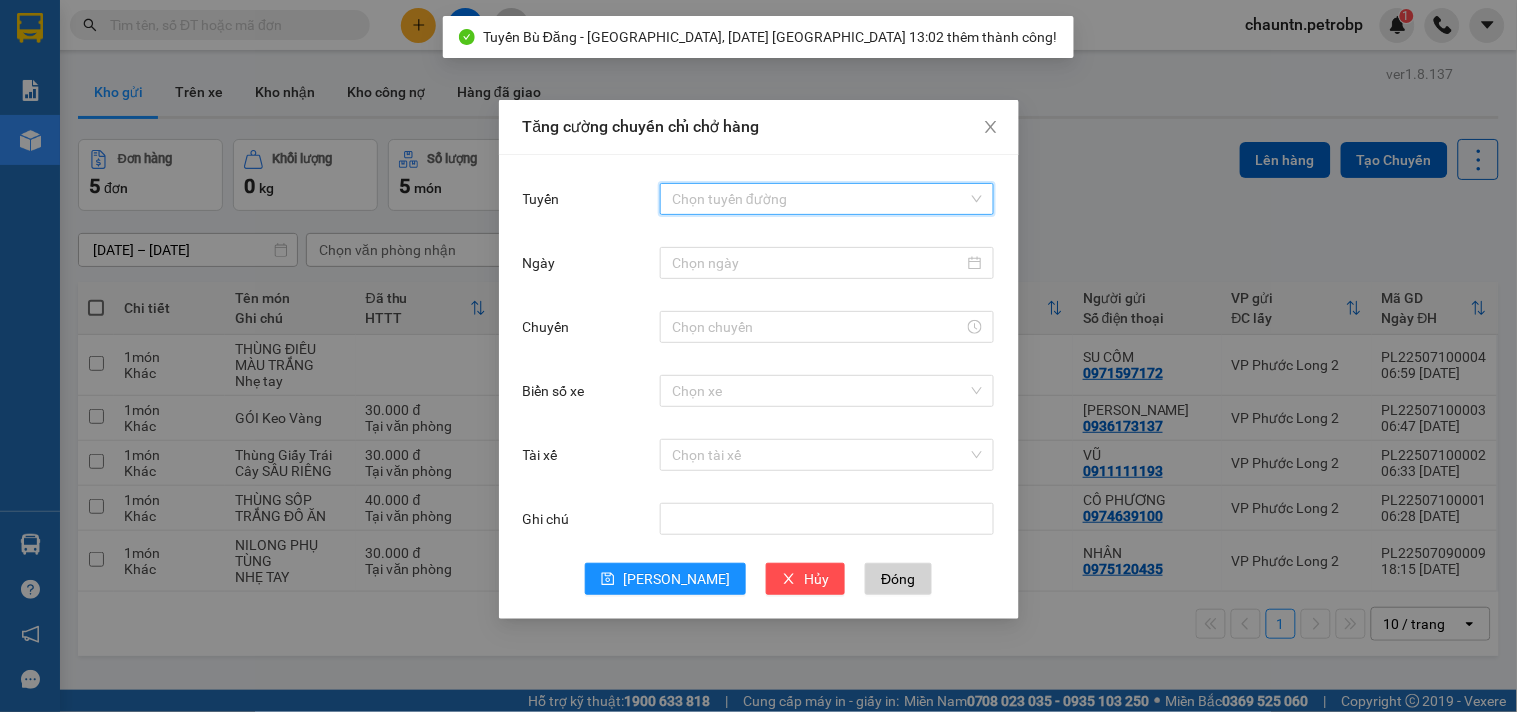 click on "Tuyến" at bounding box center [820, 199] 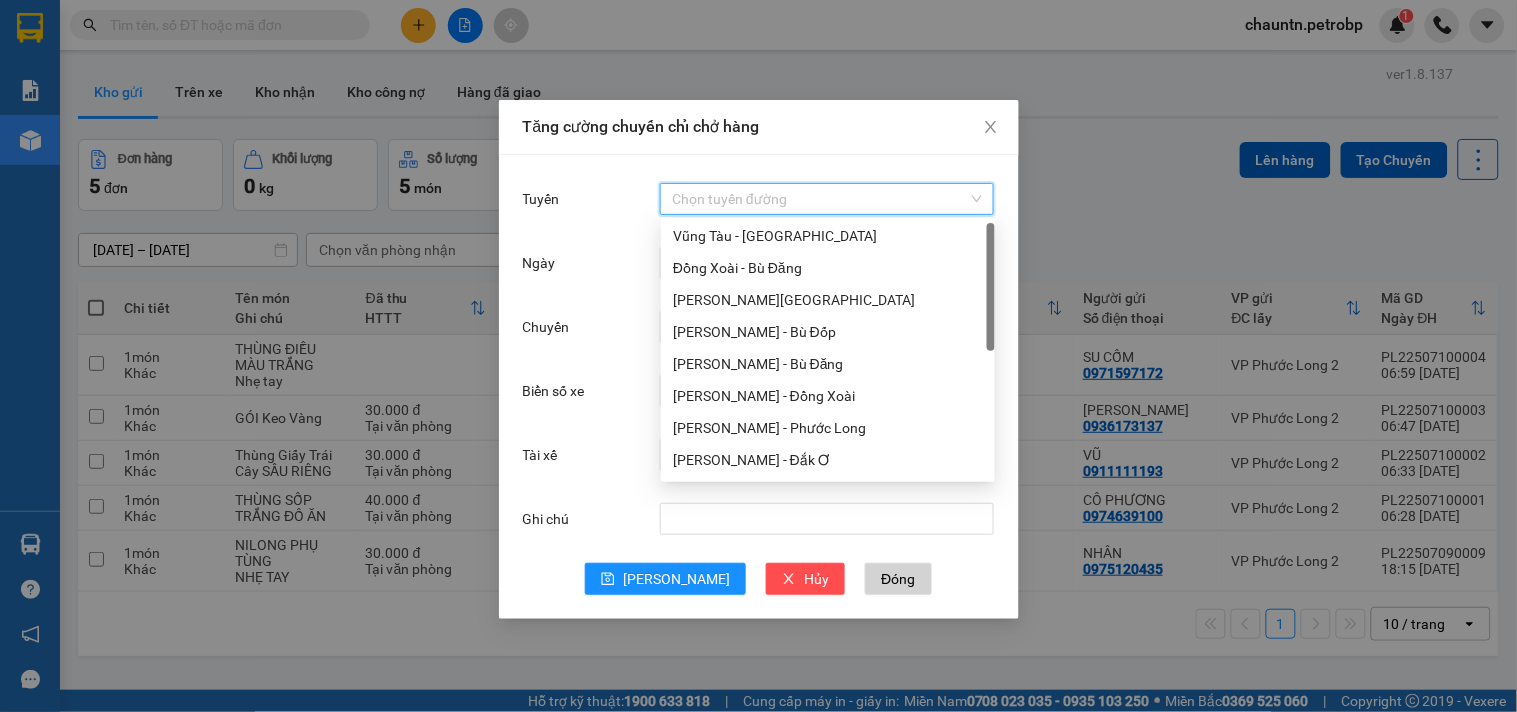 scroll, scrollTop: 0, scrollLeft: 0, axis: both 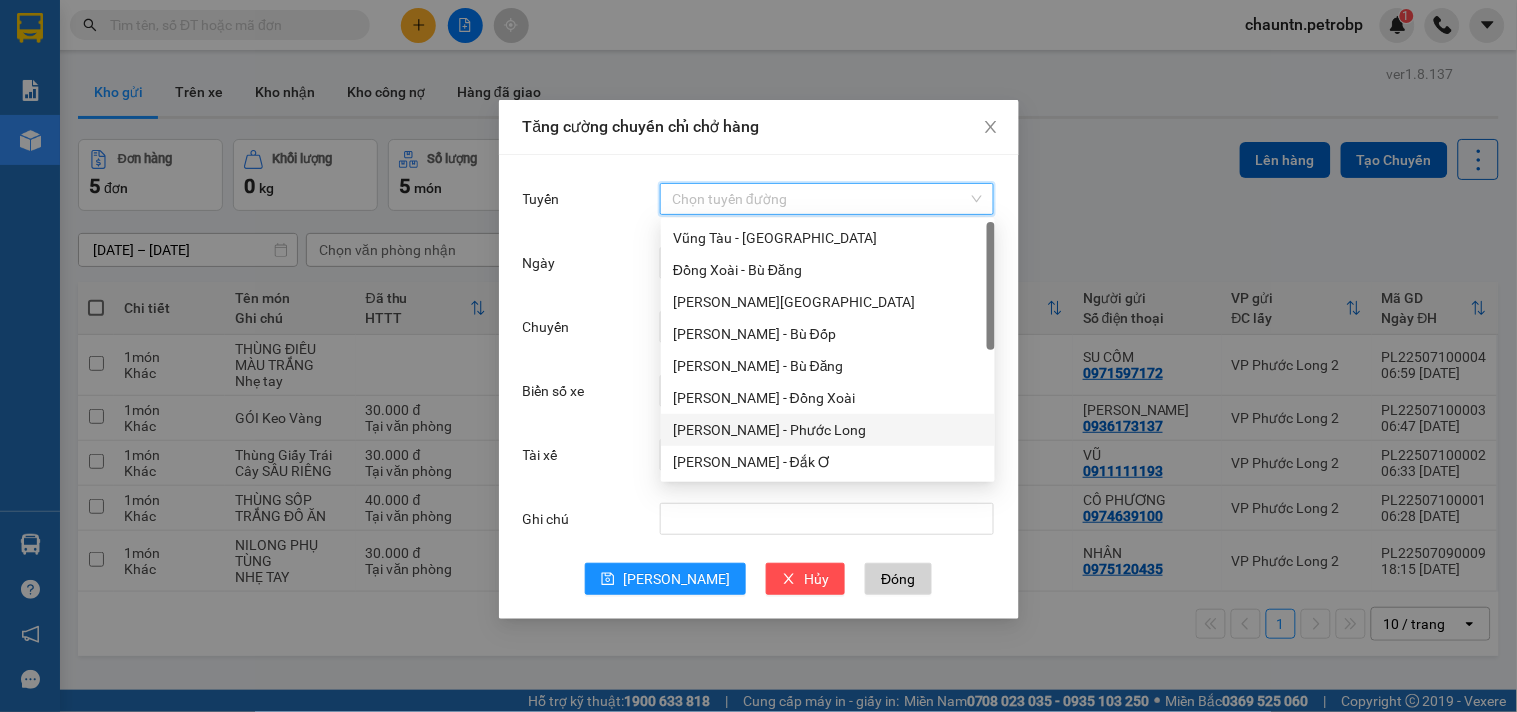 click on "[PERSON_NAME] - Phước Long" at bounding box center (828, 430) 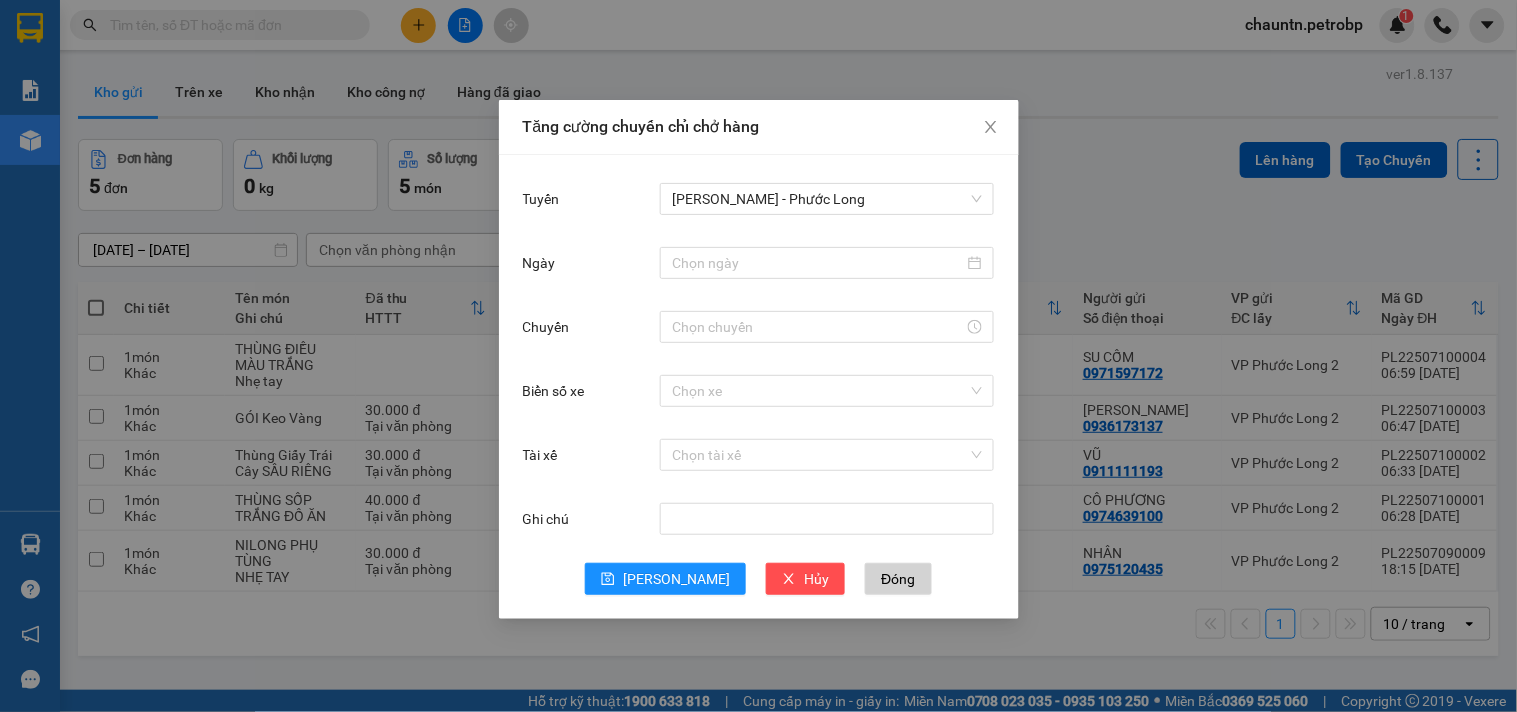 click at bounding box center [827, 263] 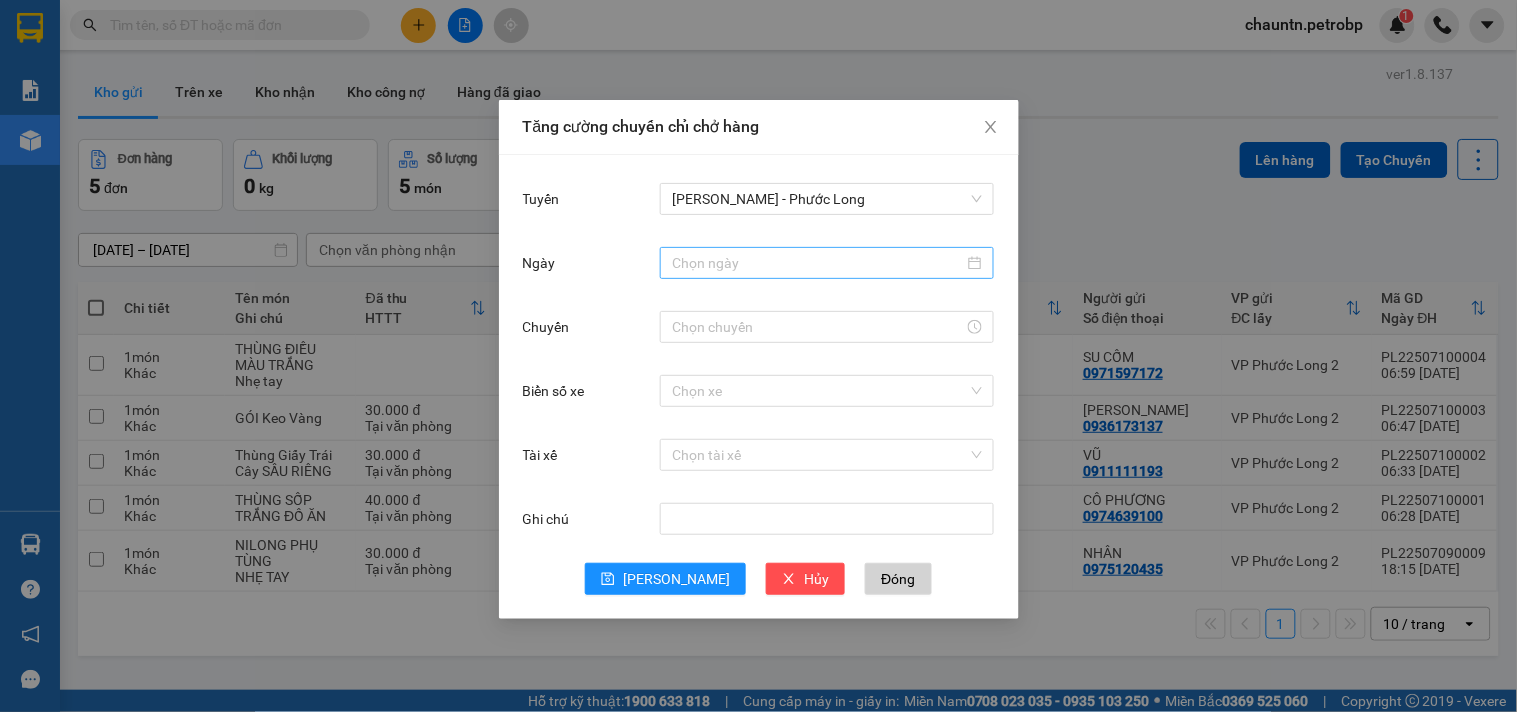 click on "Ngày" at bounding box center (818, 263) 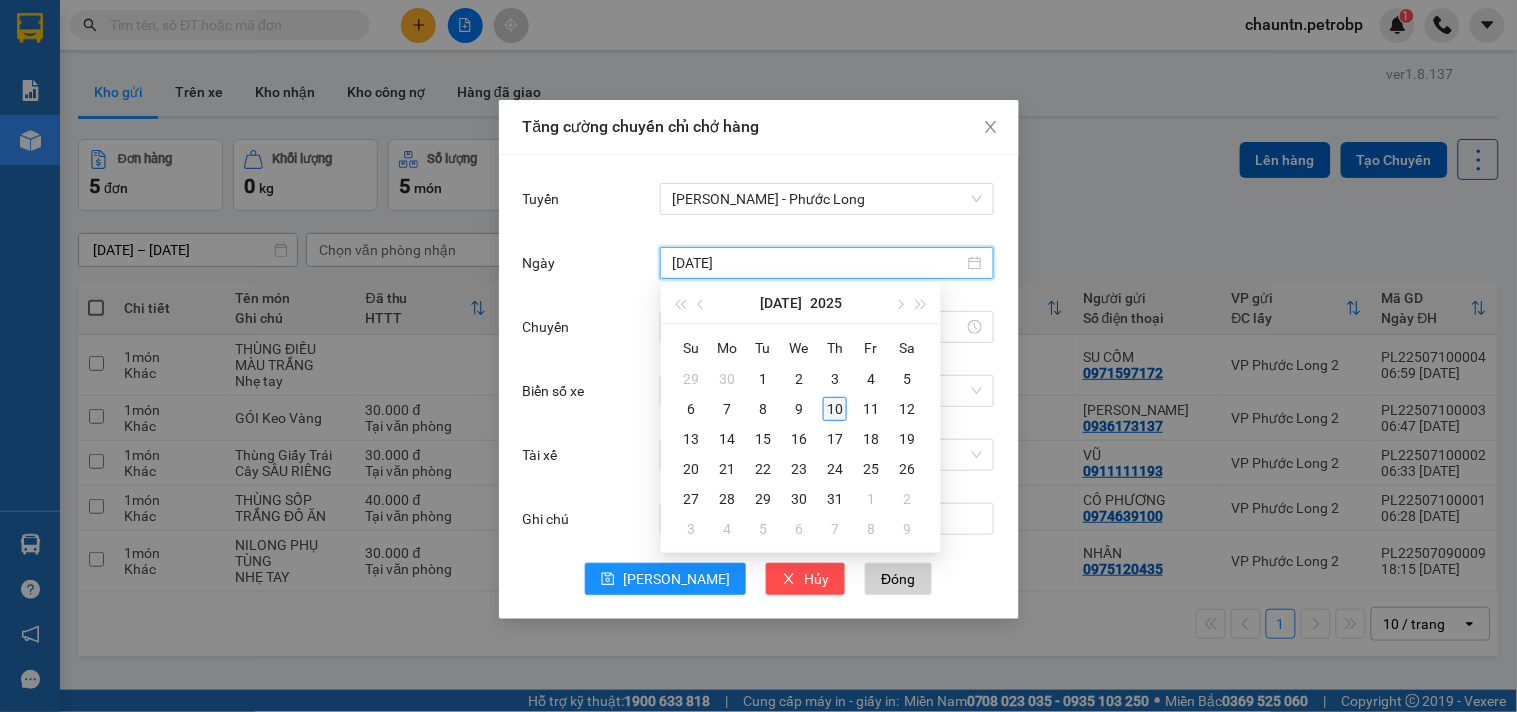 type on "[DATE]" 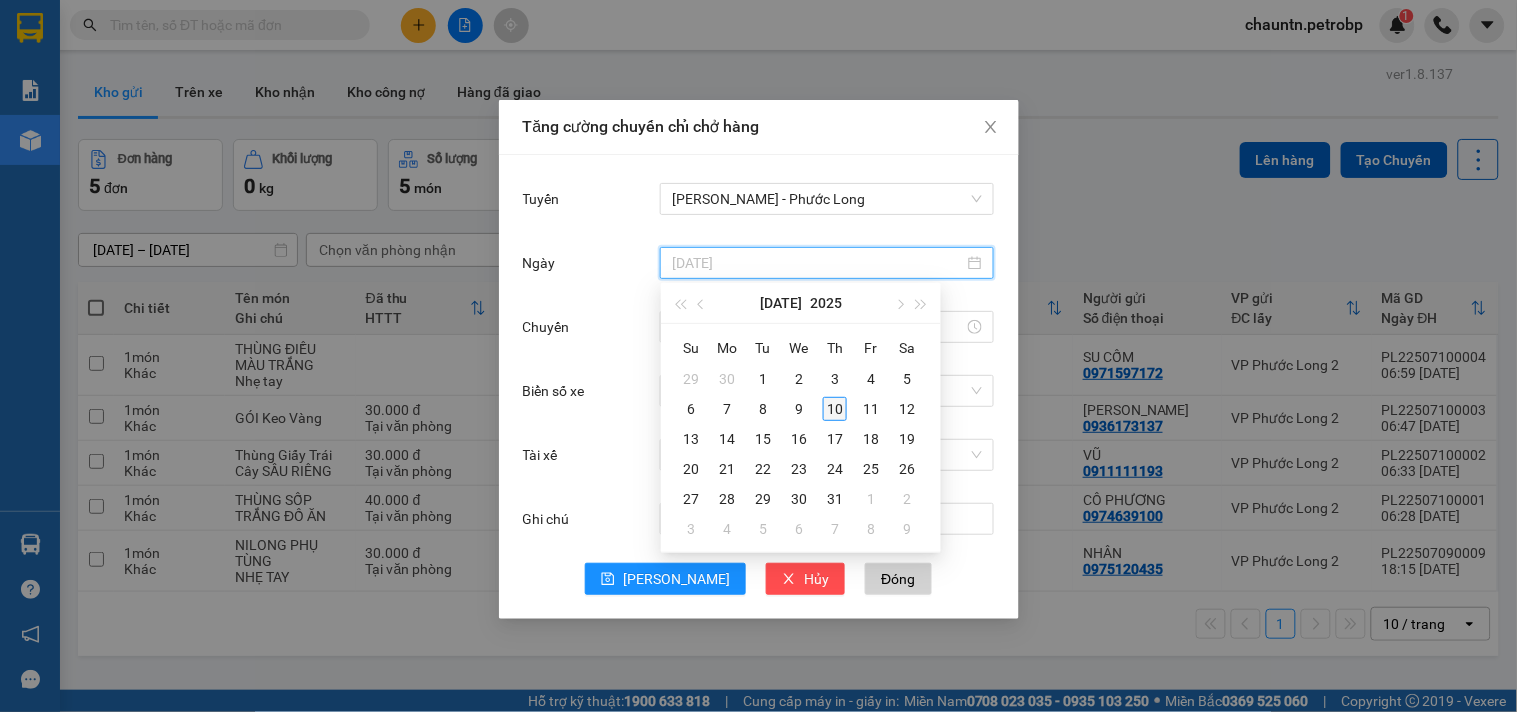 click on "10" at bounding box center (835, 409) 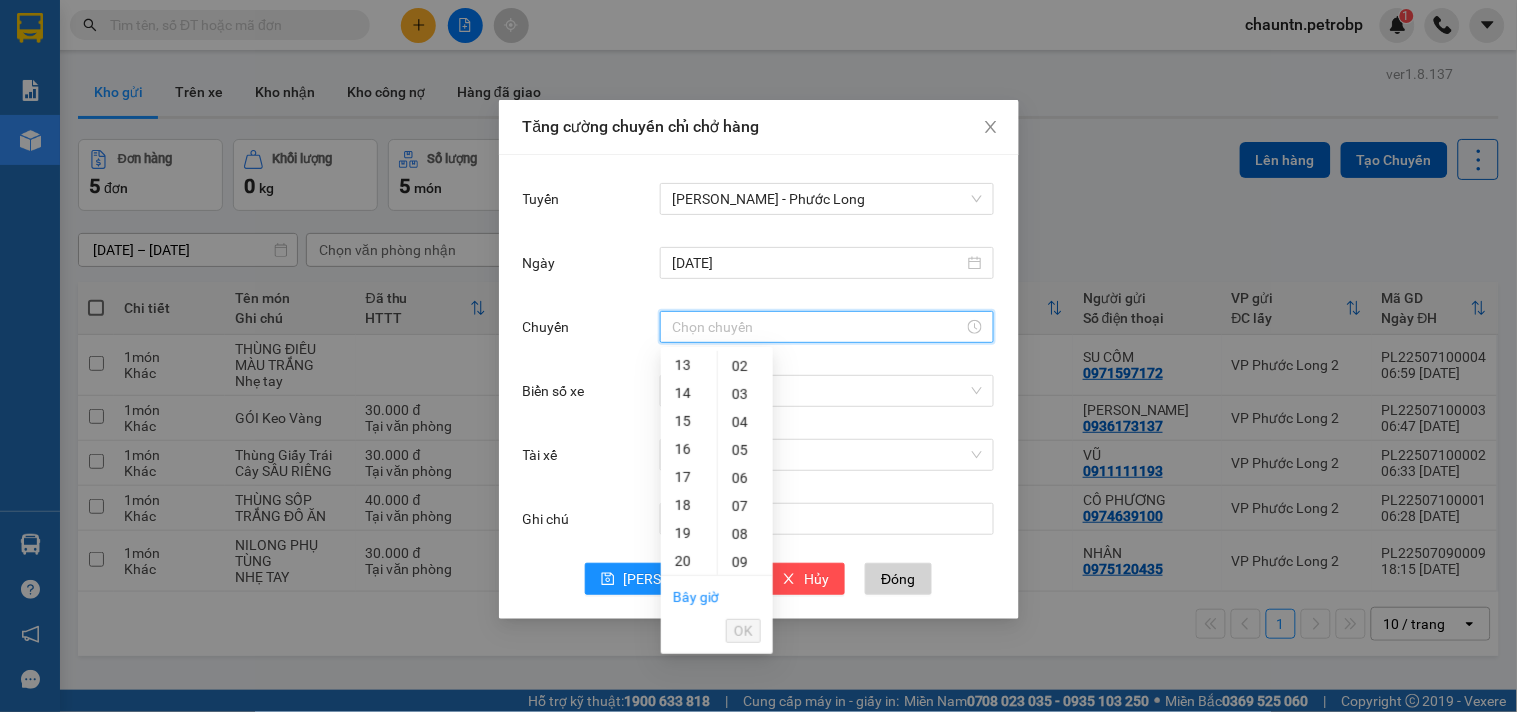 click on "Chuyến" at bounding box center [818, 327] 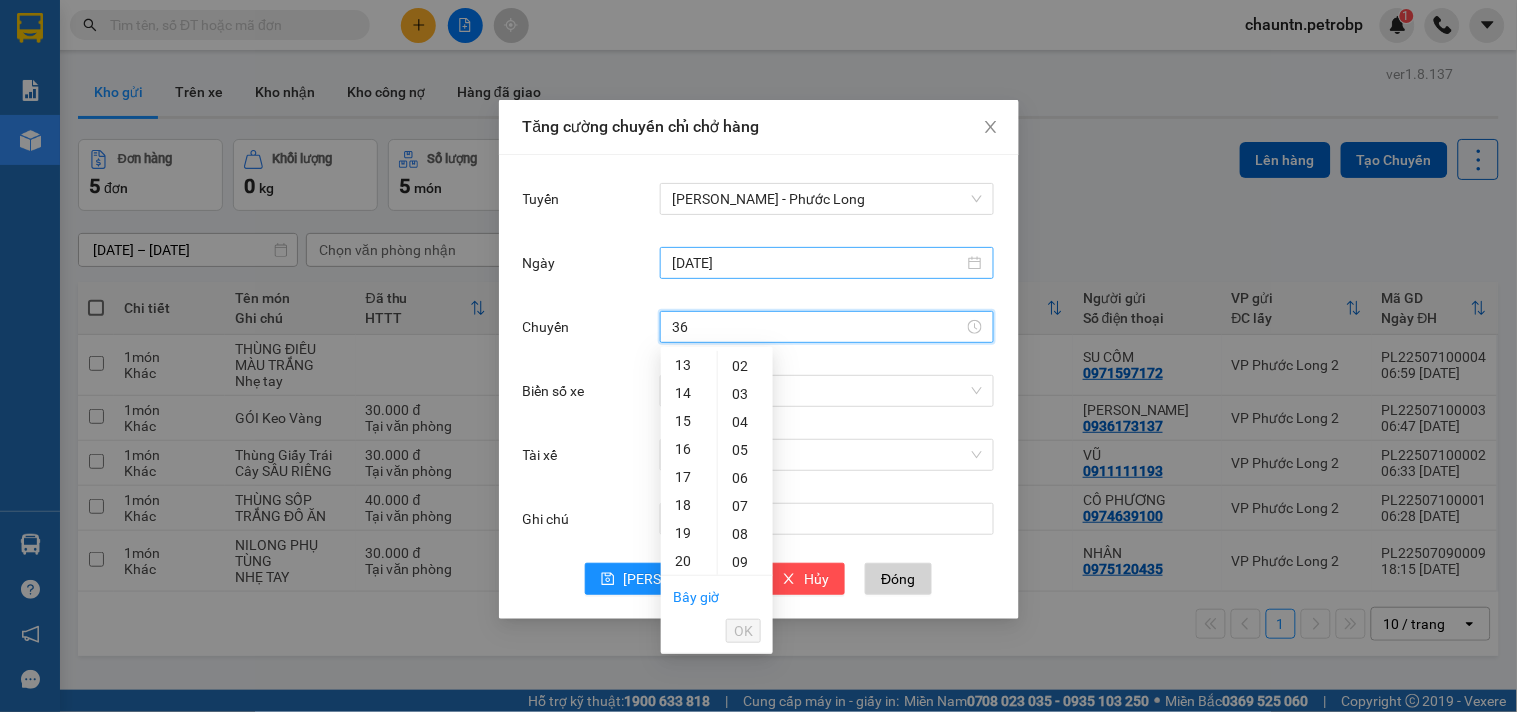 type on "3" 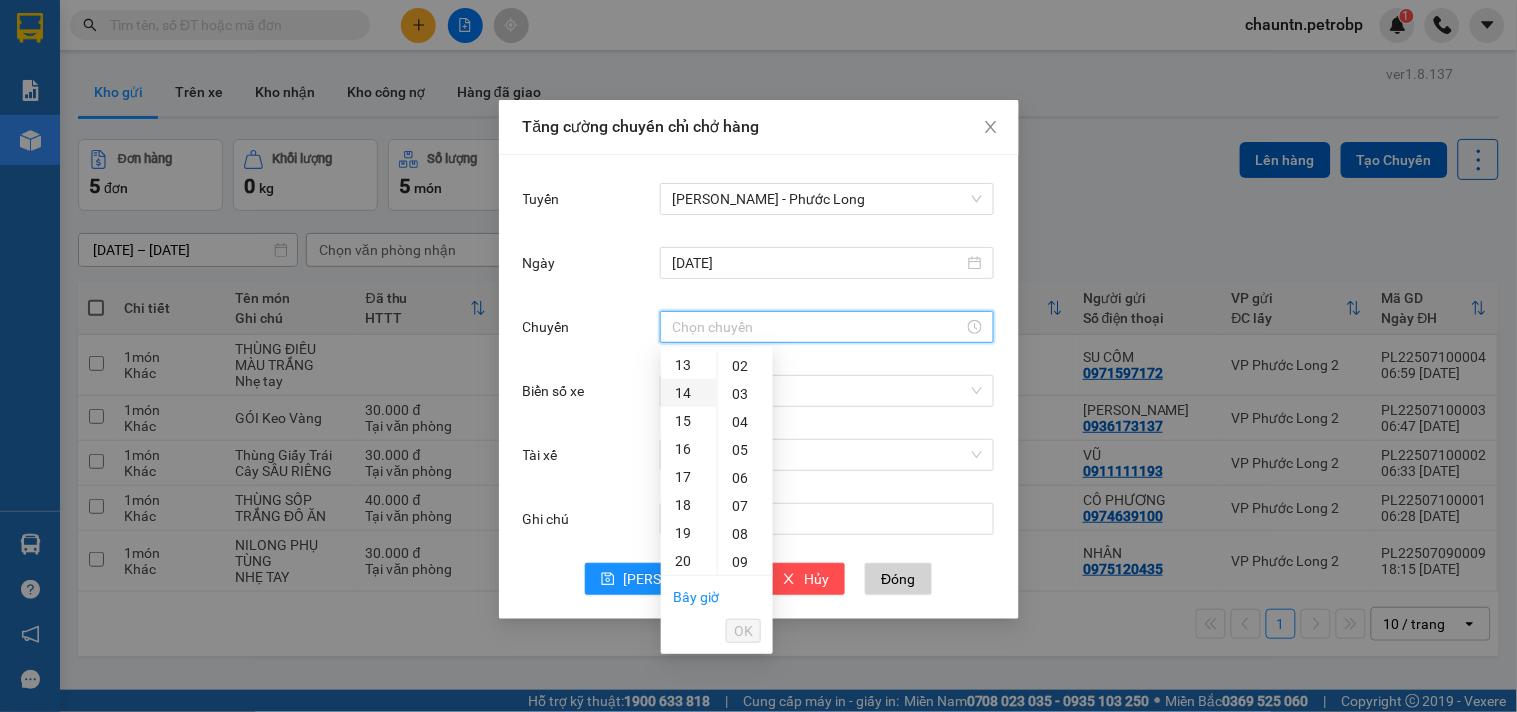 click on "14" at bounding box center [689, 393] 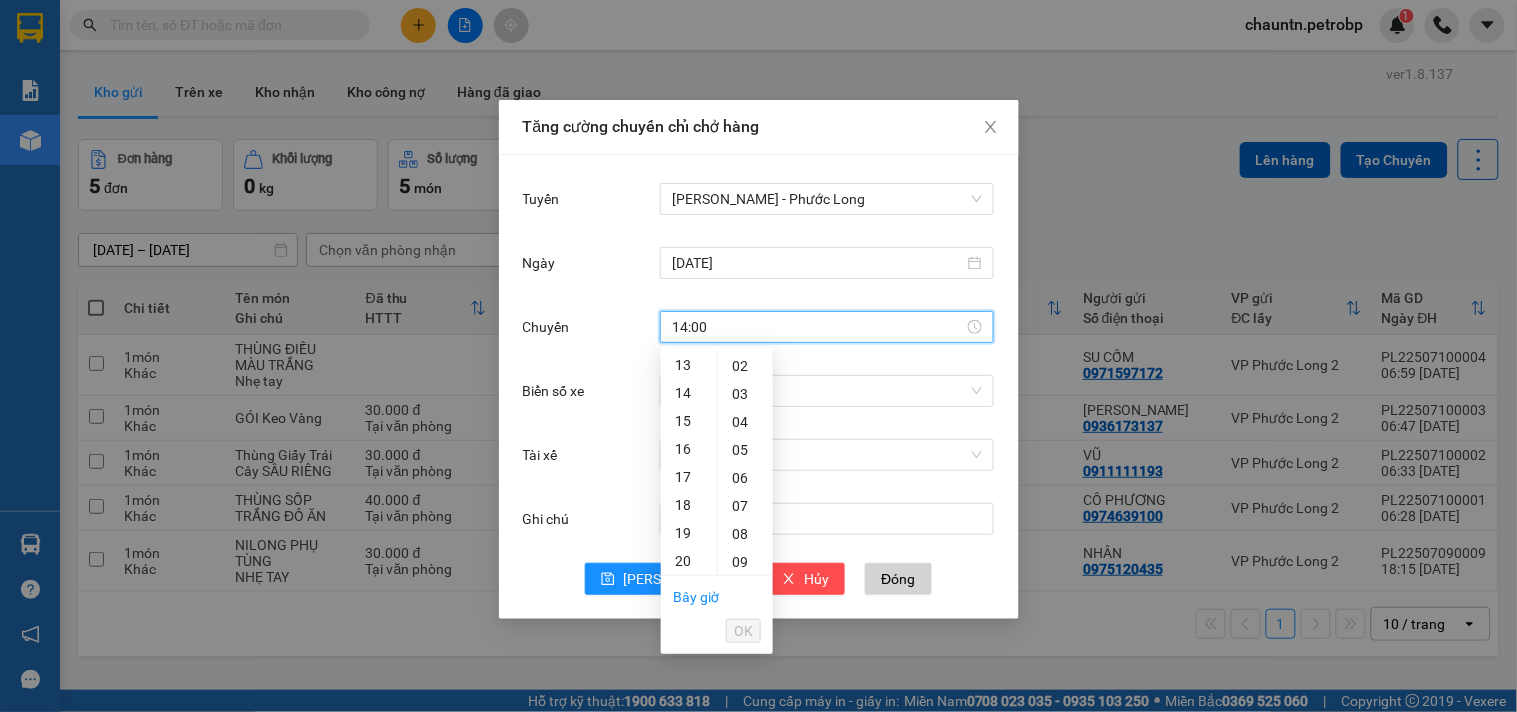 scroll, scrollTop: 382, scrollLeft: 0, axis: vertical 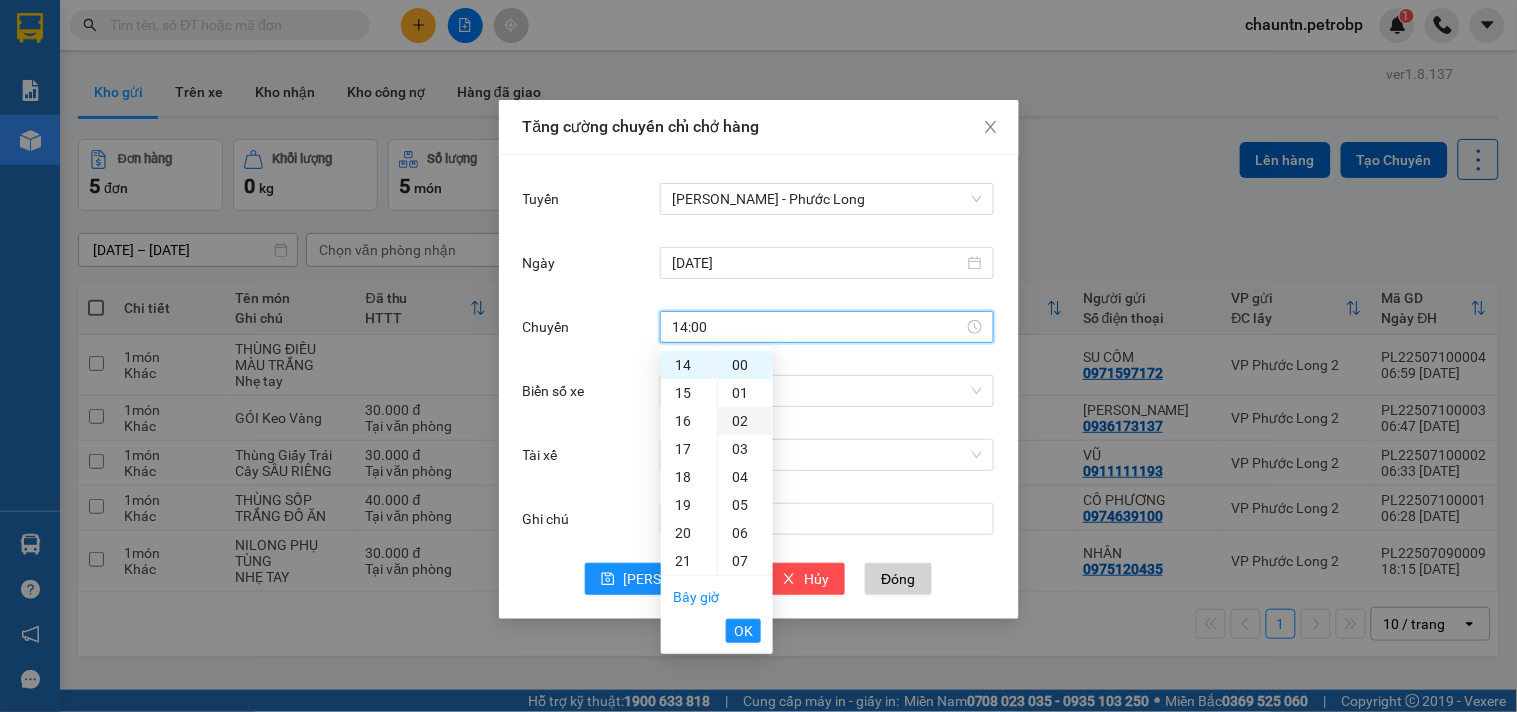 click on "02" at bounding box center [745, 421] 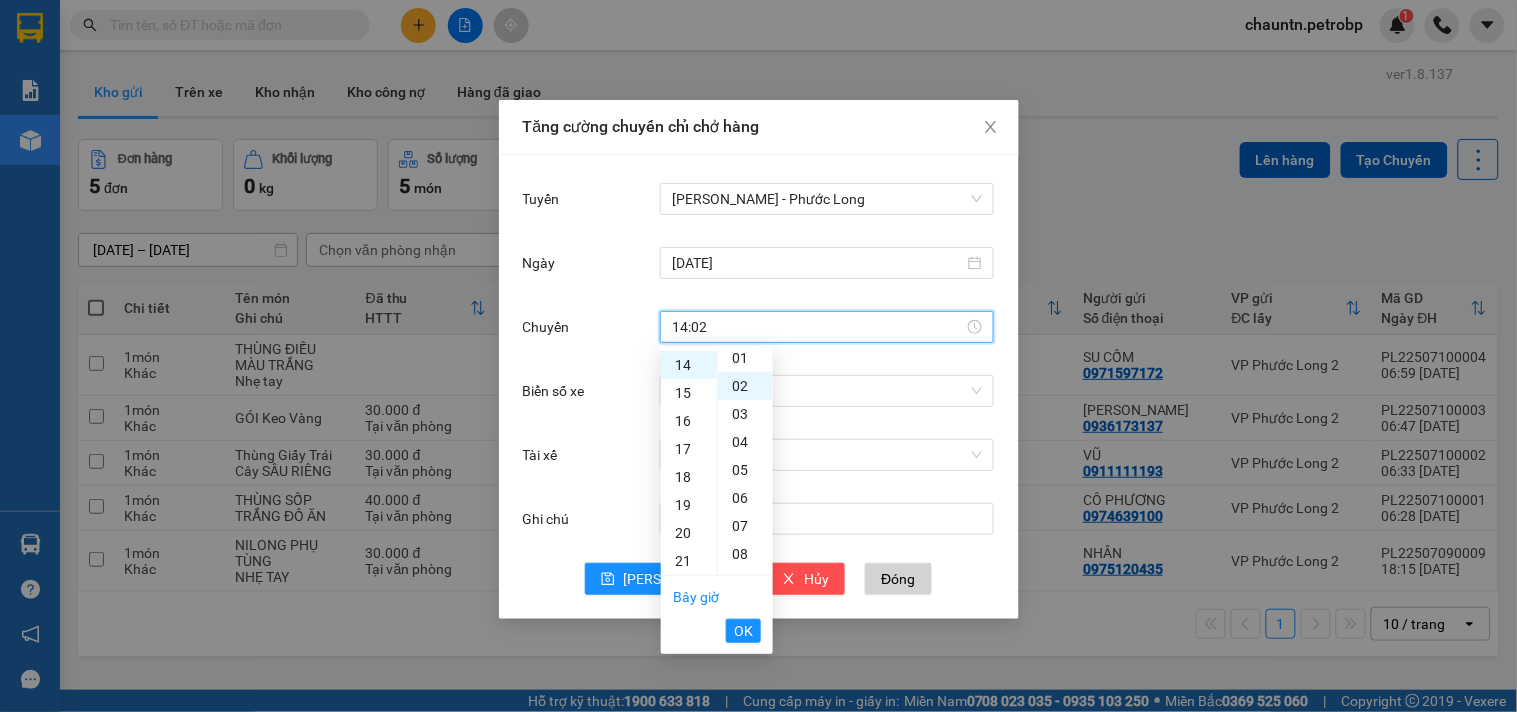 scroll, scrollTop: 55, scrollLeft: 0, axis: vertical 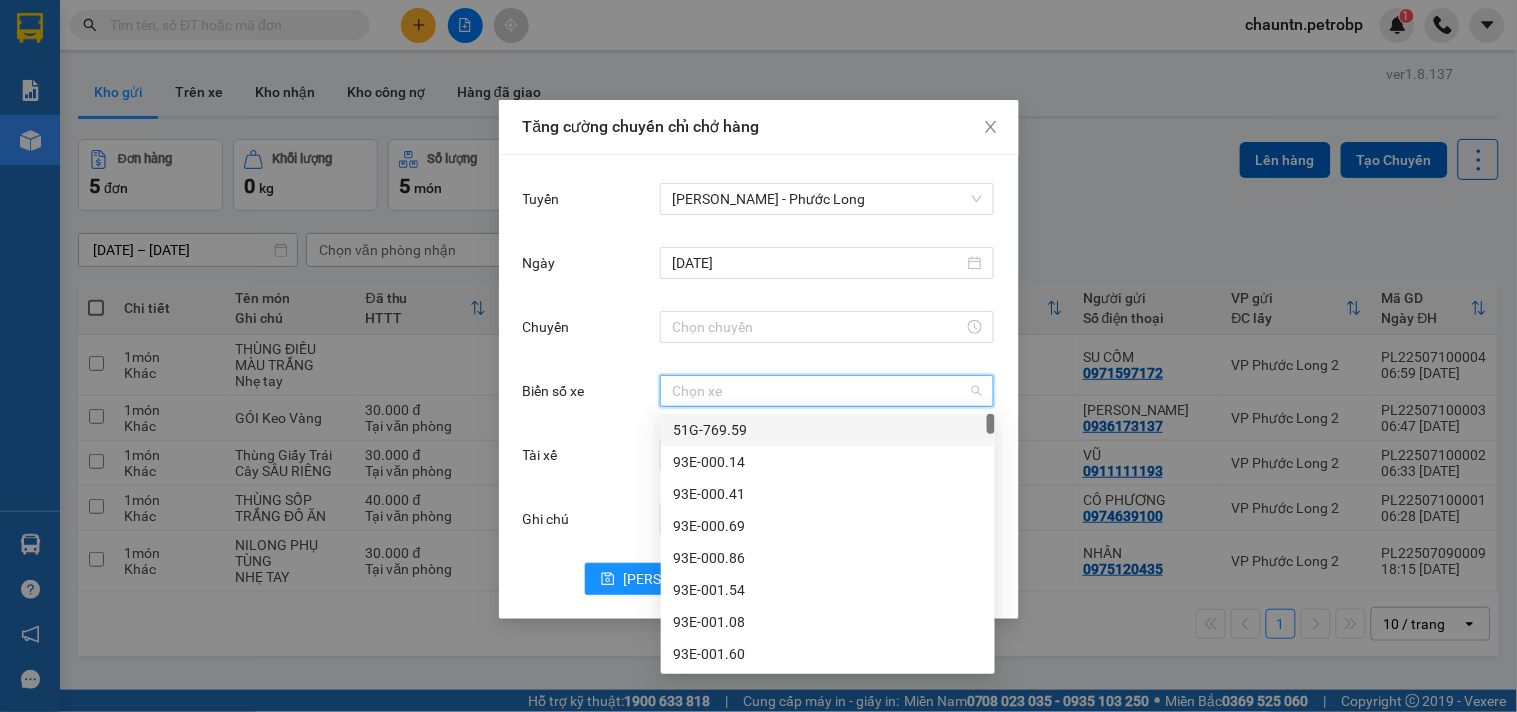 click on "Biển số xe" at bounding box center [820, 391] 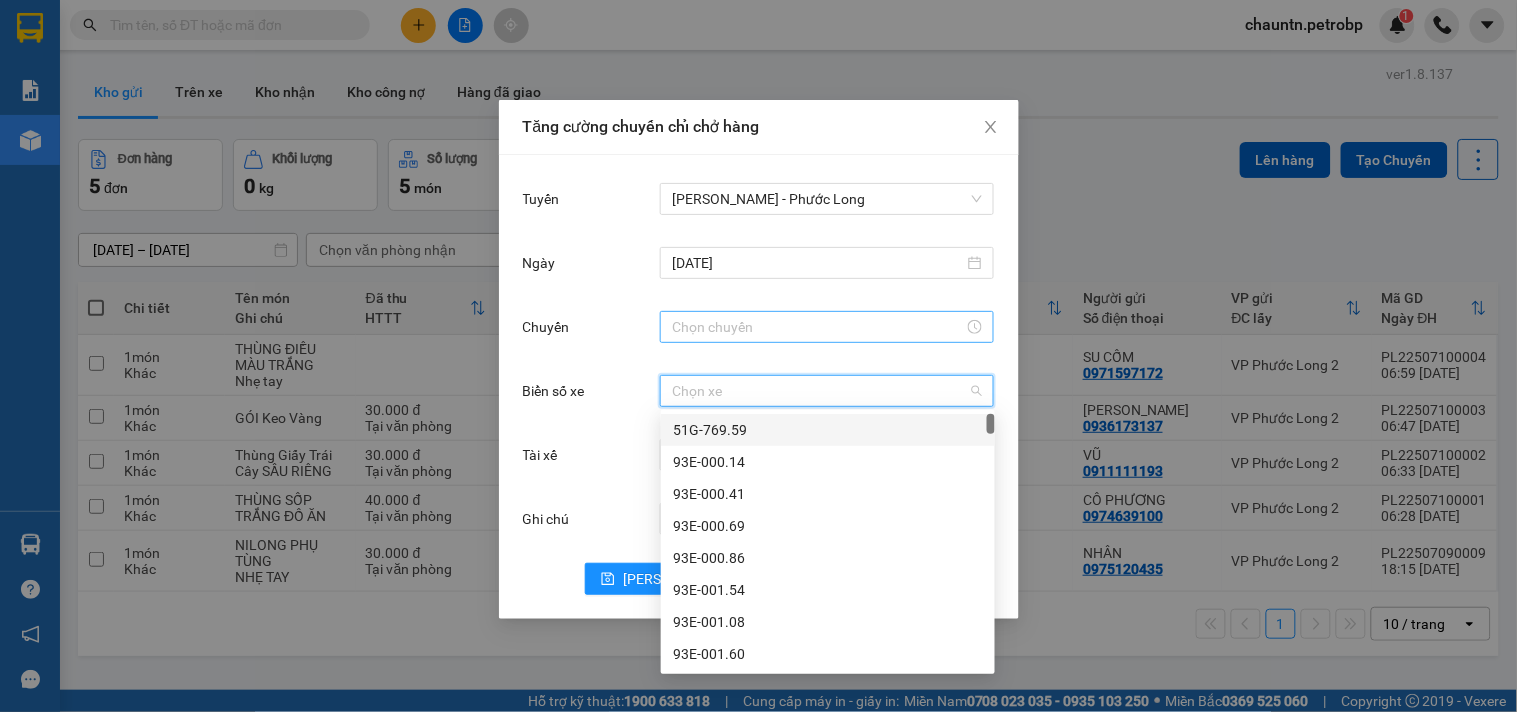 click on "Chuyến" at bounding box center [818, 327] 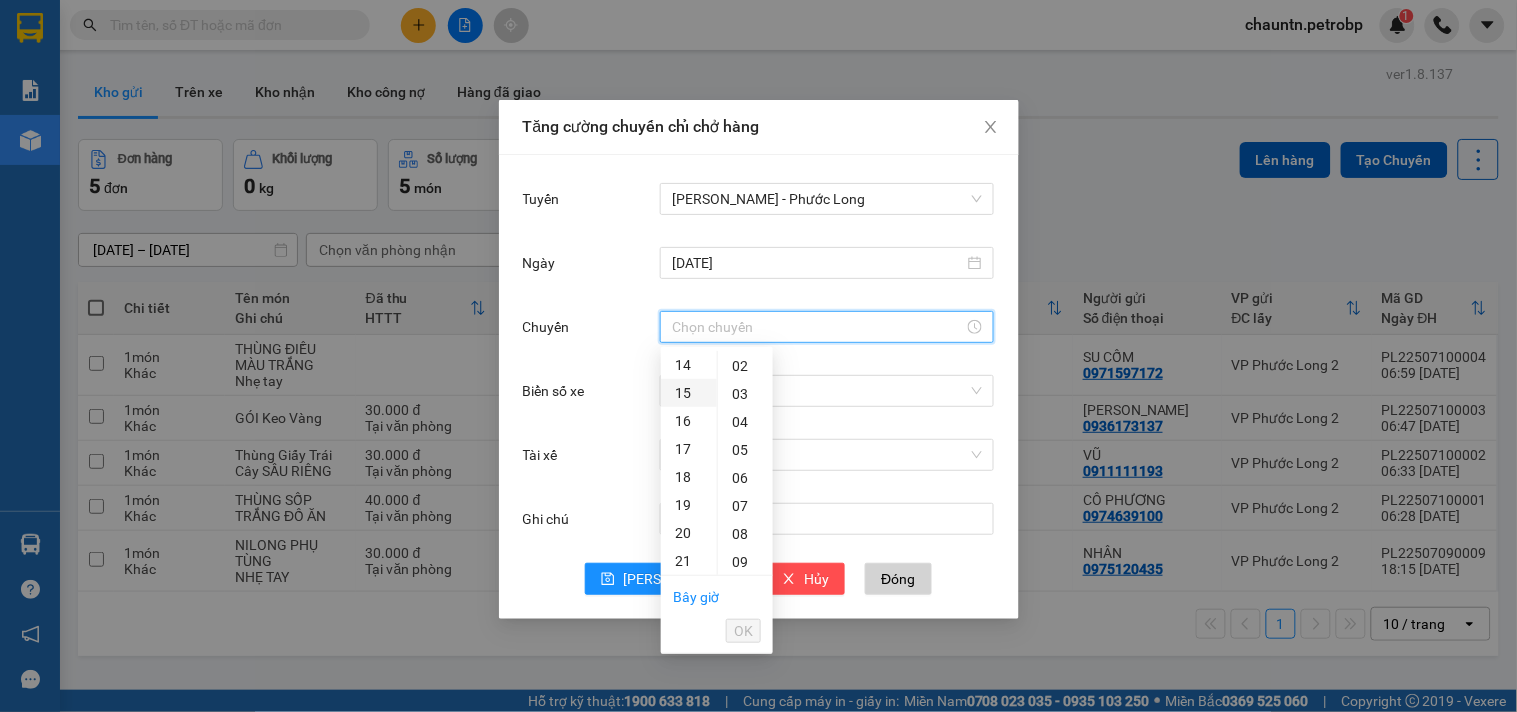 click on "15" at bounding box center [689, 393] 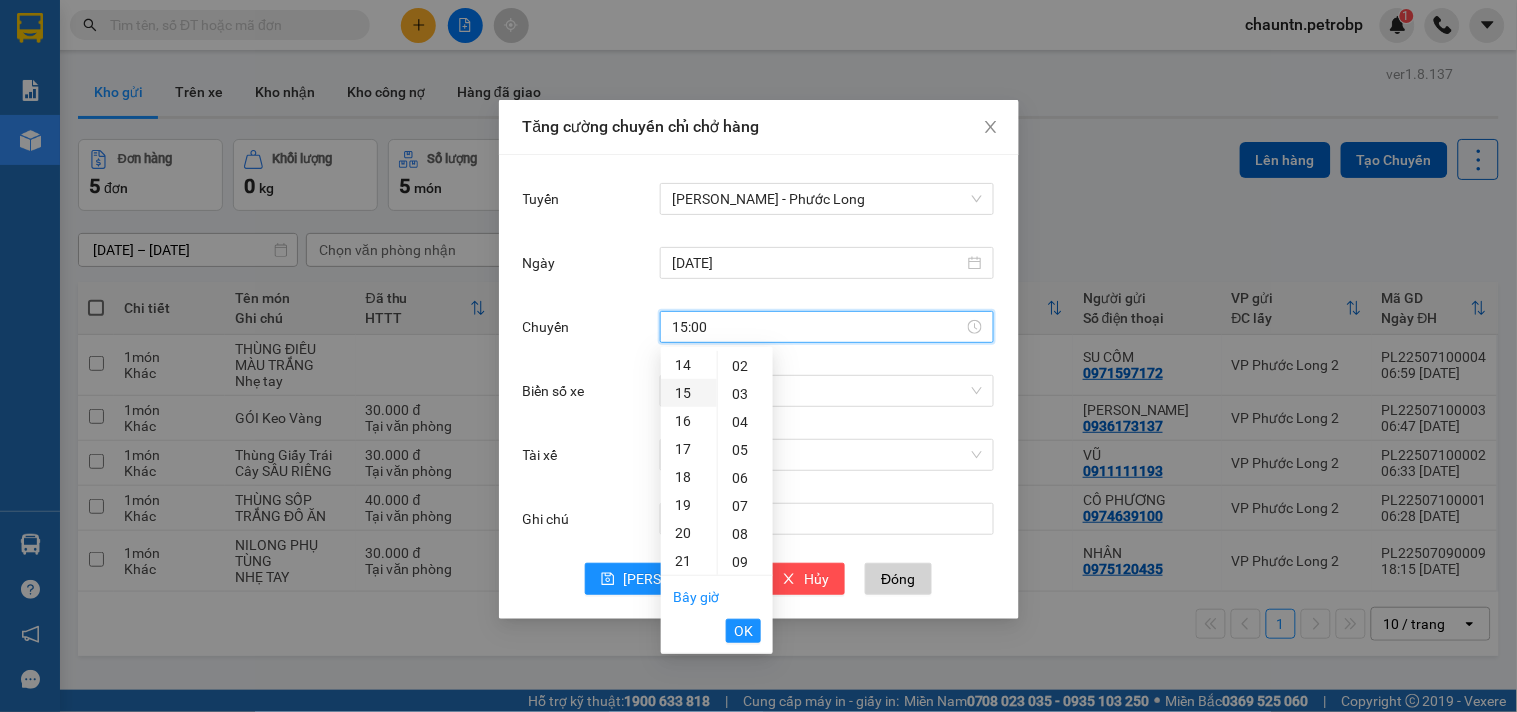 scroll, scrollTop: 420, scrollLeft: 0, axis: vertical 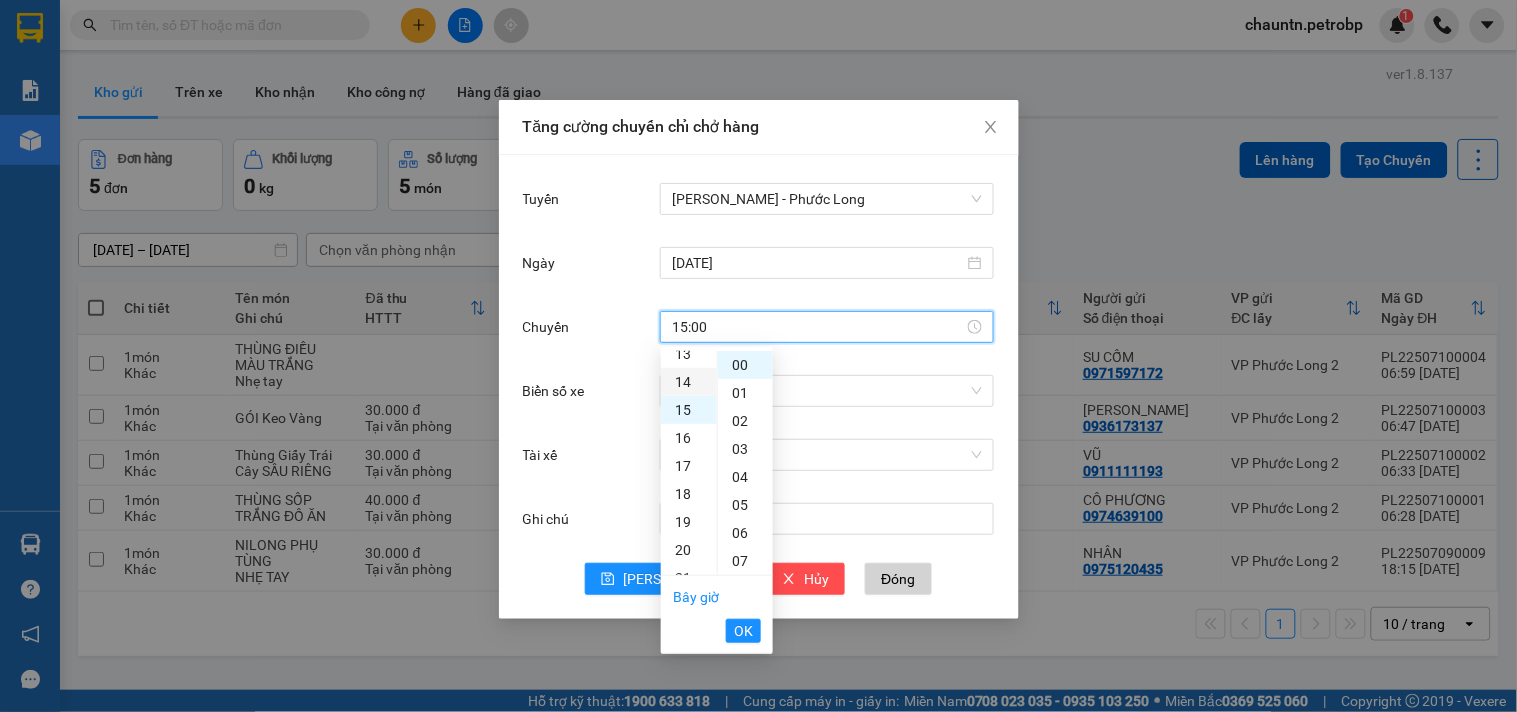 click on "14" at bounding box center [689, 382] 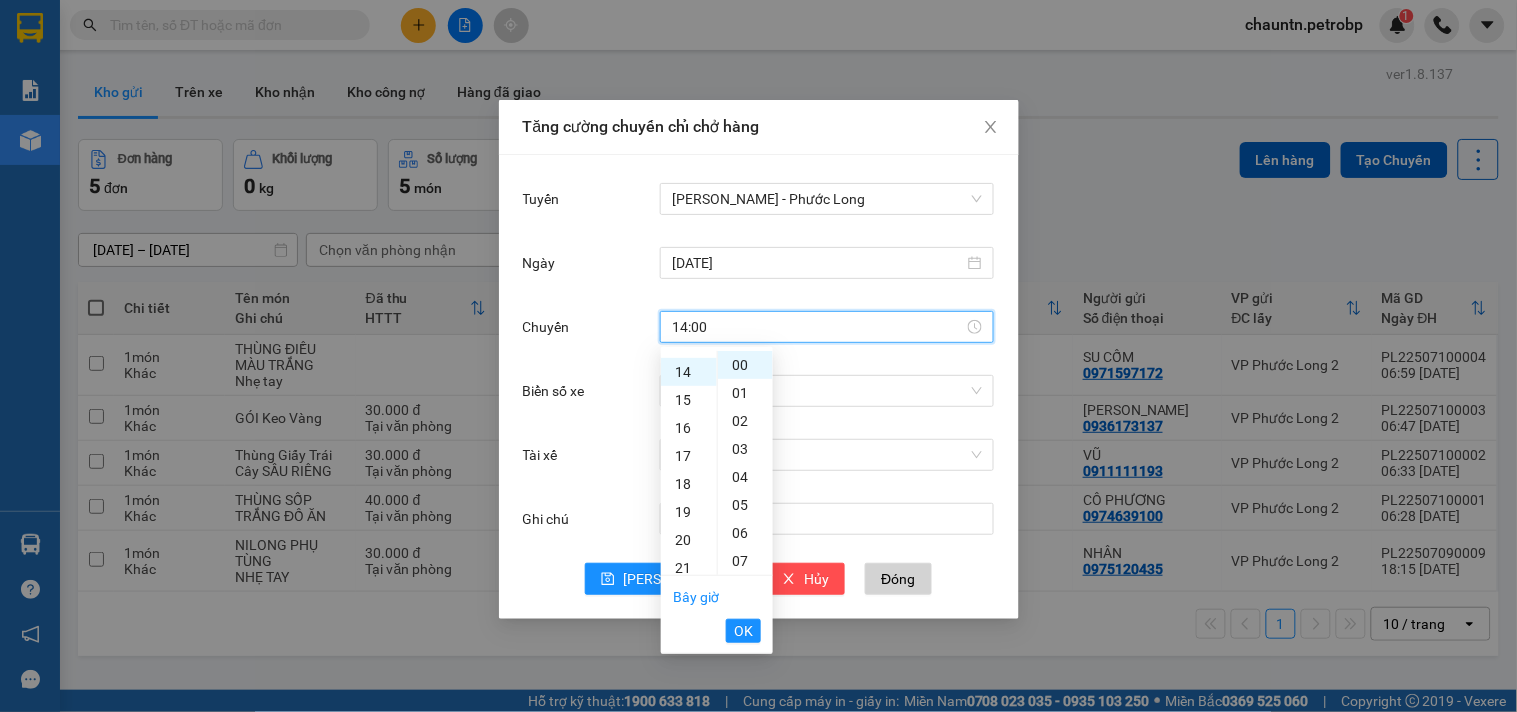 scroll, scrollTop: 392, scrollLeft: 0, axis: vertical 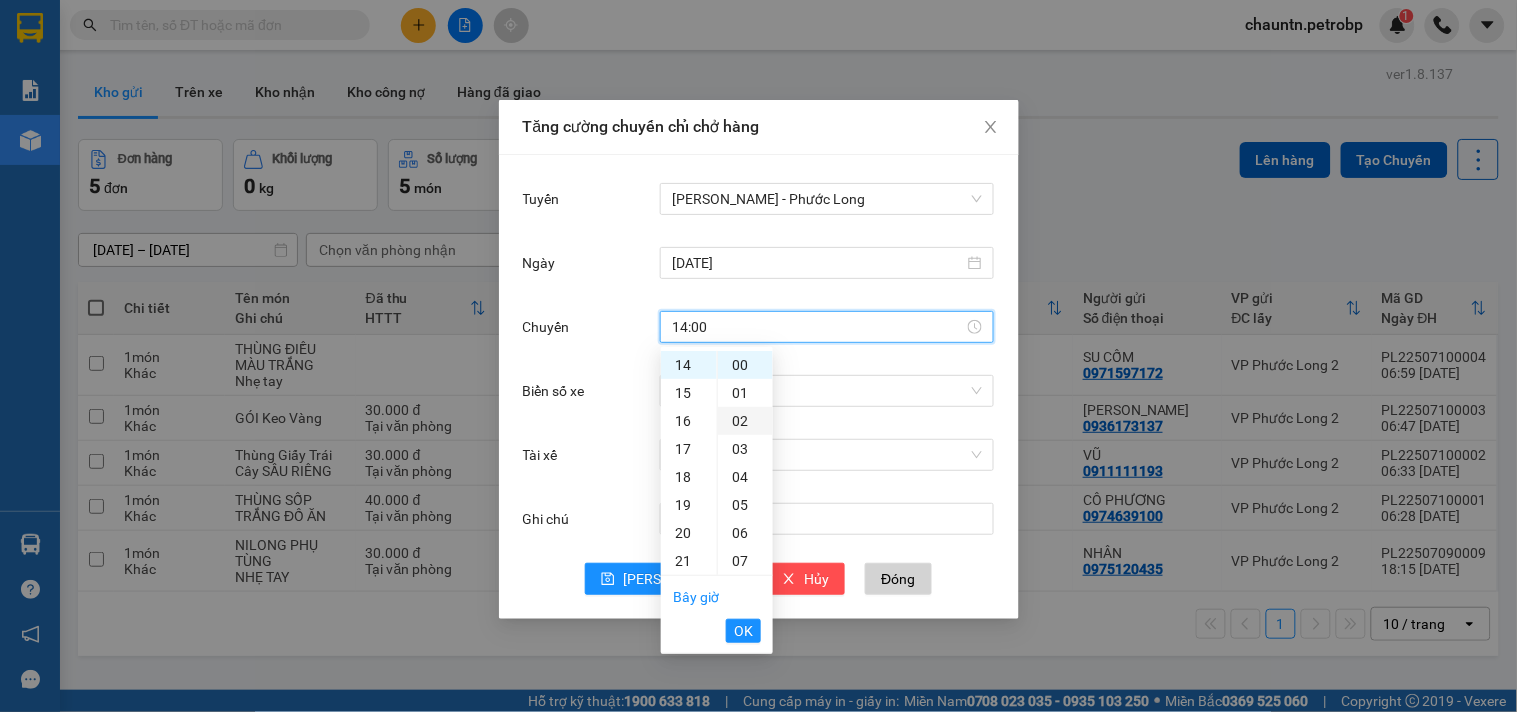 click on "02" at bounding box center [745, 421] 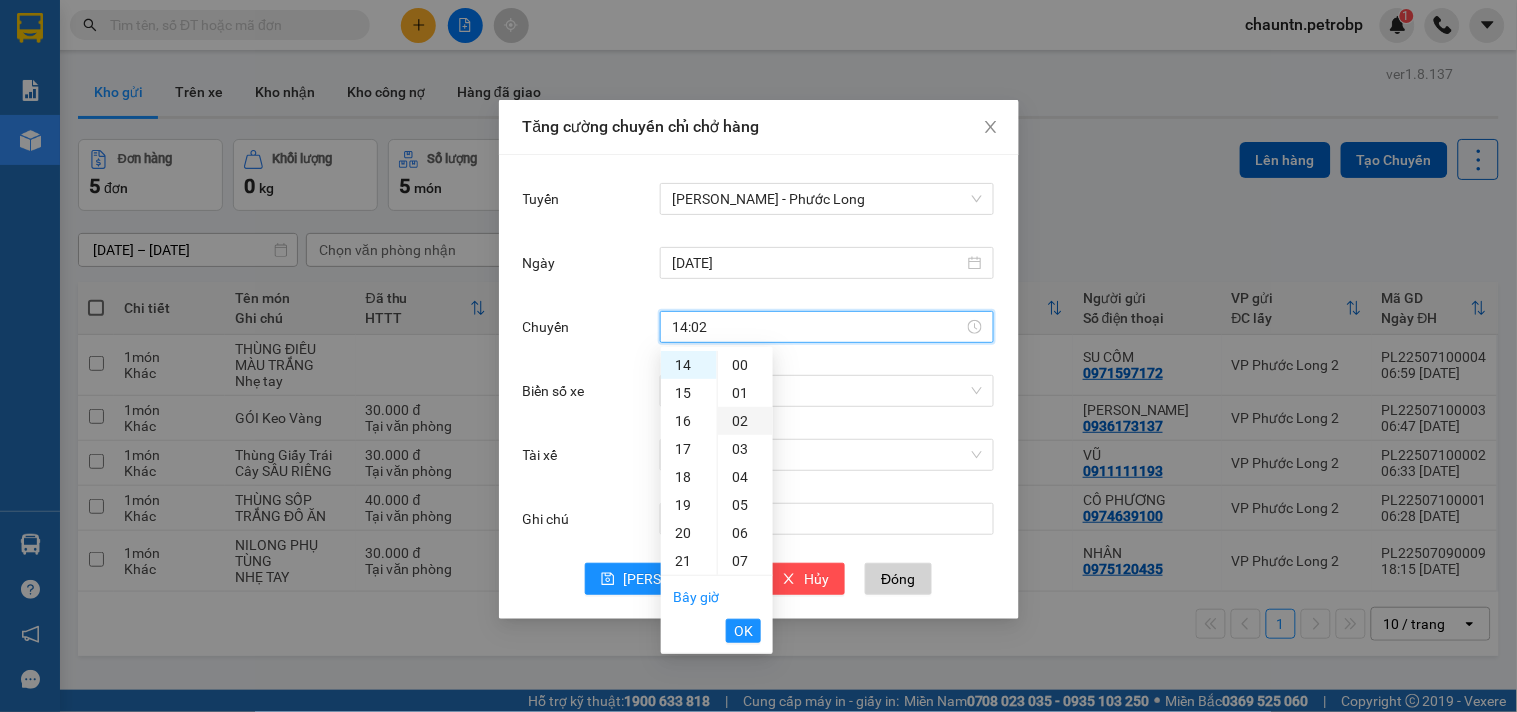scroll, scrollTop: 55, scrollLeft: 0, axis: vertical 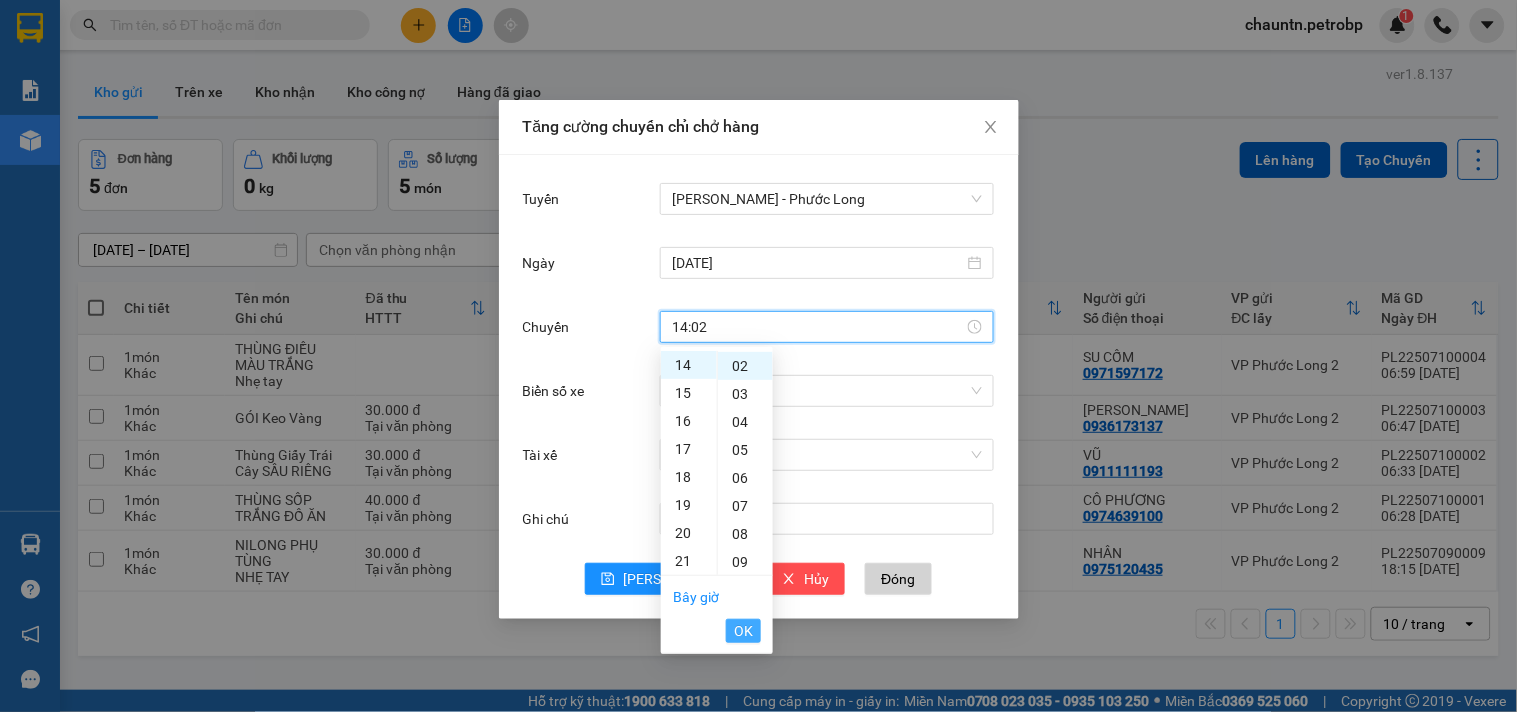 click on "OK" at bounding box center [743, 631] 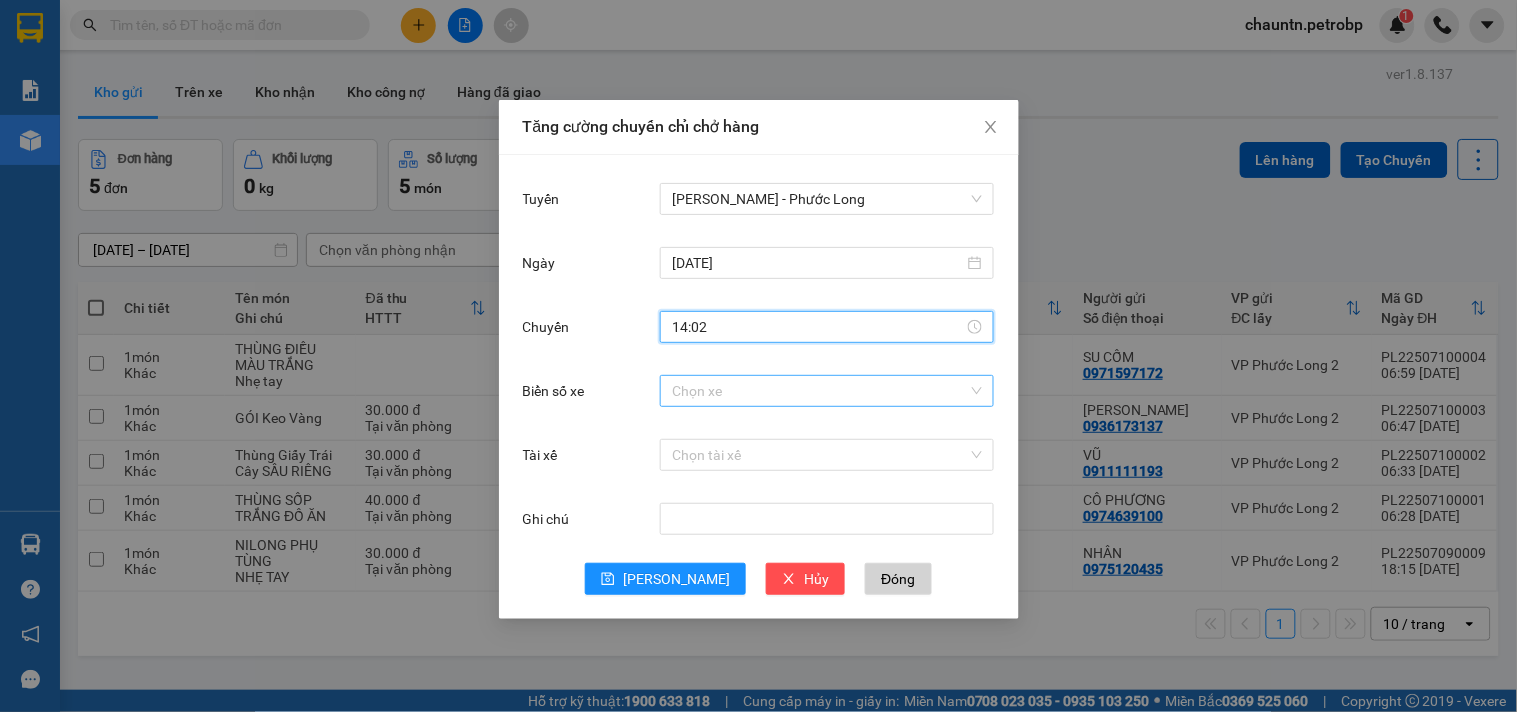 click on "Biển số xe" at bounding box center (820, 391) 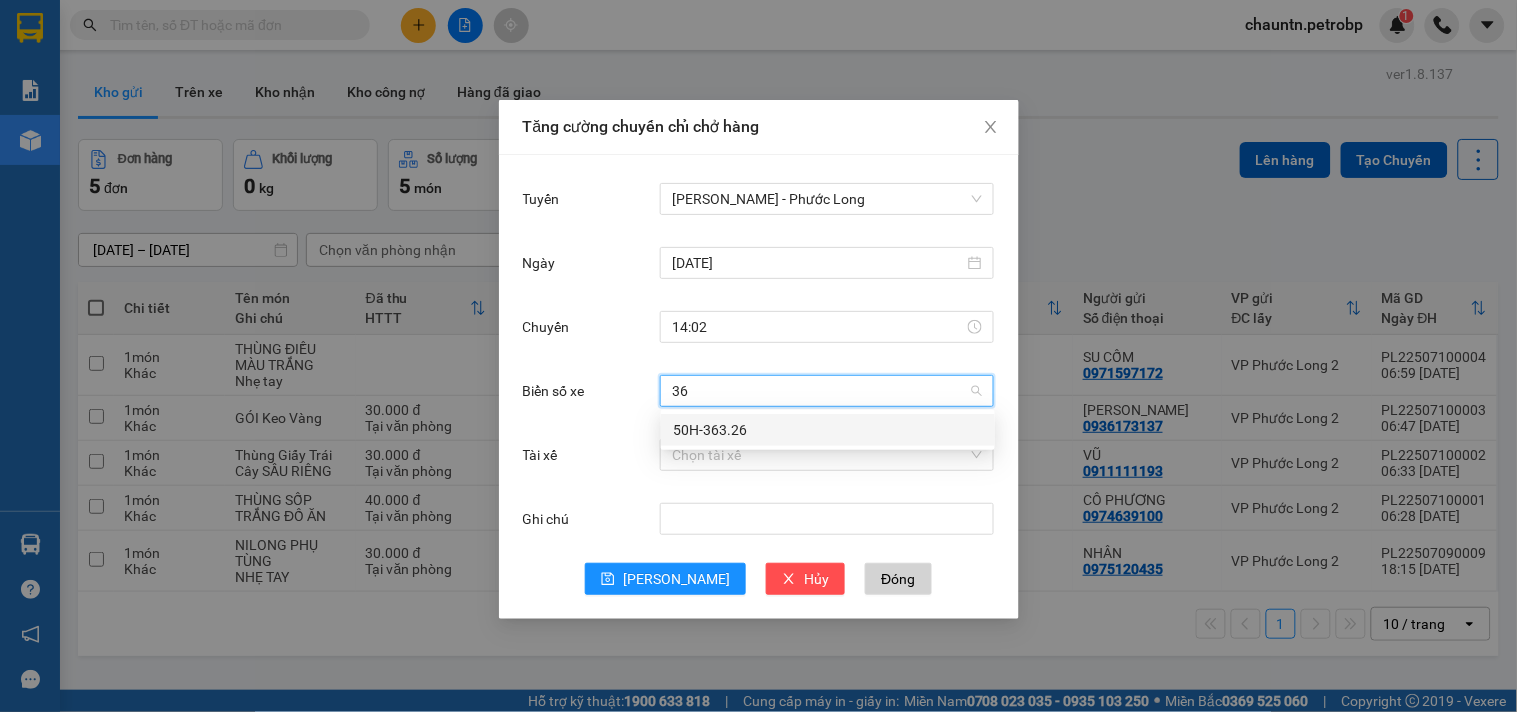 type on "363" 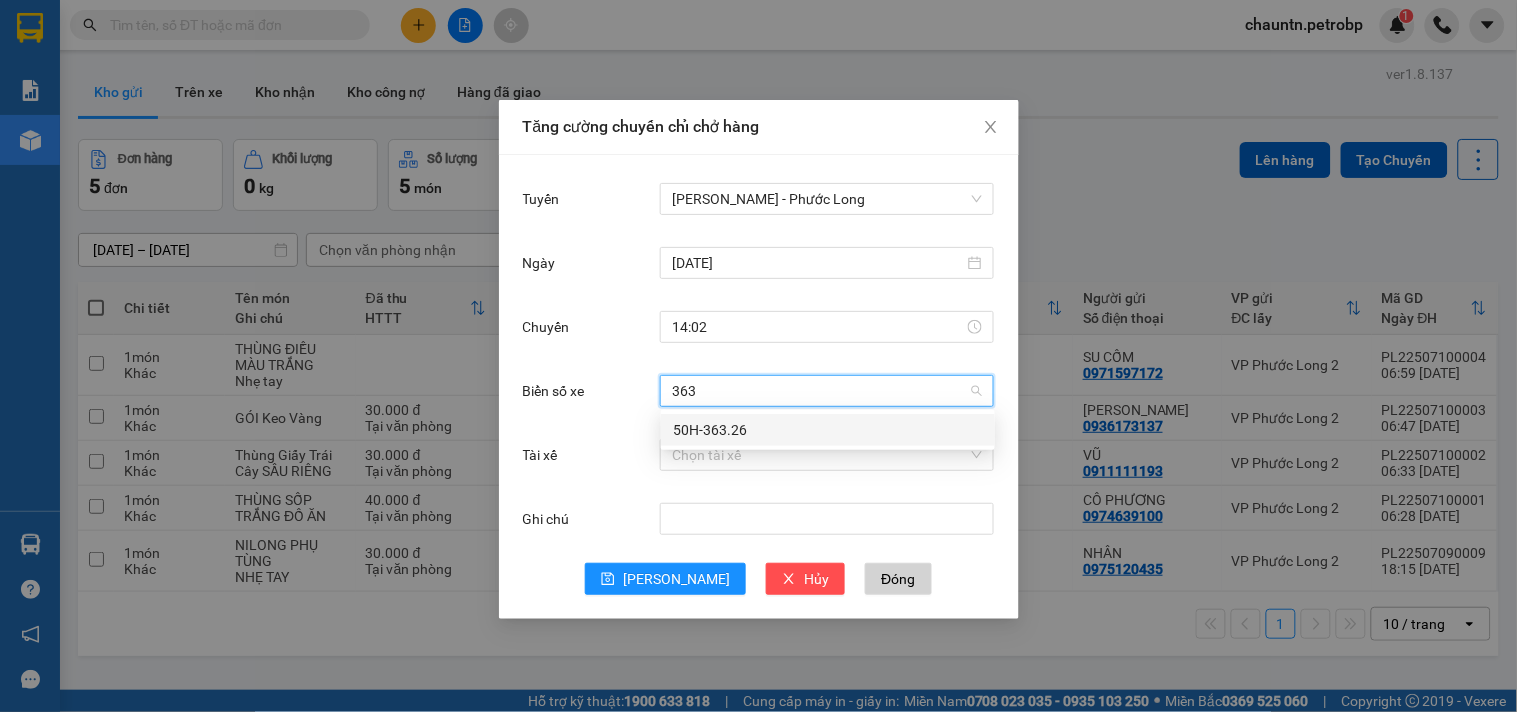 click on "50H-363.26" at bounding box center (828, 430) 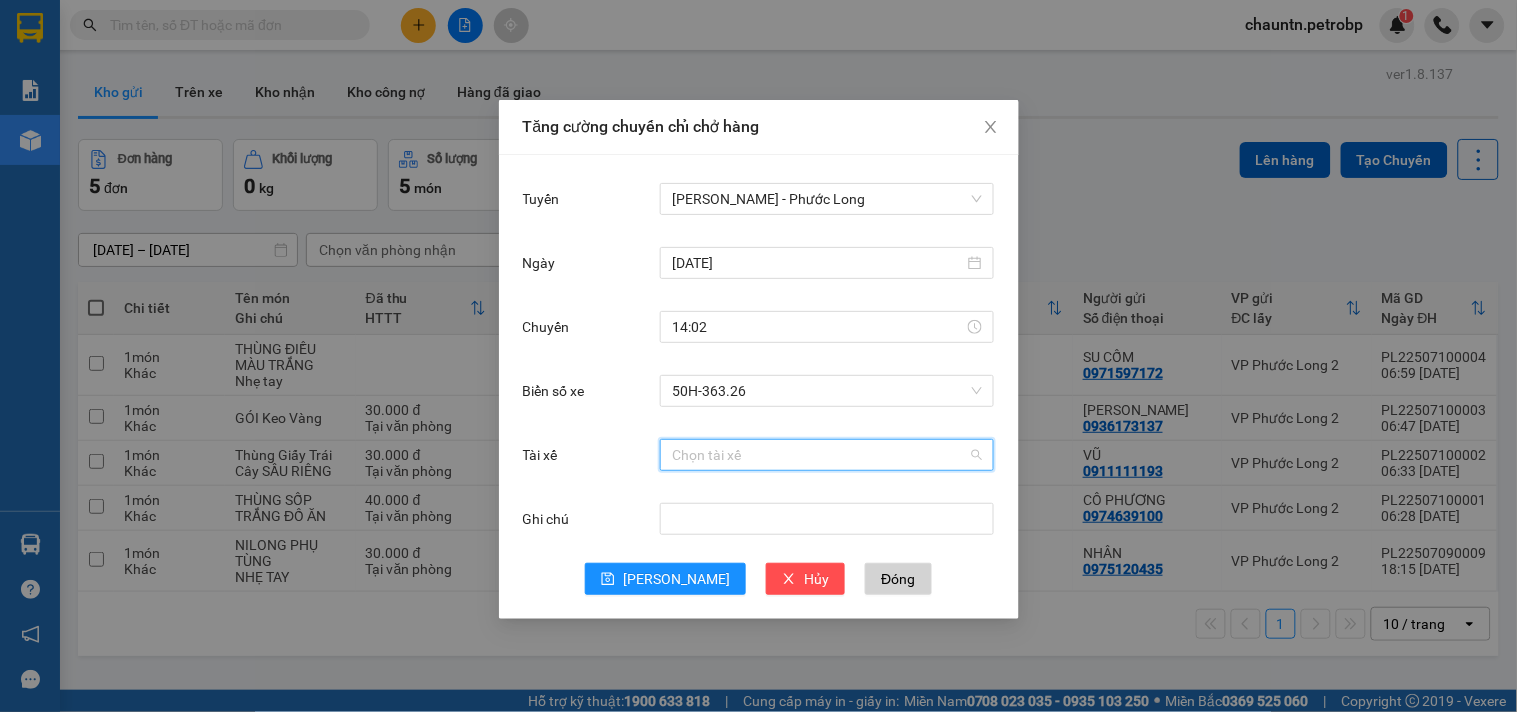 click on "Tài xế" at bounding box center [820, 455] 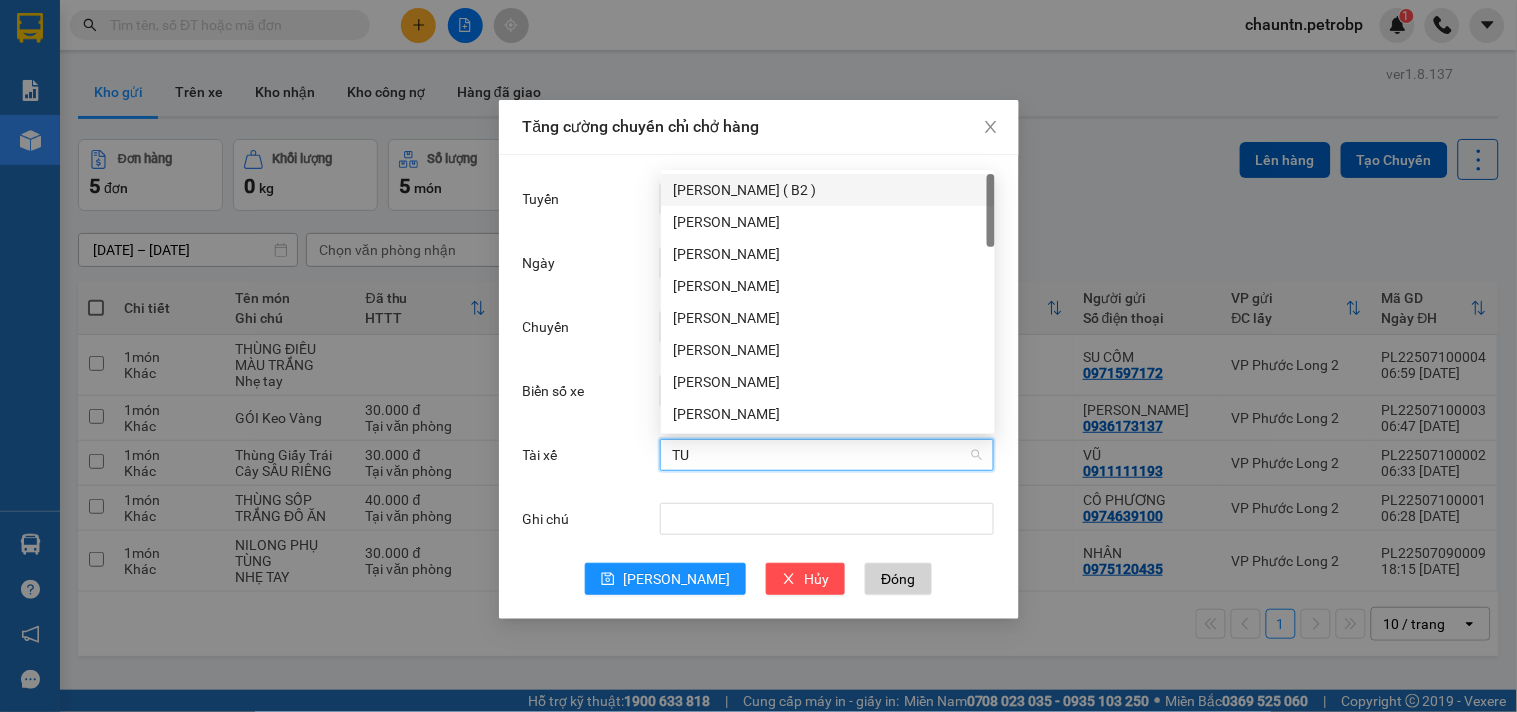 type on "T" 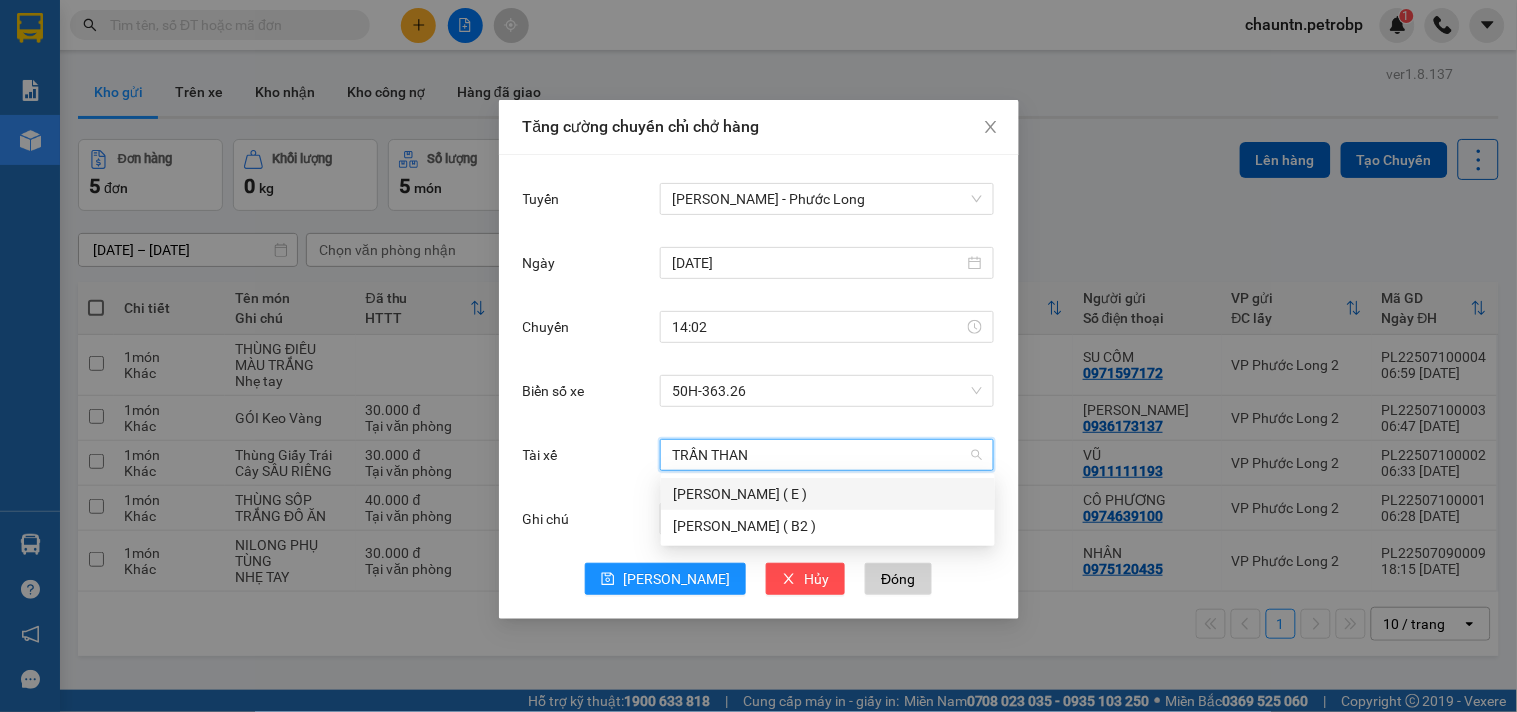 type on "[PERSON_NAME]" 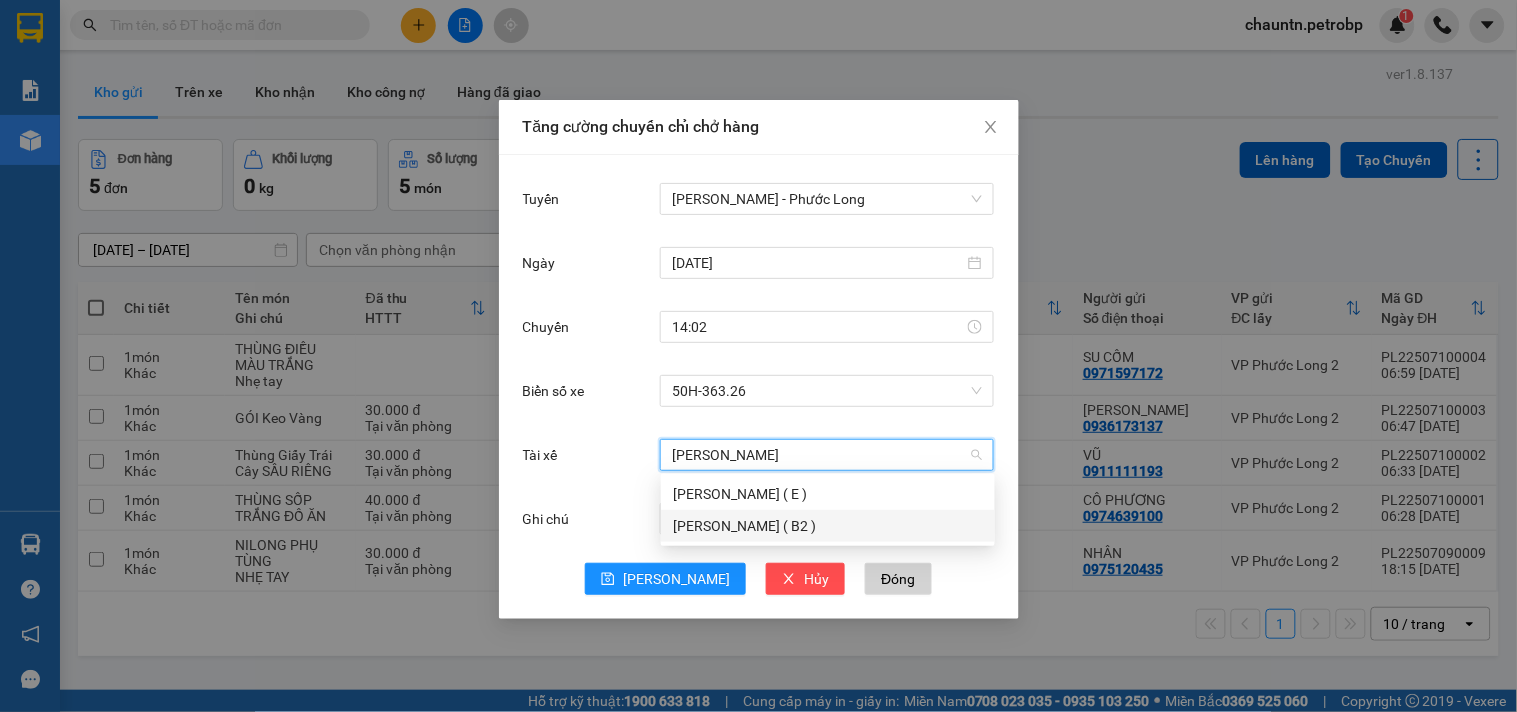 click on "[PERSON_NAME] ( B2 )" at bounding box center [828, 526] 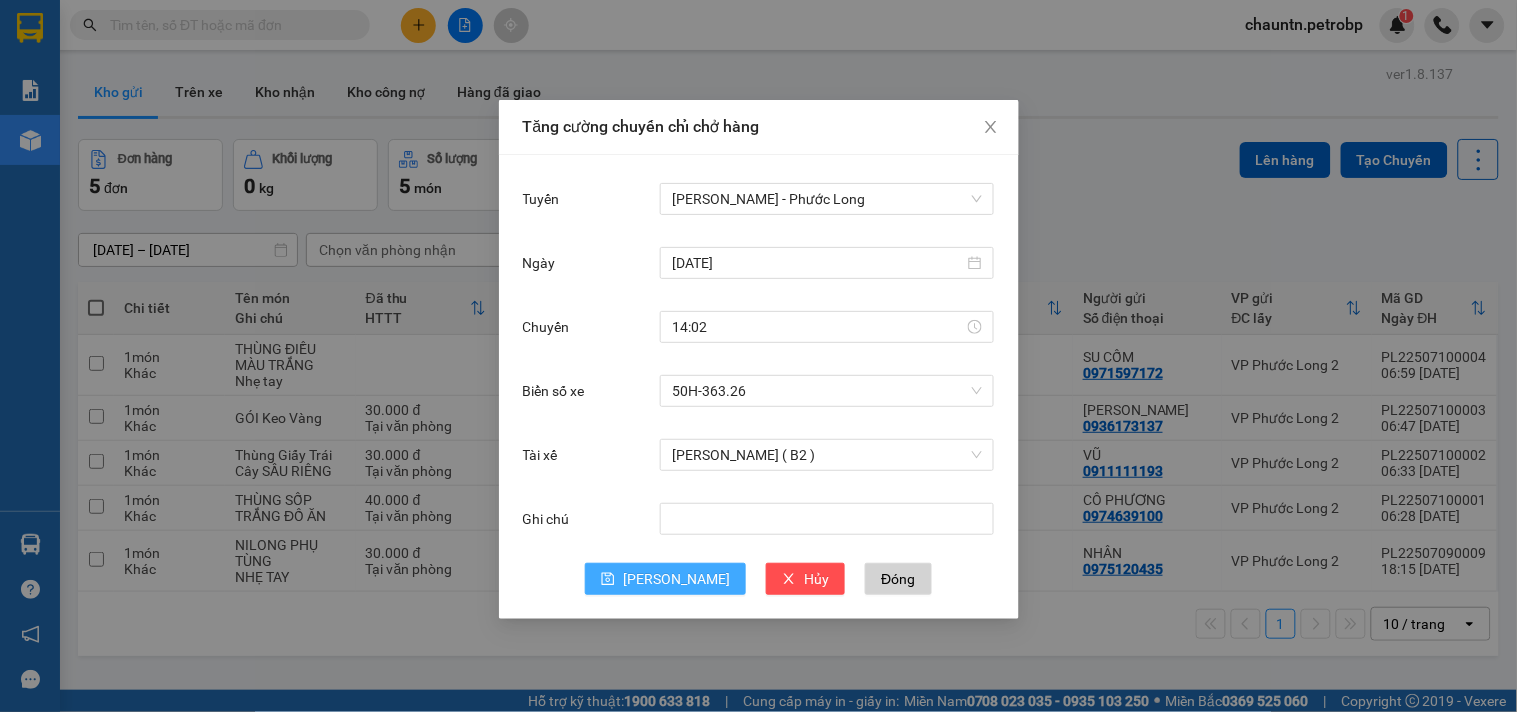 click on "[PERSON_NAME]" at bounding box center [676, 579] 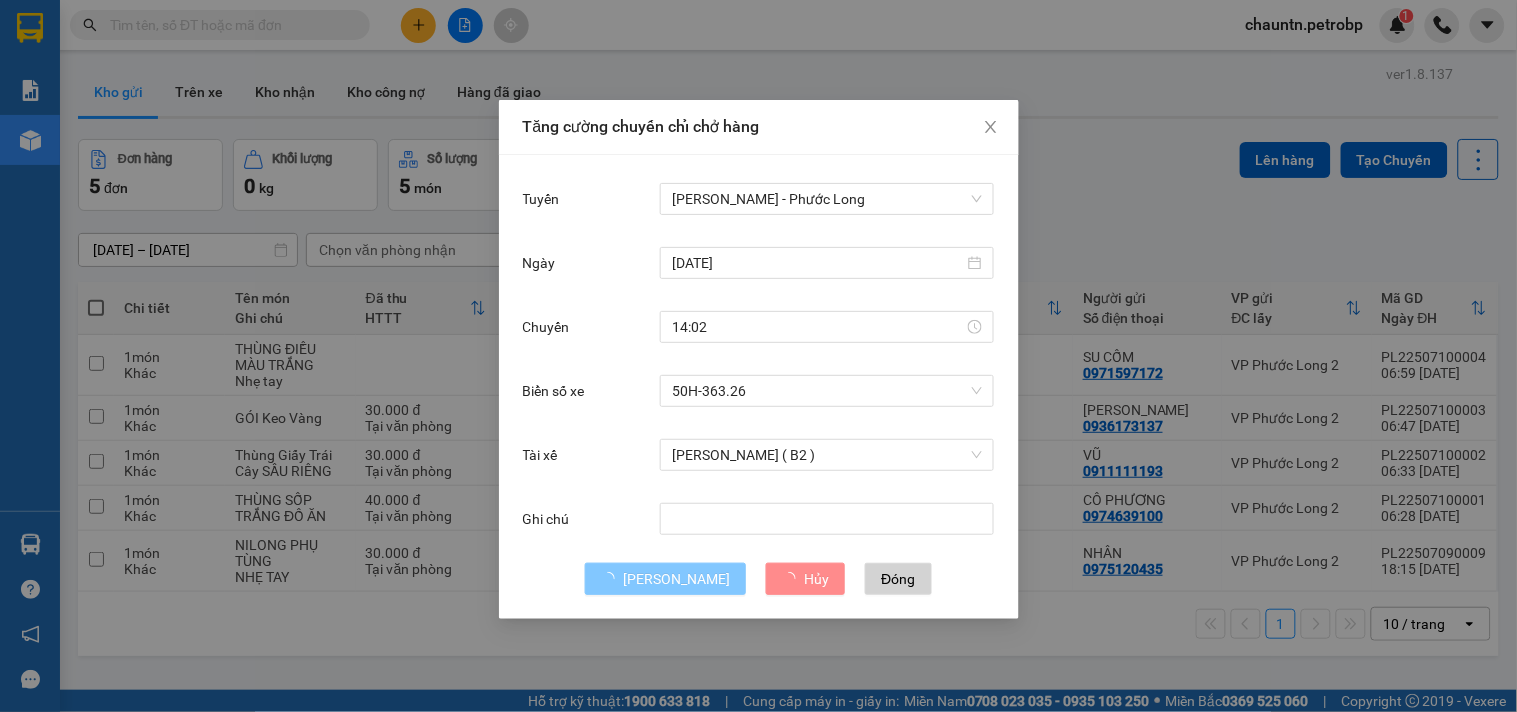 type 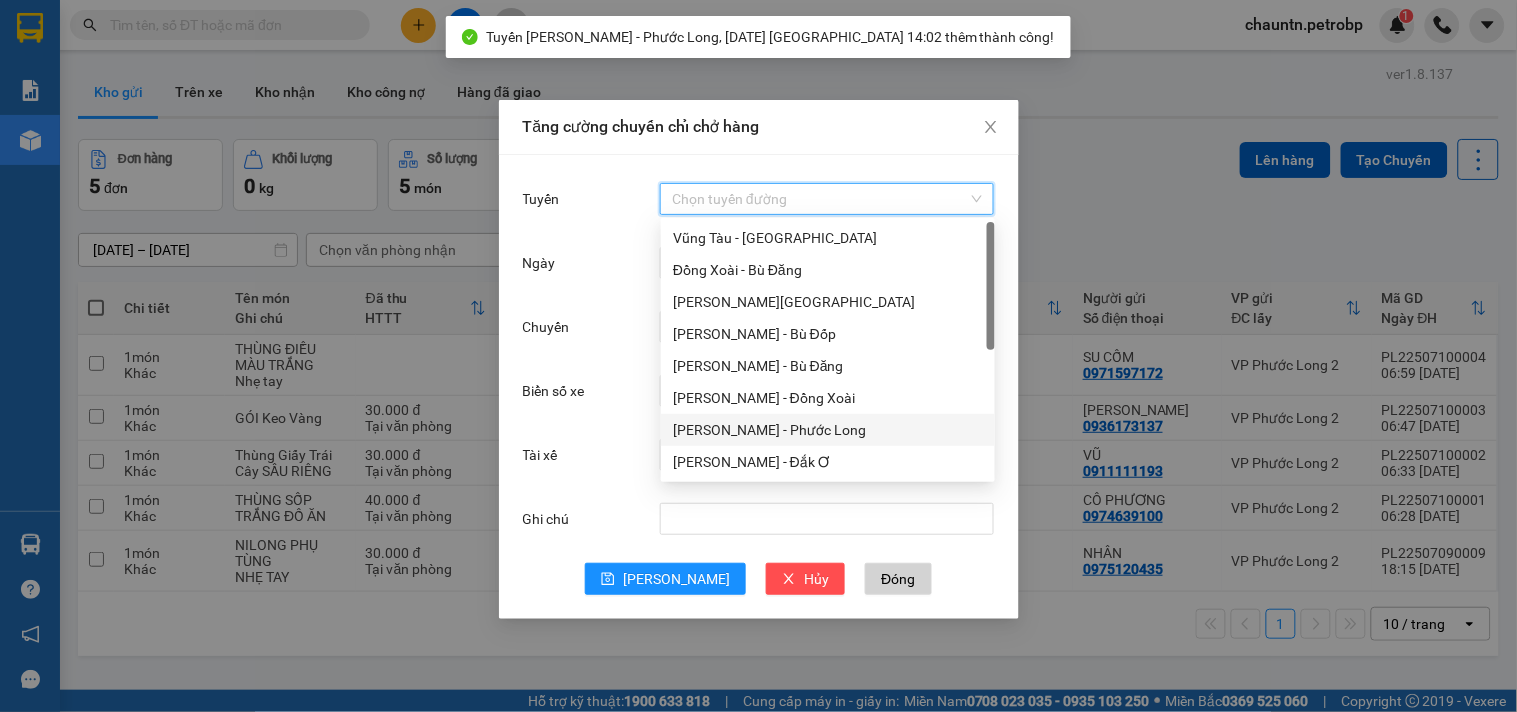 click on "Tuyến" at bounding box center [820, 199] 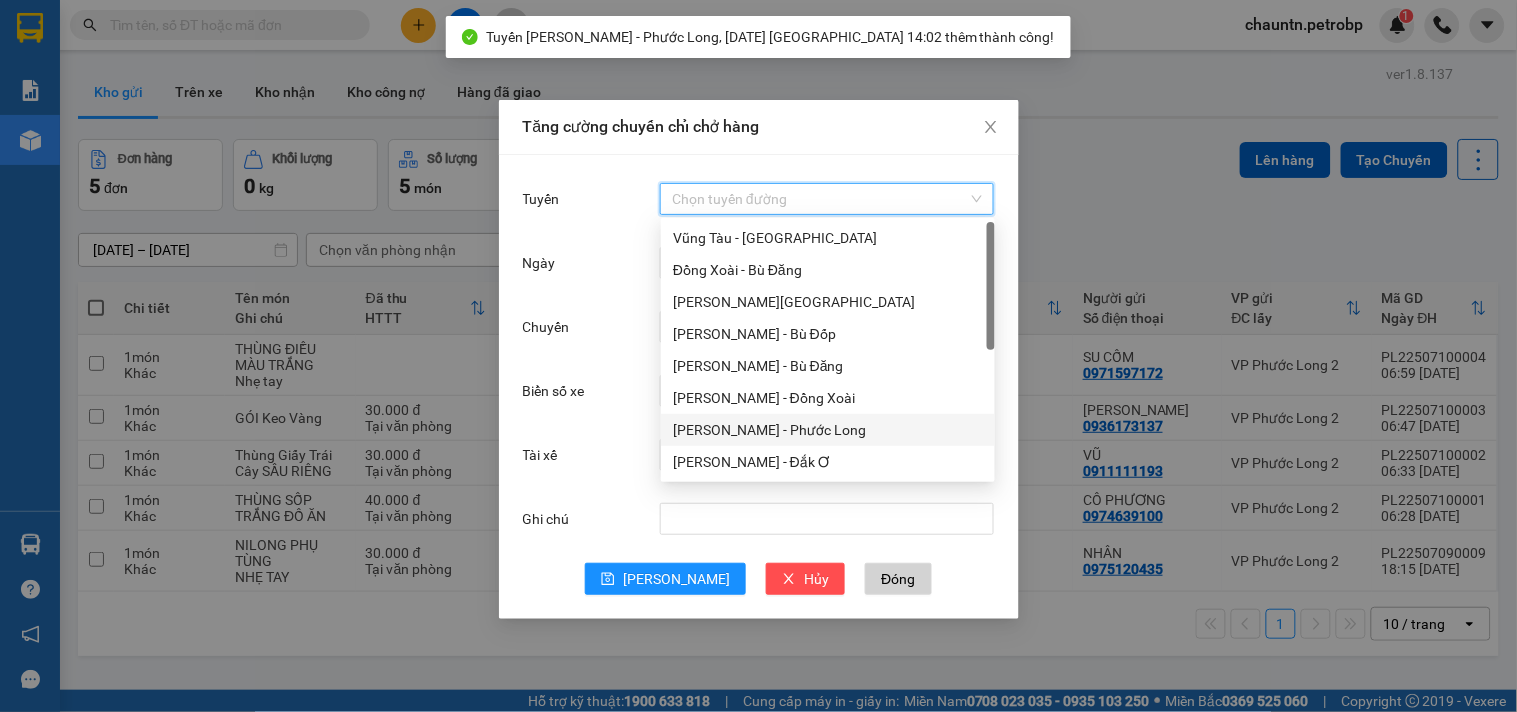 click on "[PERSON_NAME] - Phước Long" at bounding box center [828, 430] 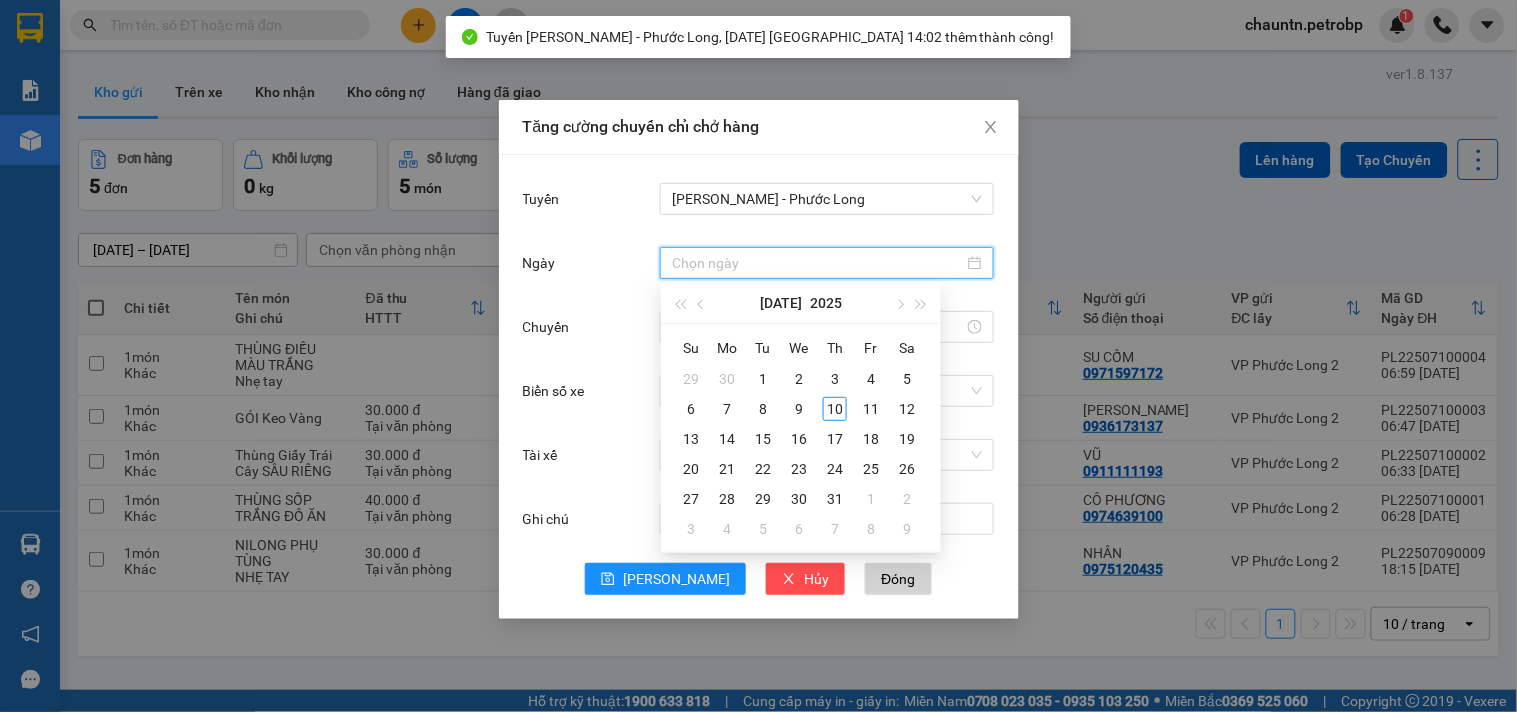 click on "Ngày" at bounding box center (818, 263) 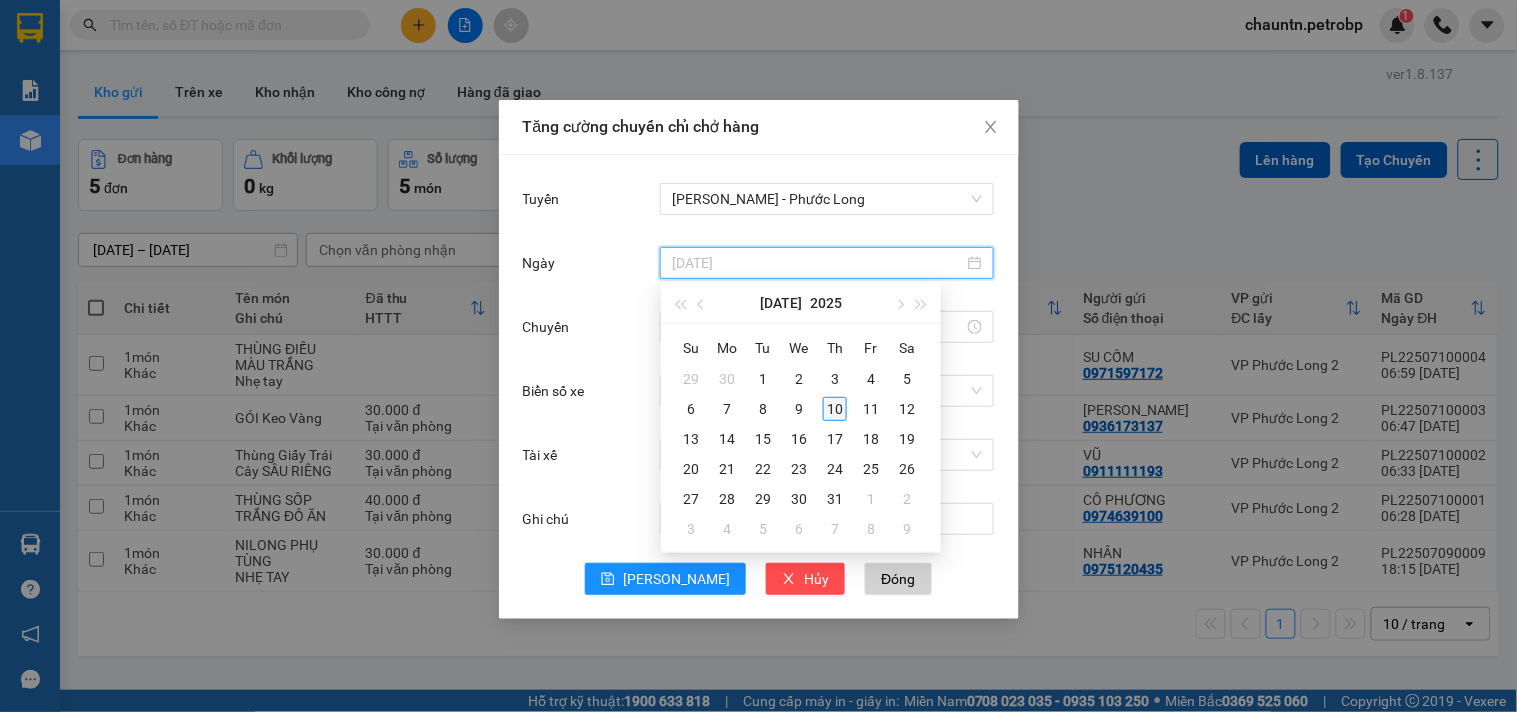 type on "[DATE]" 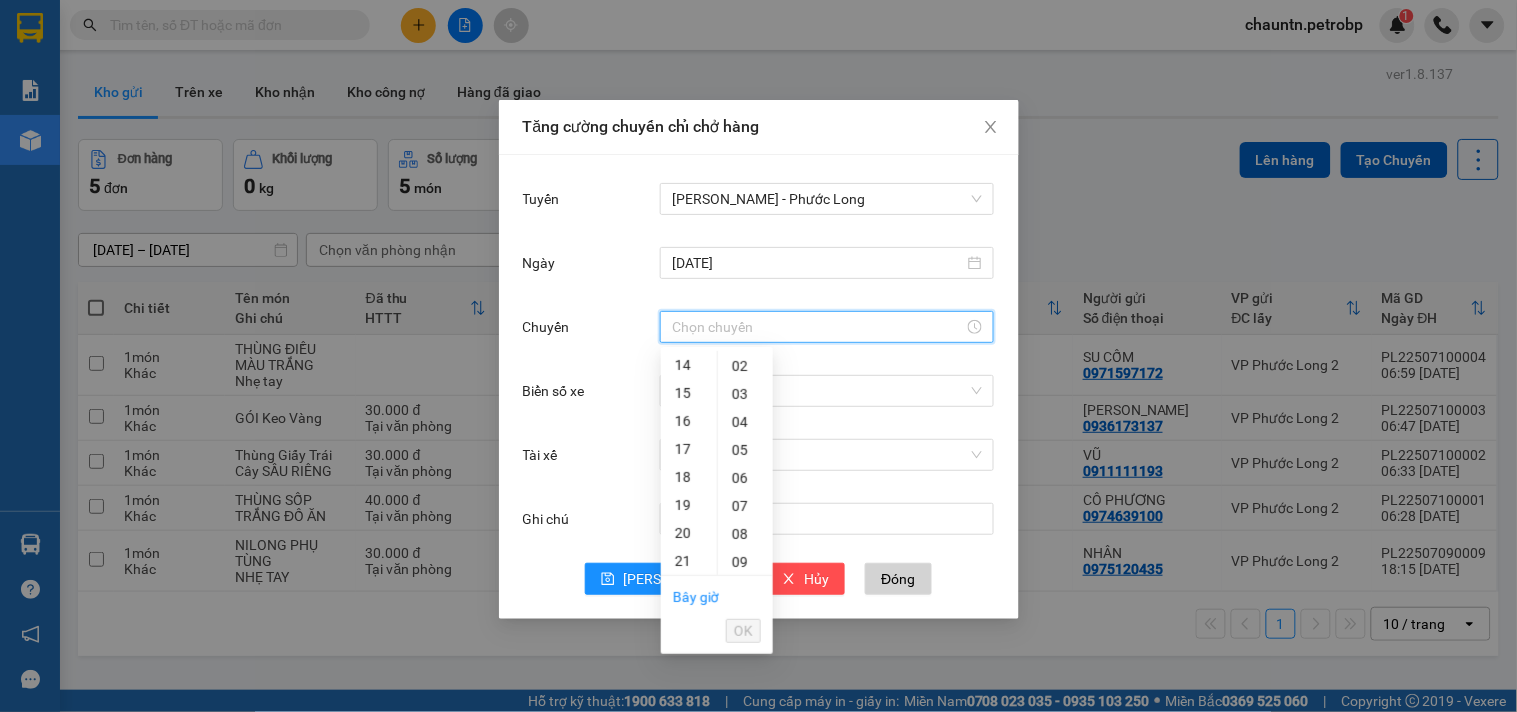 click on "Chuyến" at bounding box center (818, 327) 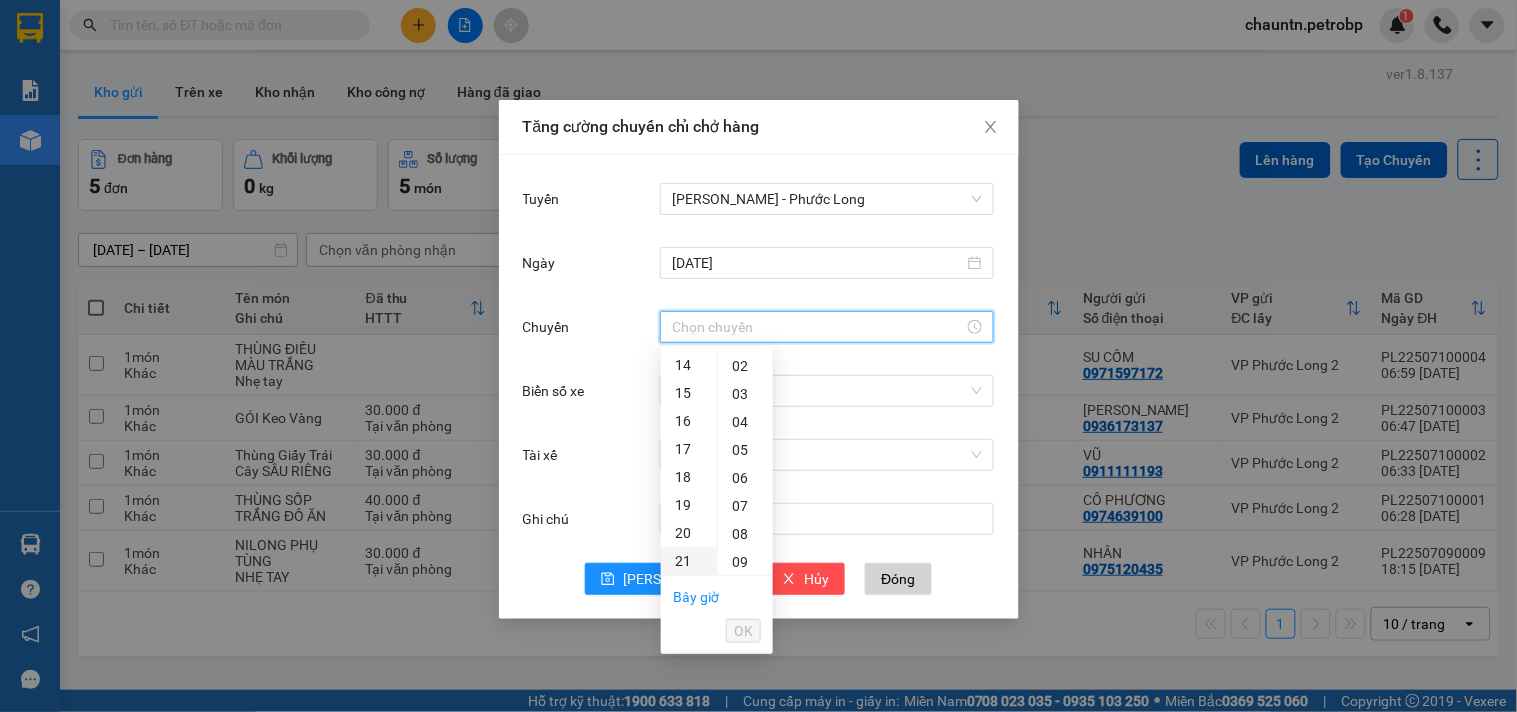 click on "21" at bounding box center (689, 561) 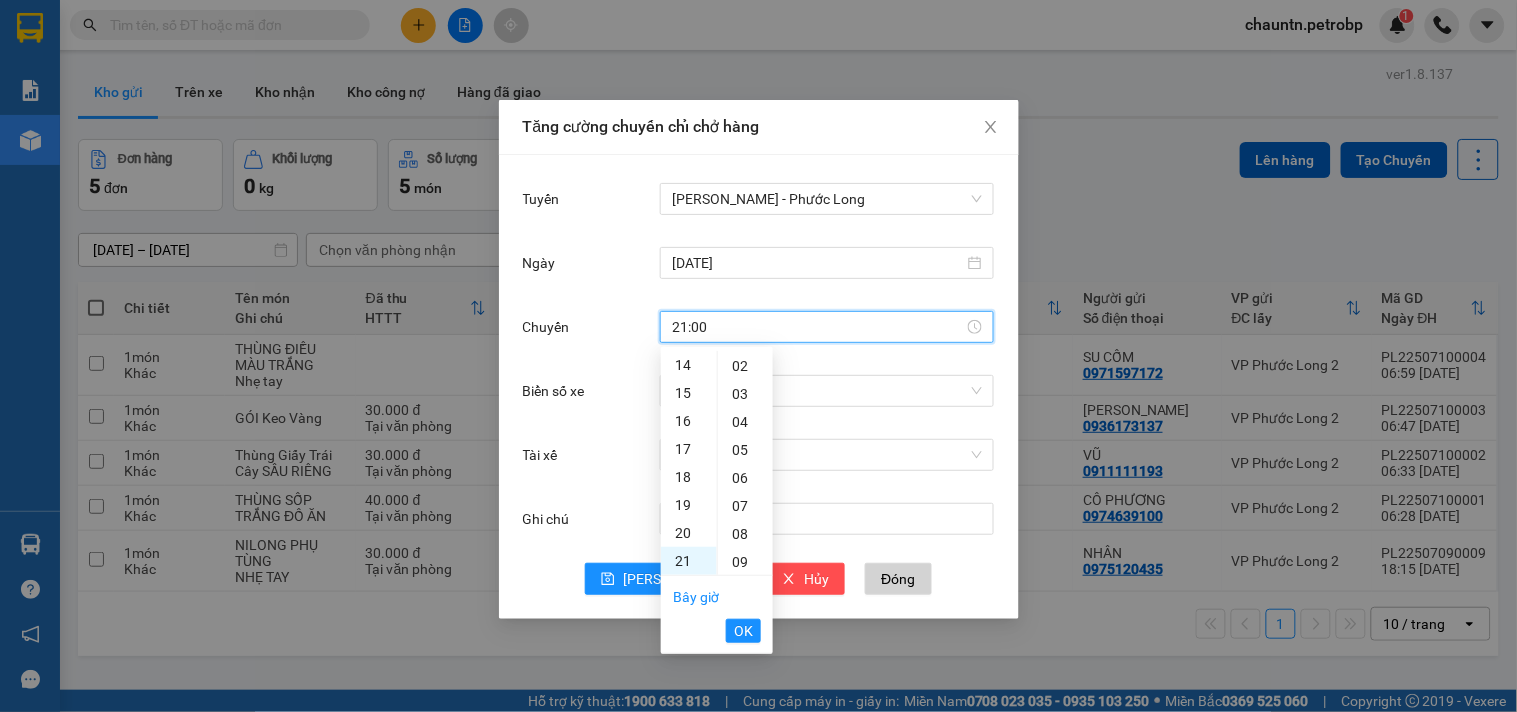 scroll, scrollTop: 523, scrollLeft: 0, axis: vertical 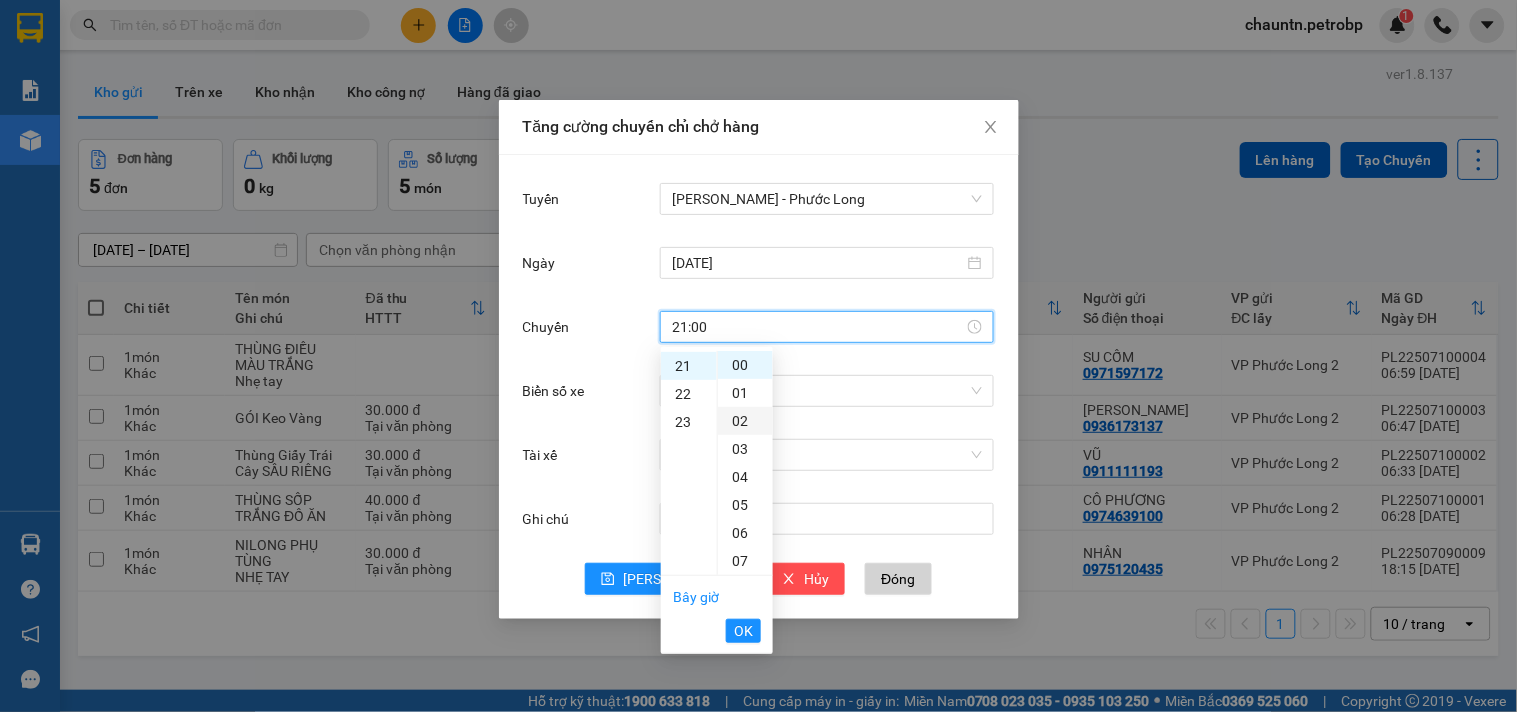 click on "02" at bounding box center [745, 421] 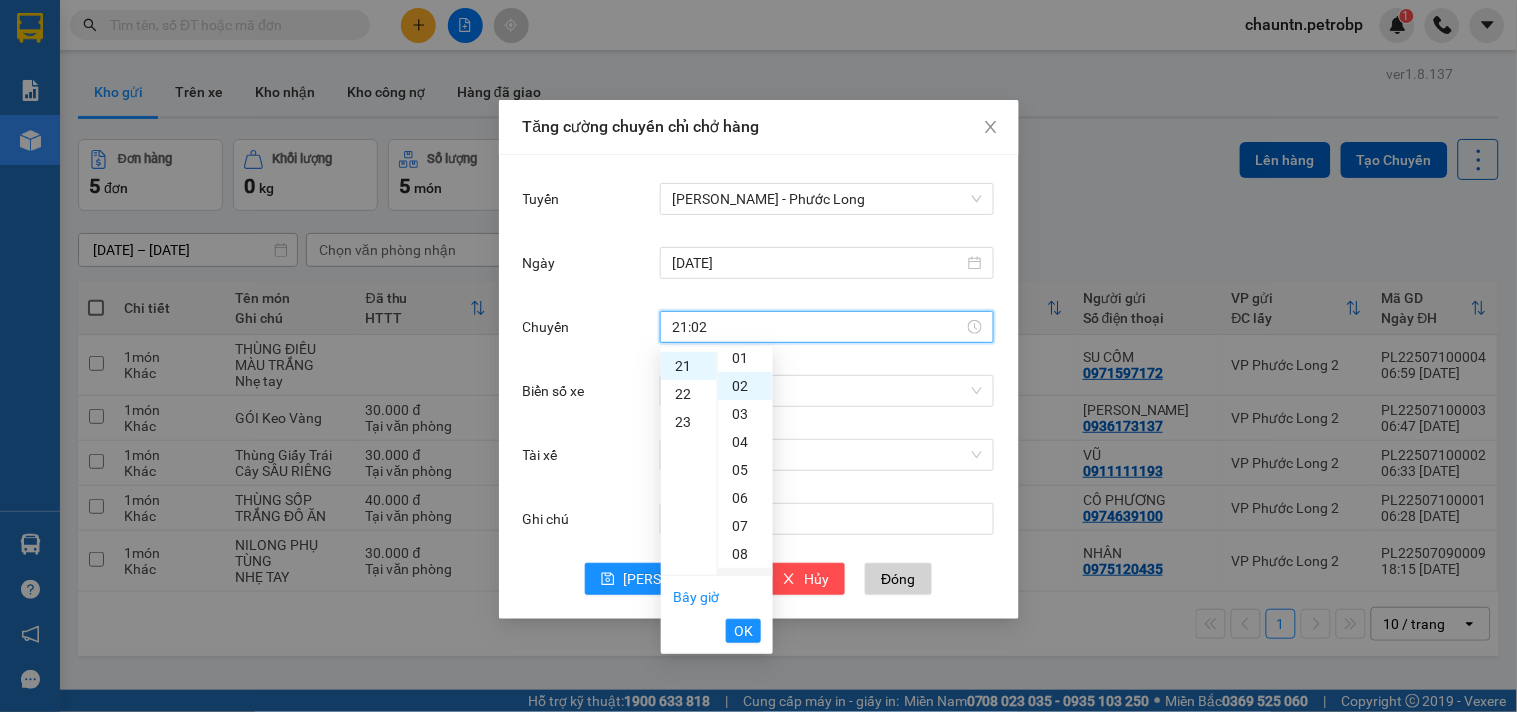 scroll, scrollTop: 55, scrollLeft: 0, axis: vertical 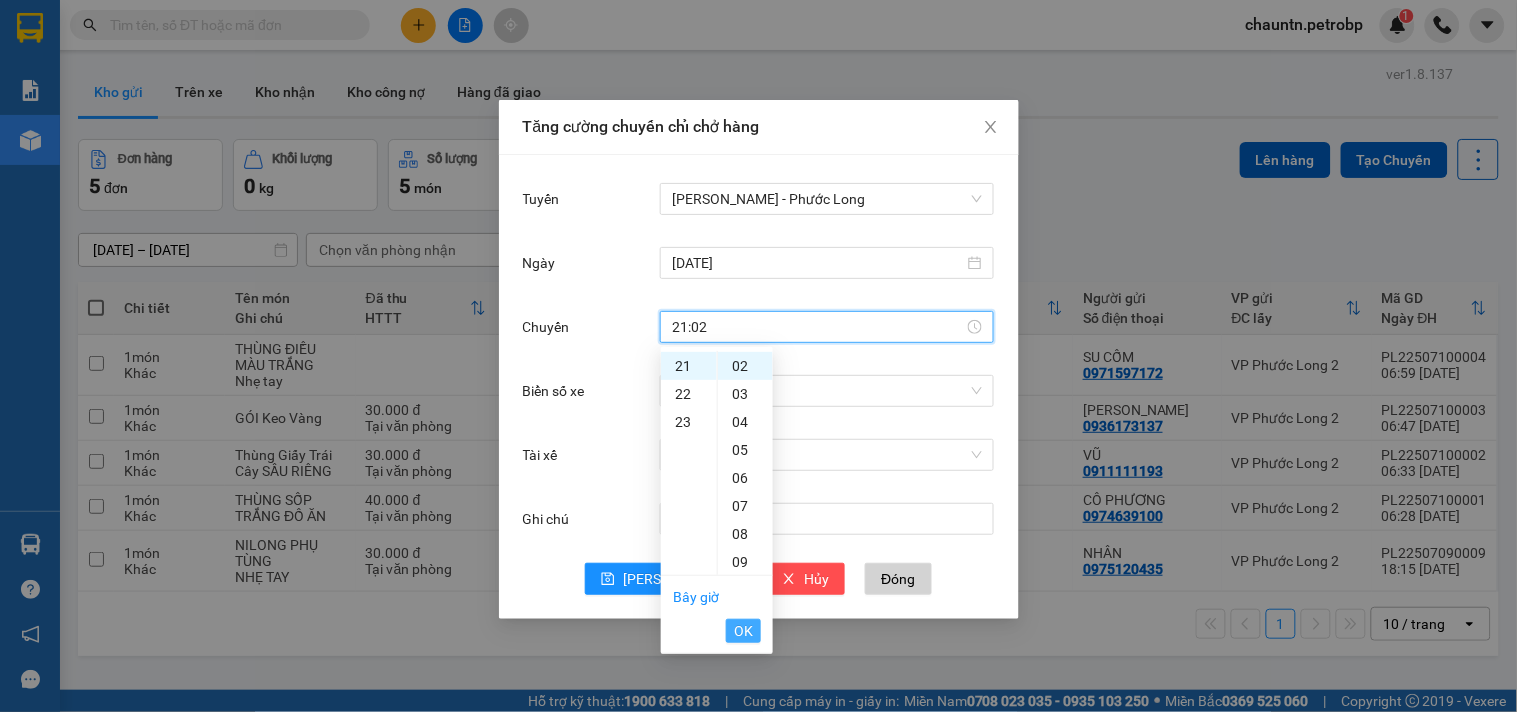 click on "OK" at bounding box center (743, 631) 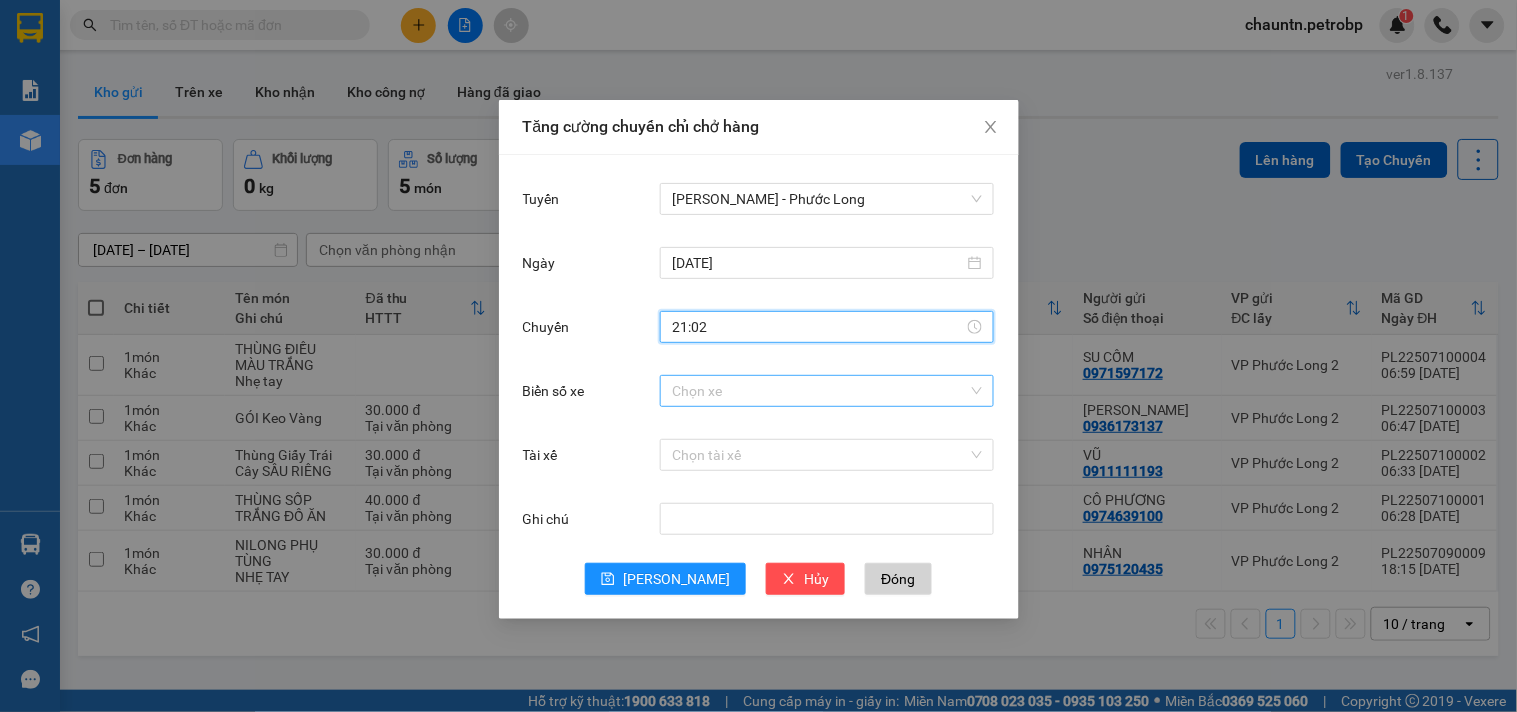 click on "Biển số xe" at bounding box center (820, 391) 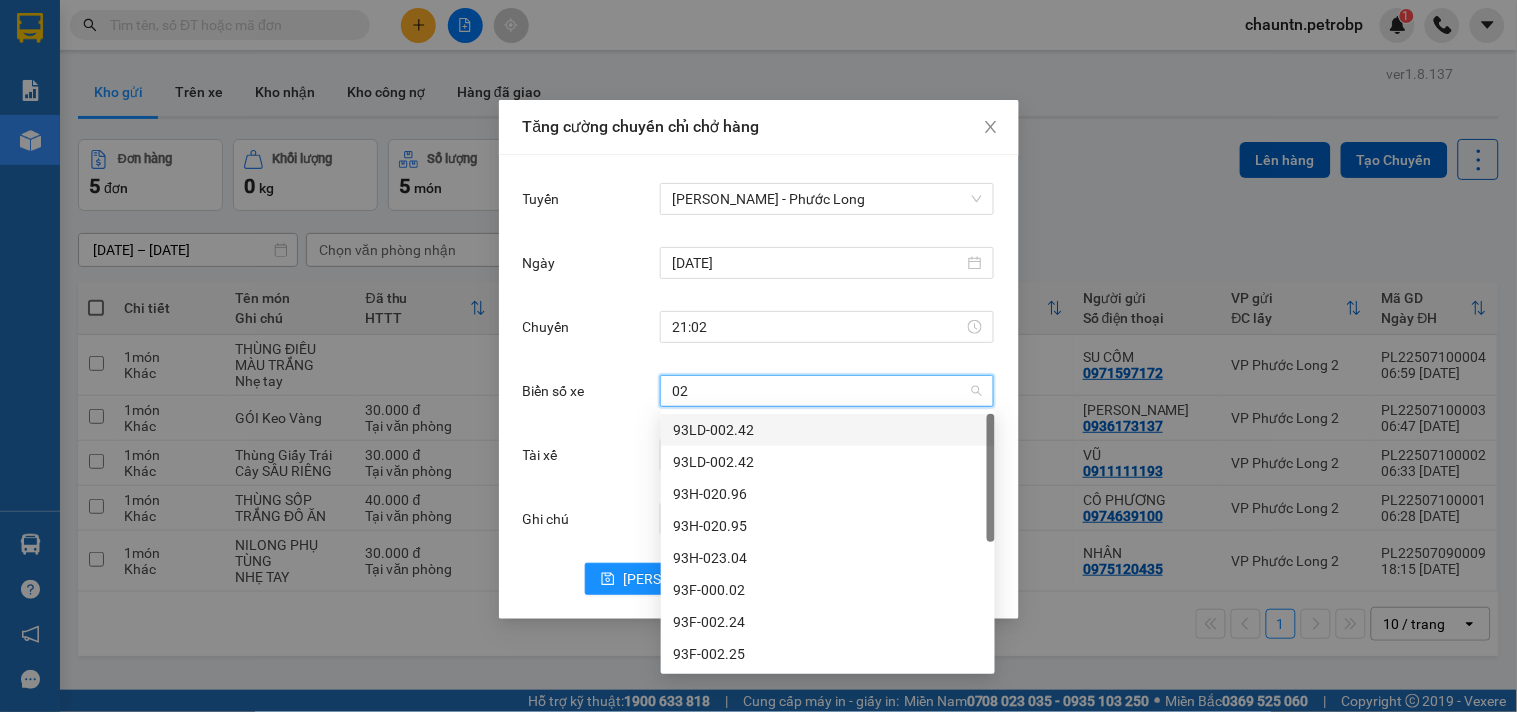 type on "023" 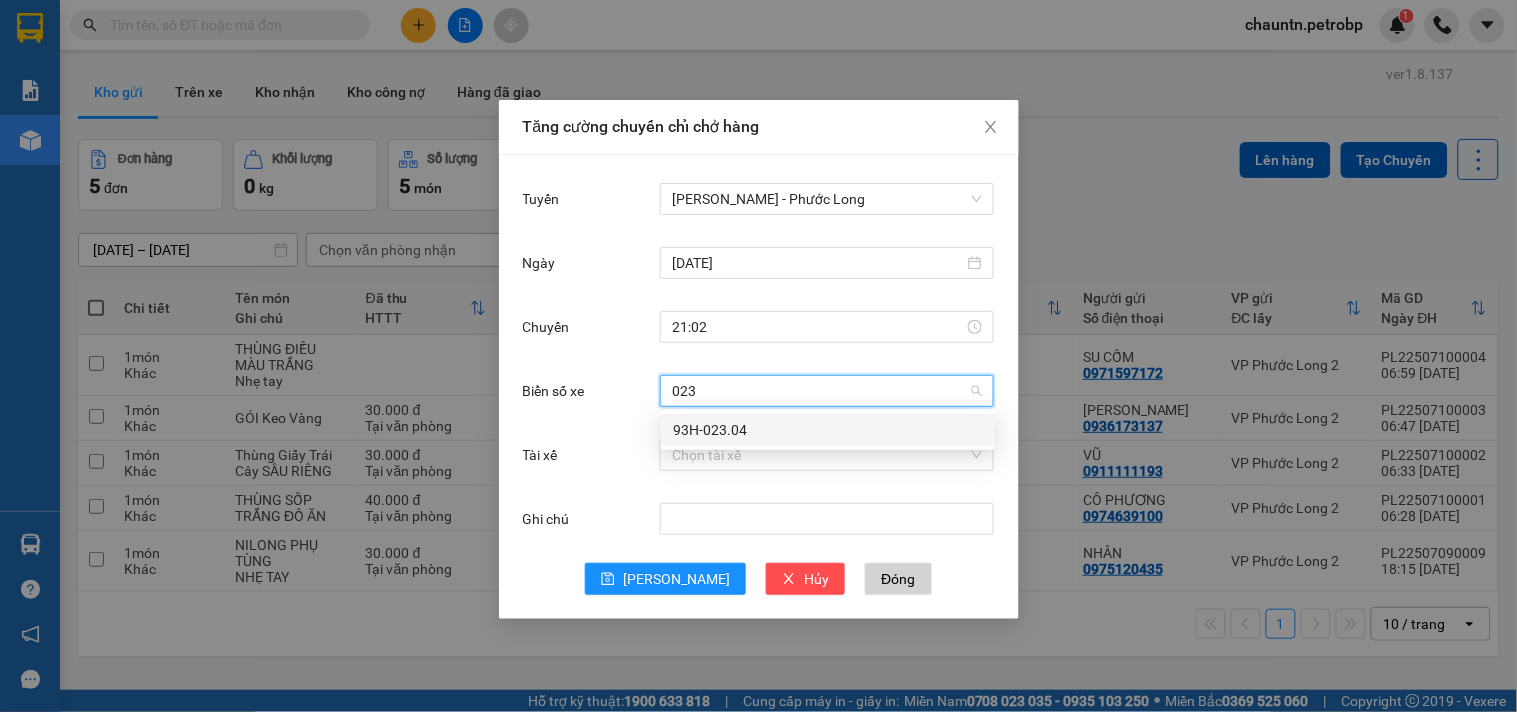 click on "93H-023.04" at bounding box center [828, 430] 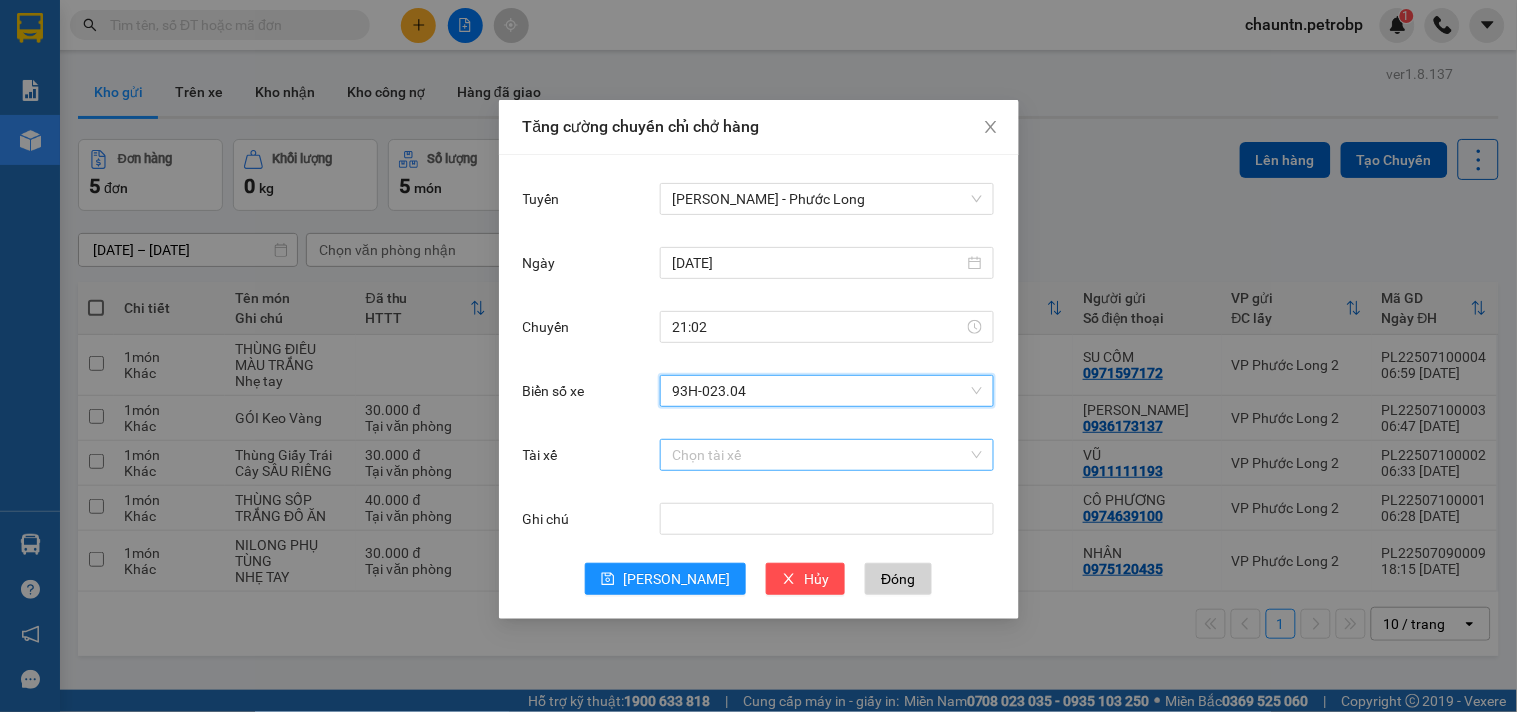 click on "Tài xế" at bounding box center [820, 455] 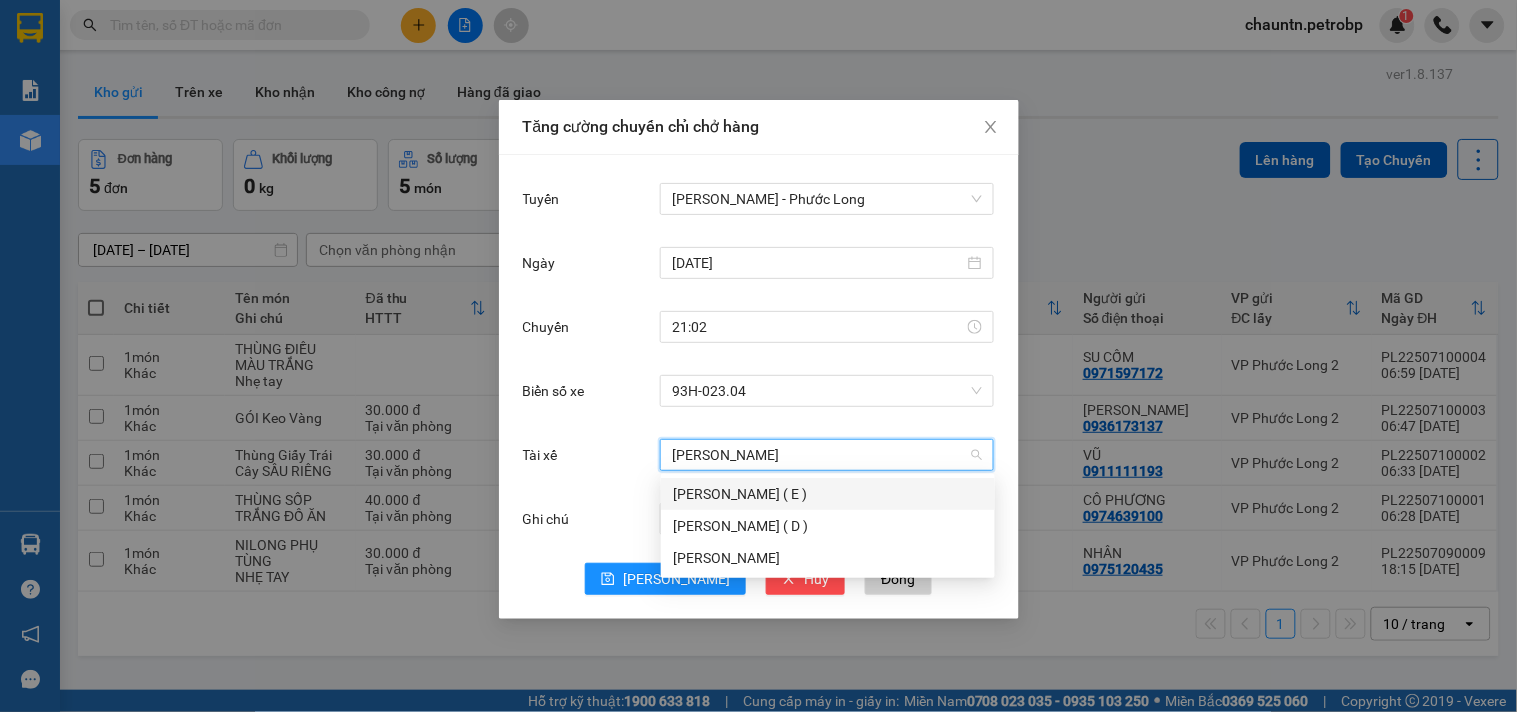 type on "[PERSON_NAME]" 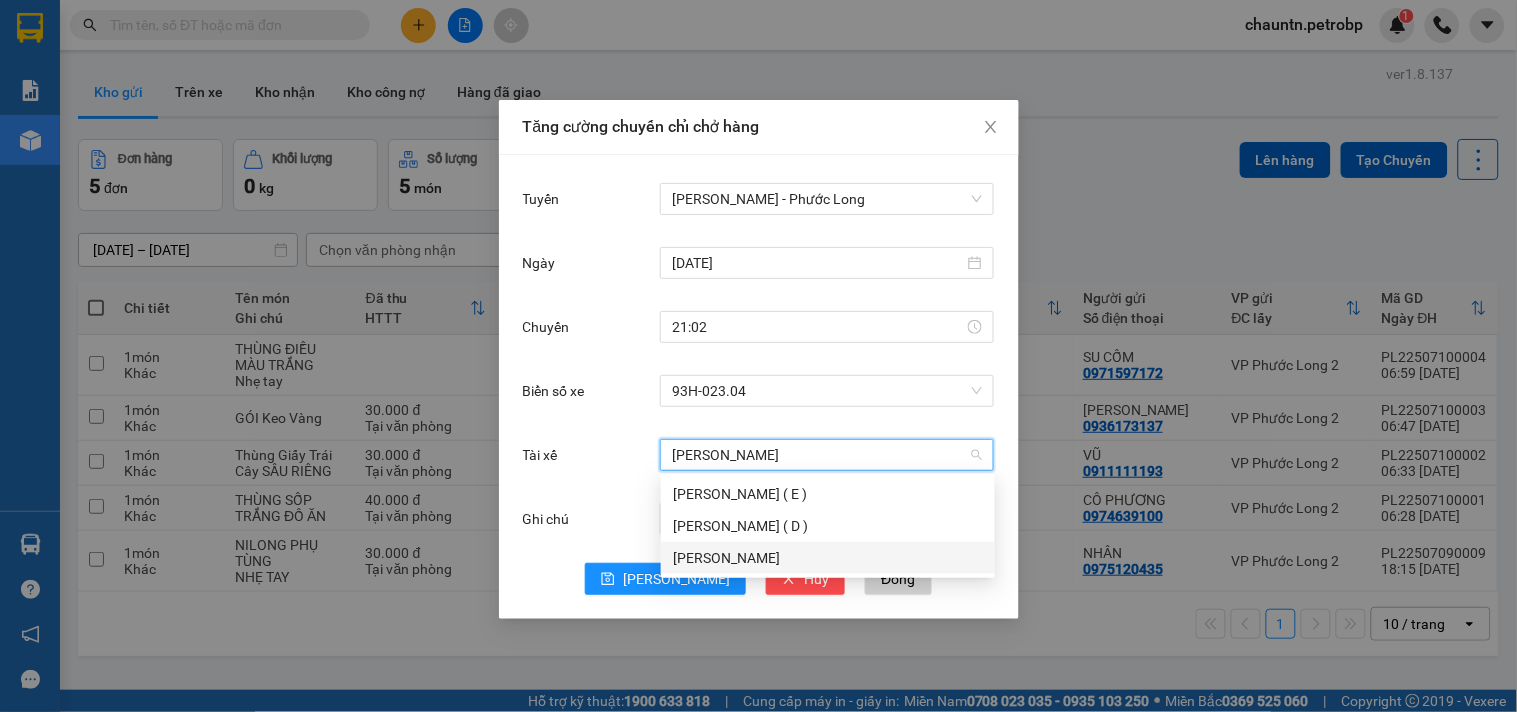 click on "[PERSON_NAME]" at bounding box center (828, 558) 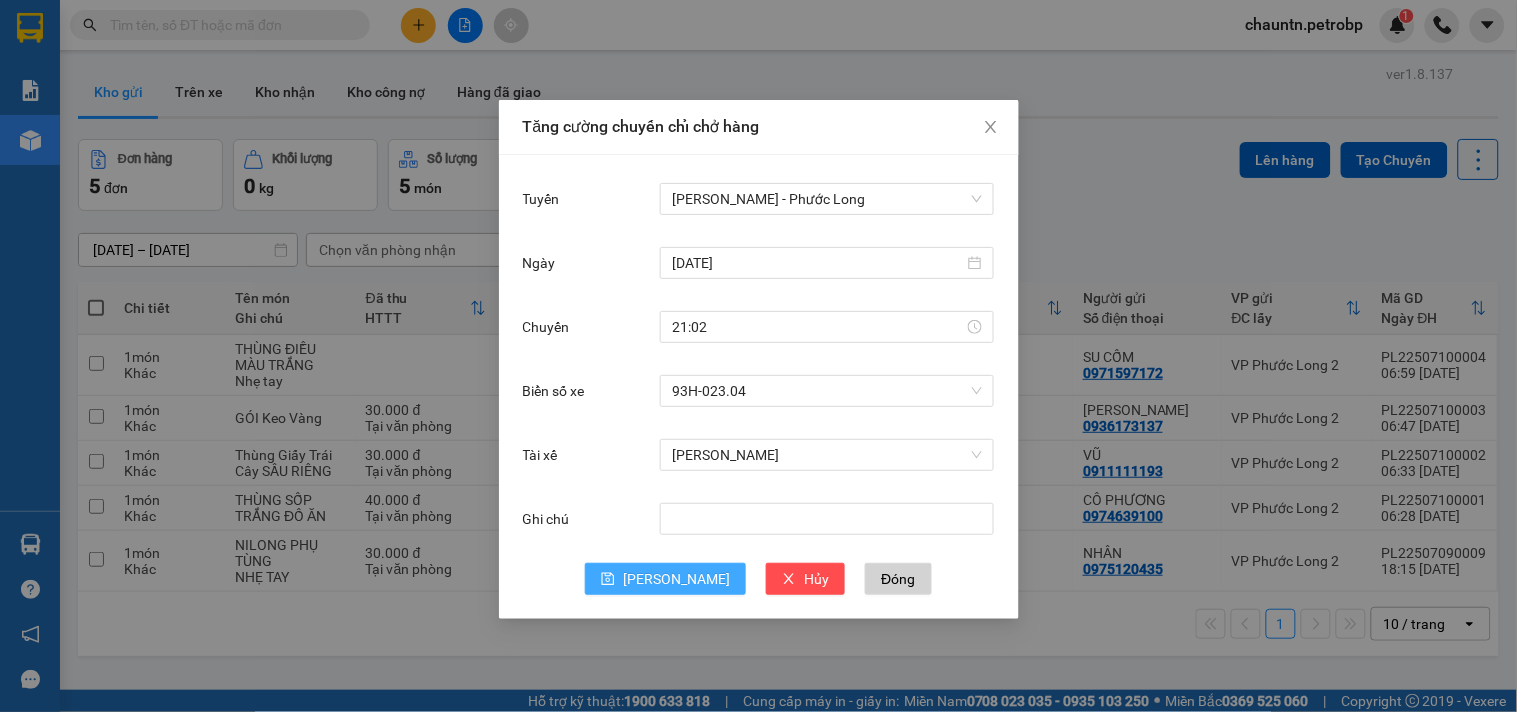 click on "[PERSON_NAME]" at bounding box center (676, 579) 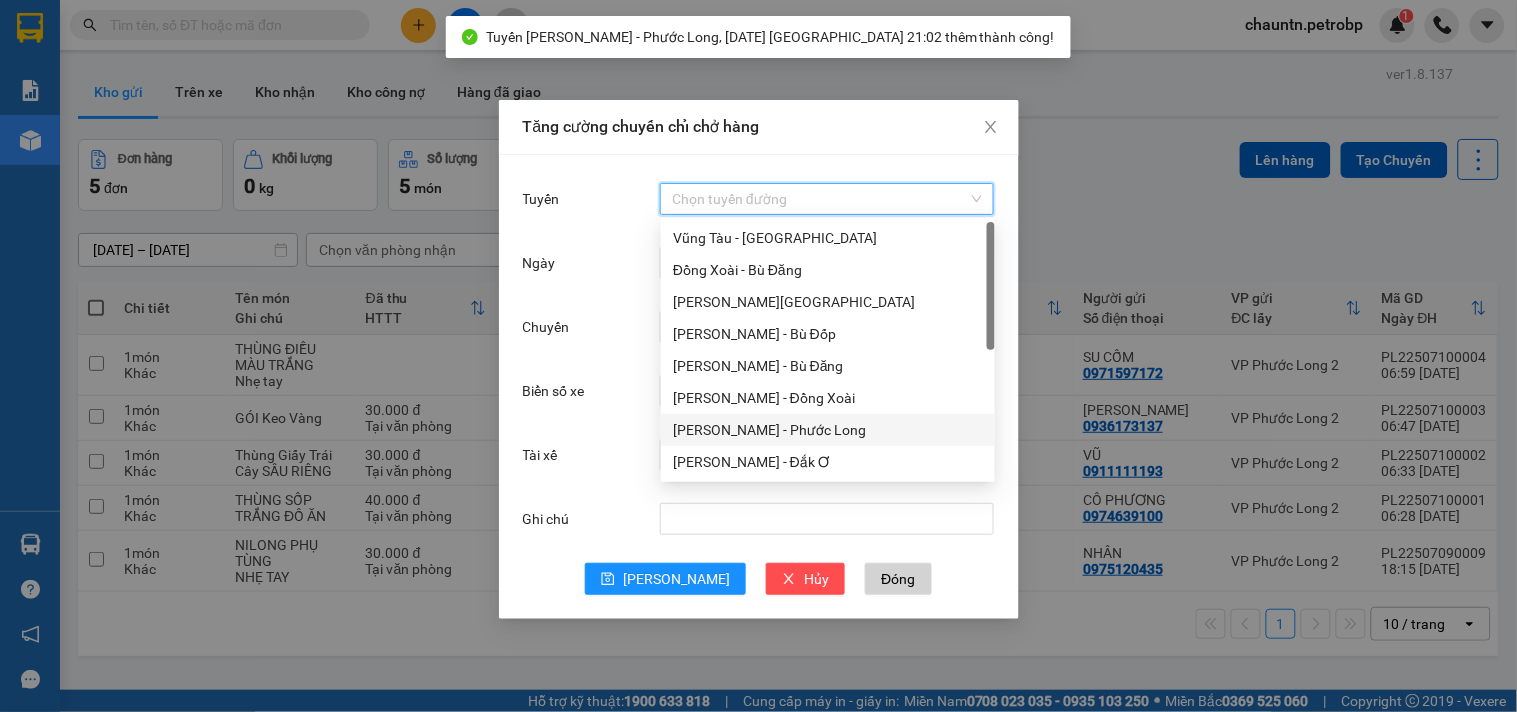 click on "Tuyến" at bounding box center [820, 199] 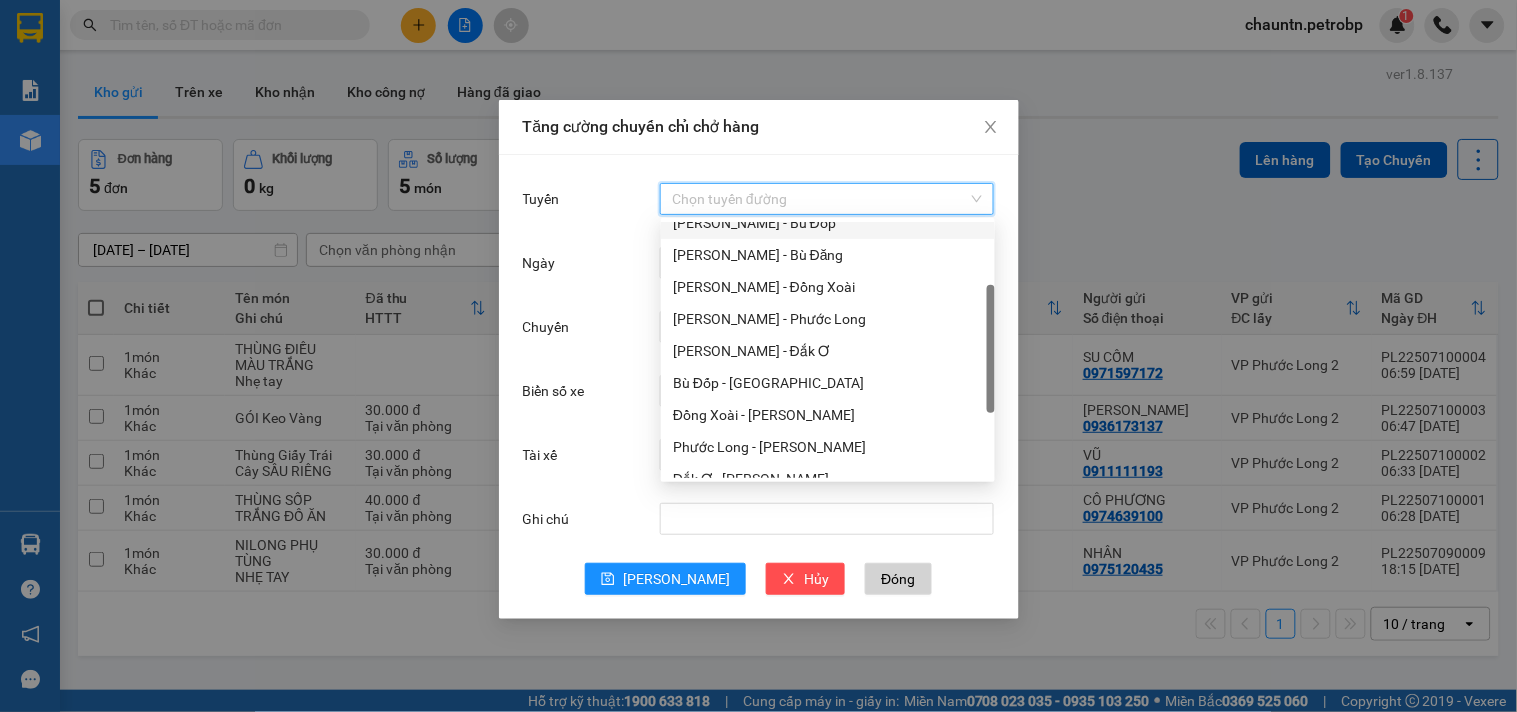 scroll, scrollTop: 222, scrollLeft: 0, axis: vertical 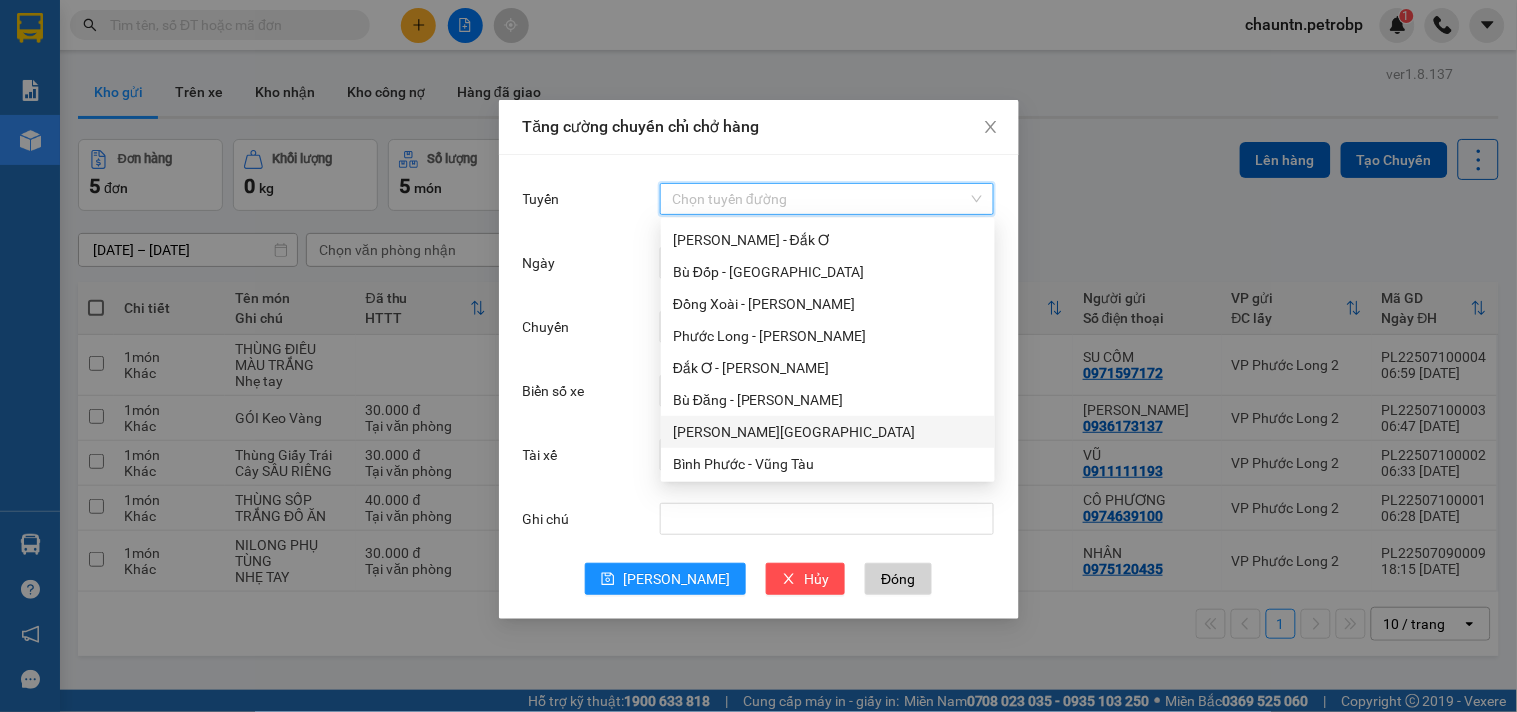 click on "[PERSON_NAME][GEOGRAPHIC_DATA]" at bounding box center [828, 432] 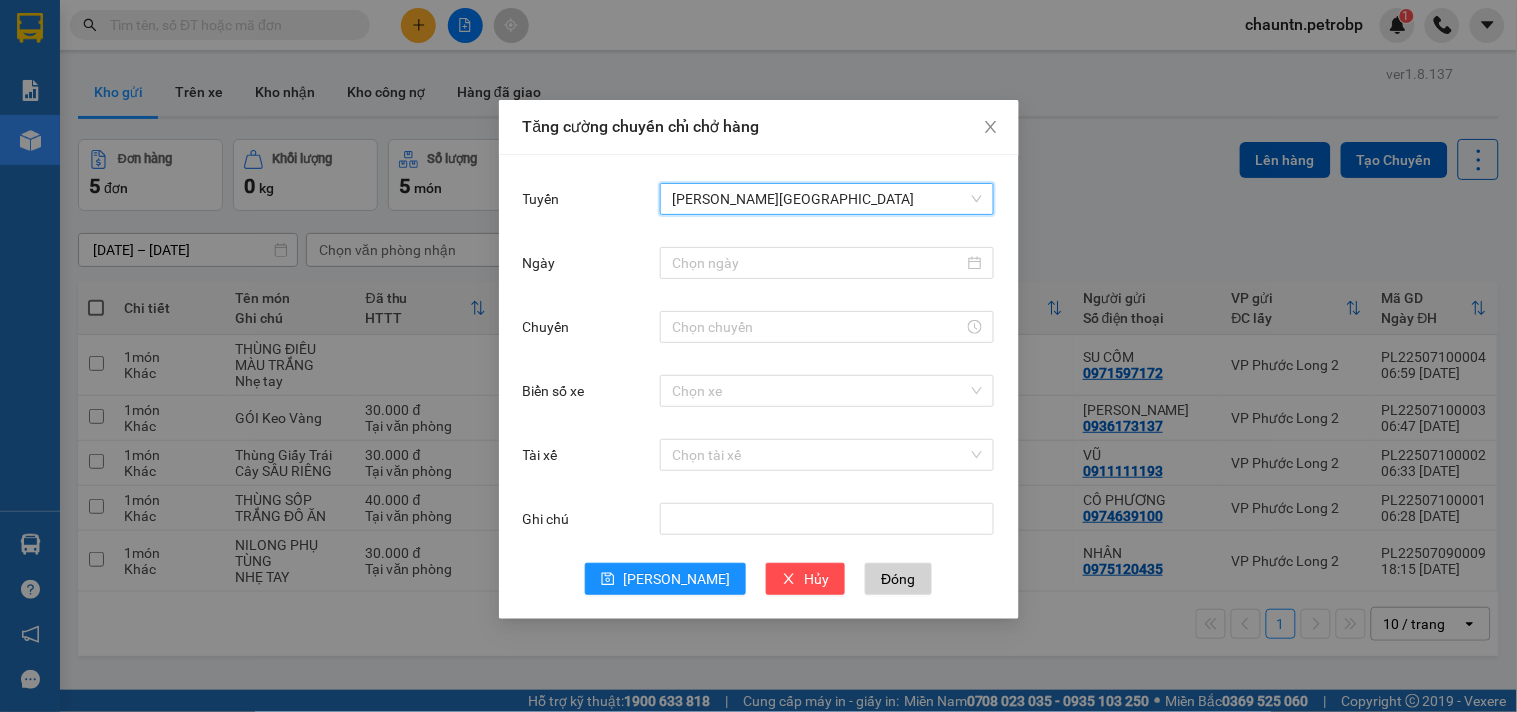 click on "[PERSON_NAME][GEOGRAPHIC_DATA]" at bounding box center [827, 199] 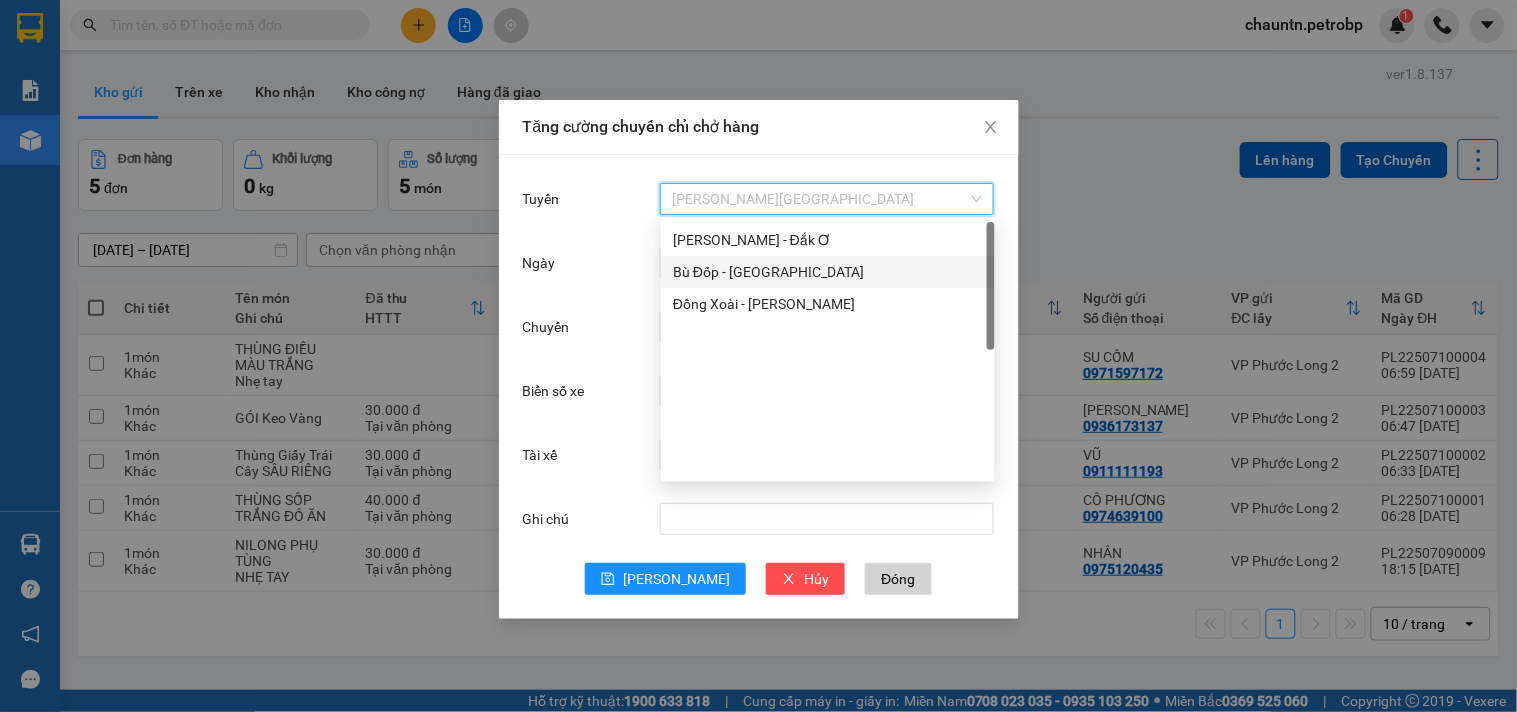 scroll, scrollTop: 0, scrollLeft: 0, axis: both 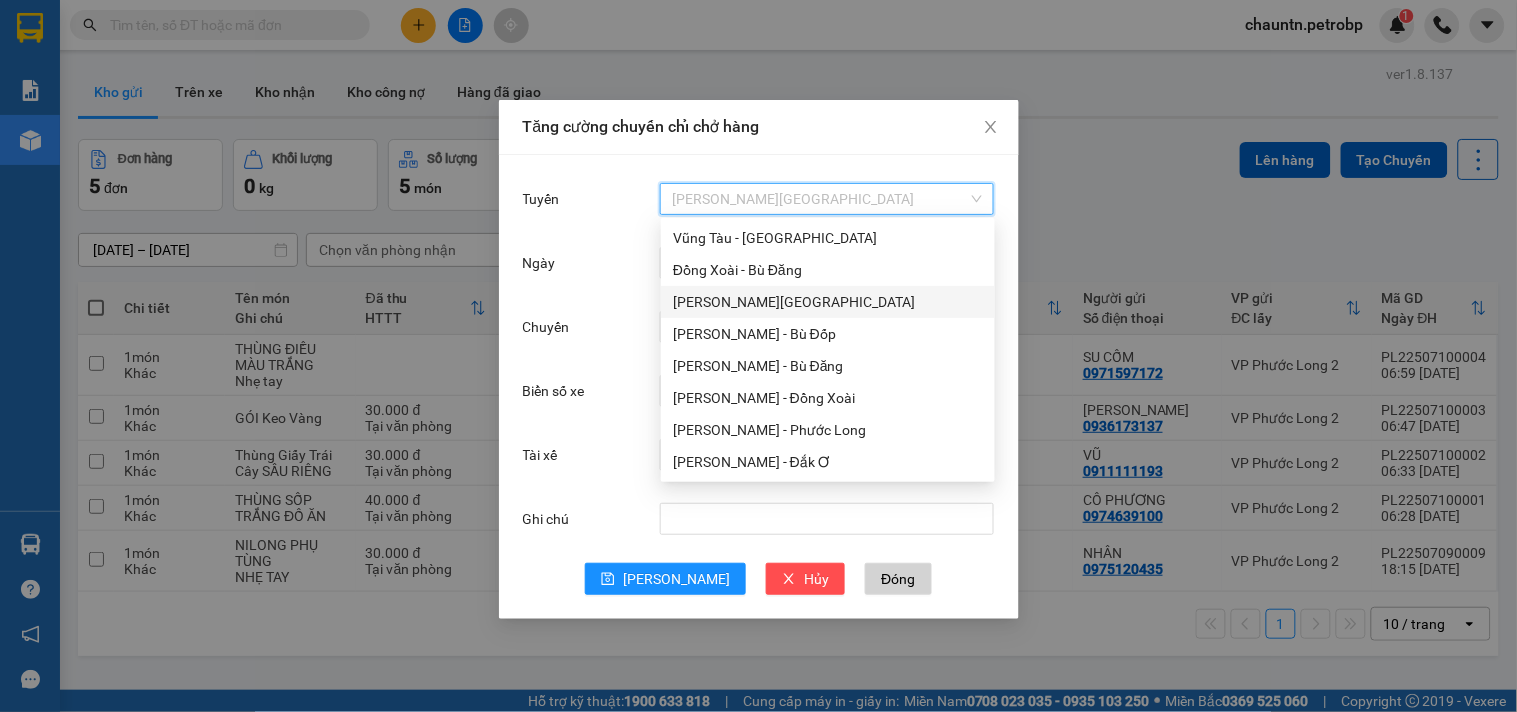 click on "[PERSON_NAME][GEOGRAPHIC_DATA]" at bounding box center [828, 302] 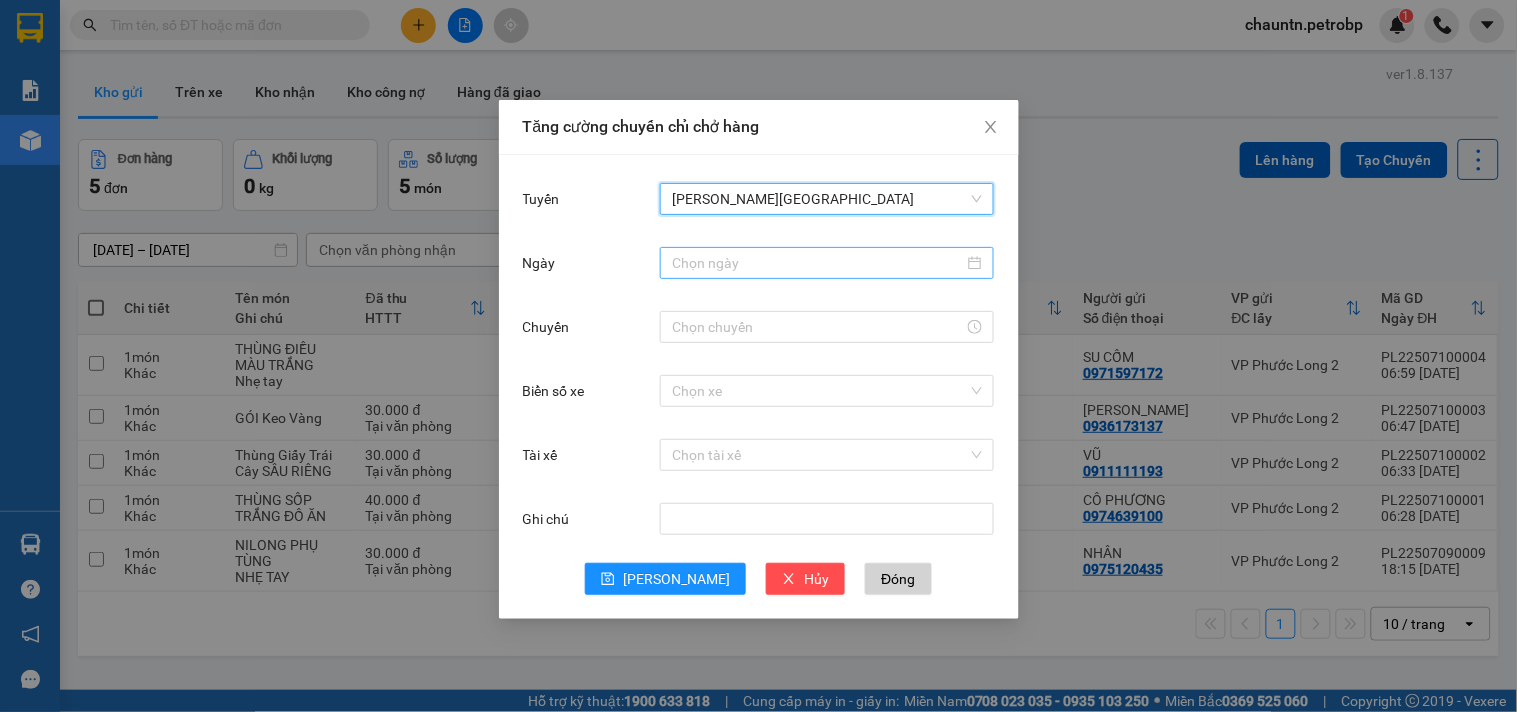 click on "Ngày" at bounding box center (818, 263) 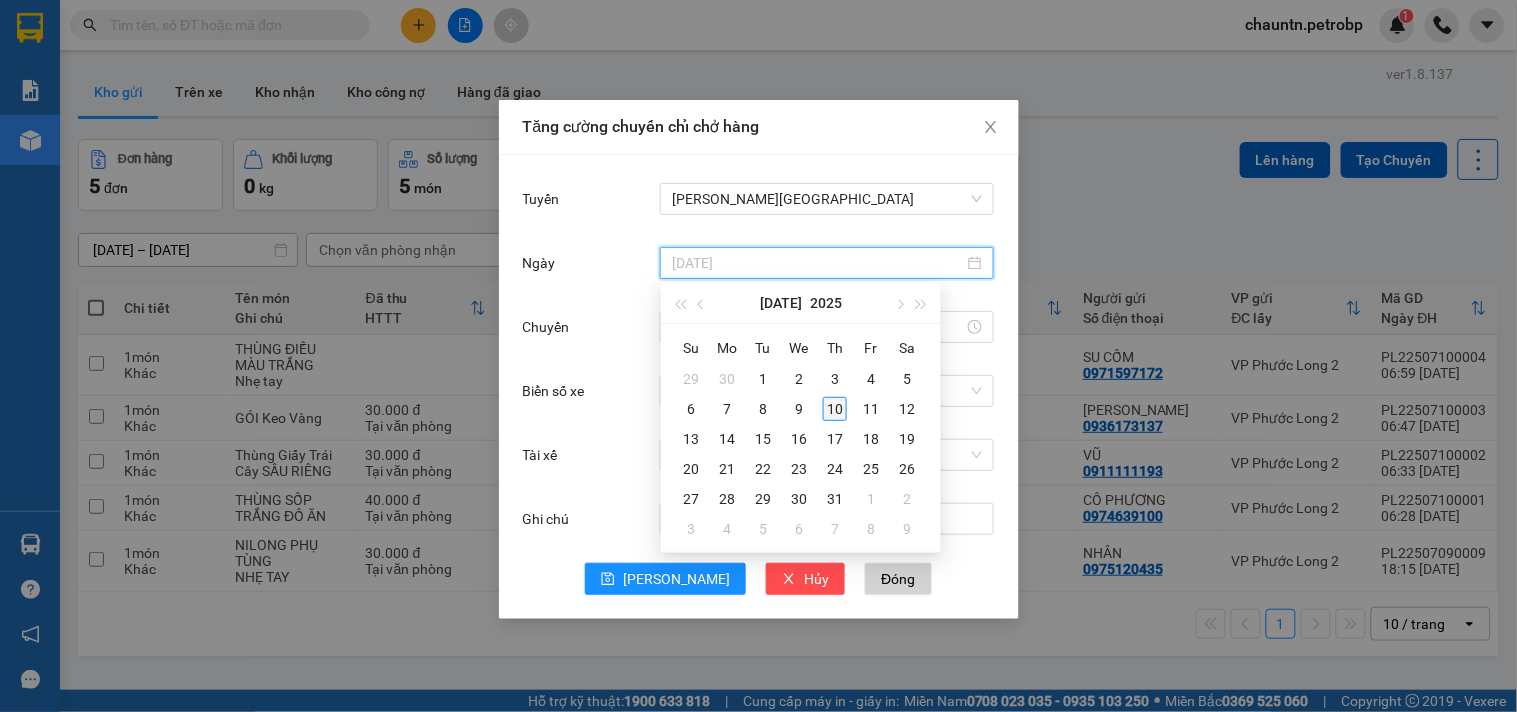 type on "[DATE]" 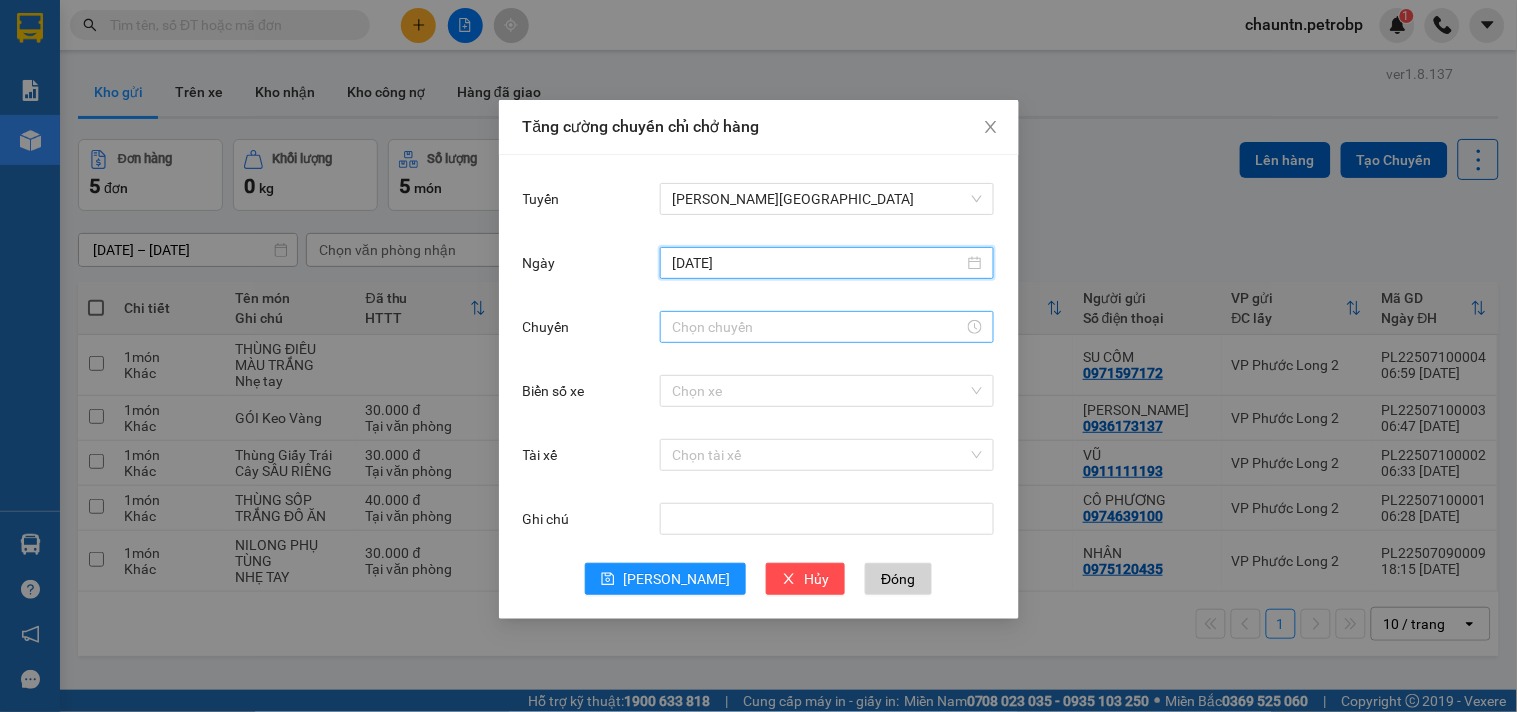 click on "Chuyến" at bounding box center [818, 327] 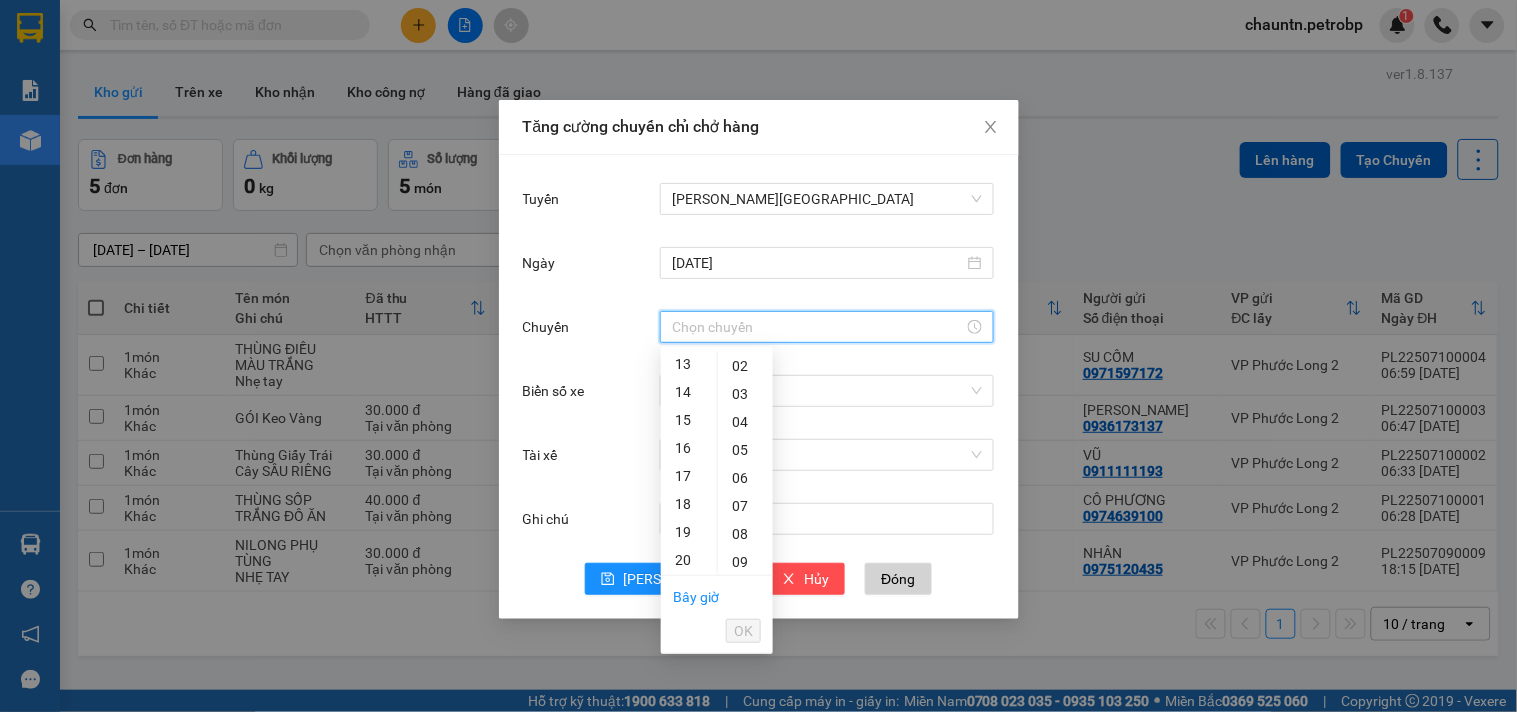 scroll, scrollTop: 254, scrollLeft: 0, axis: vertical 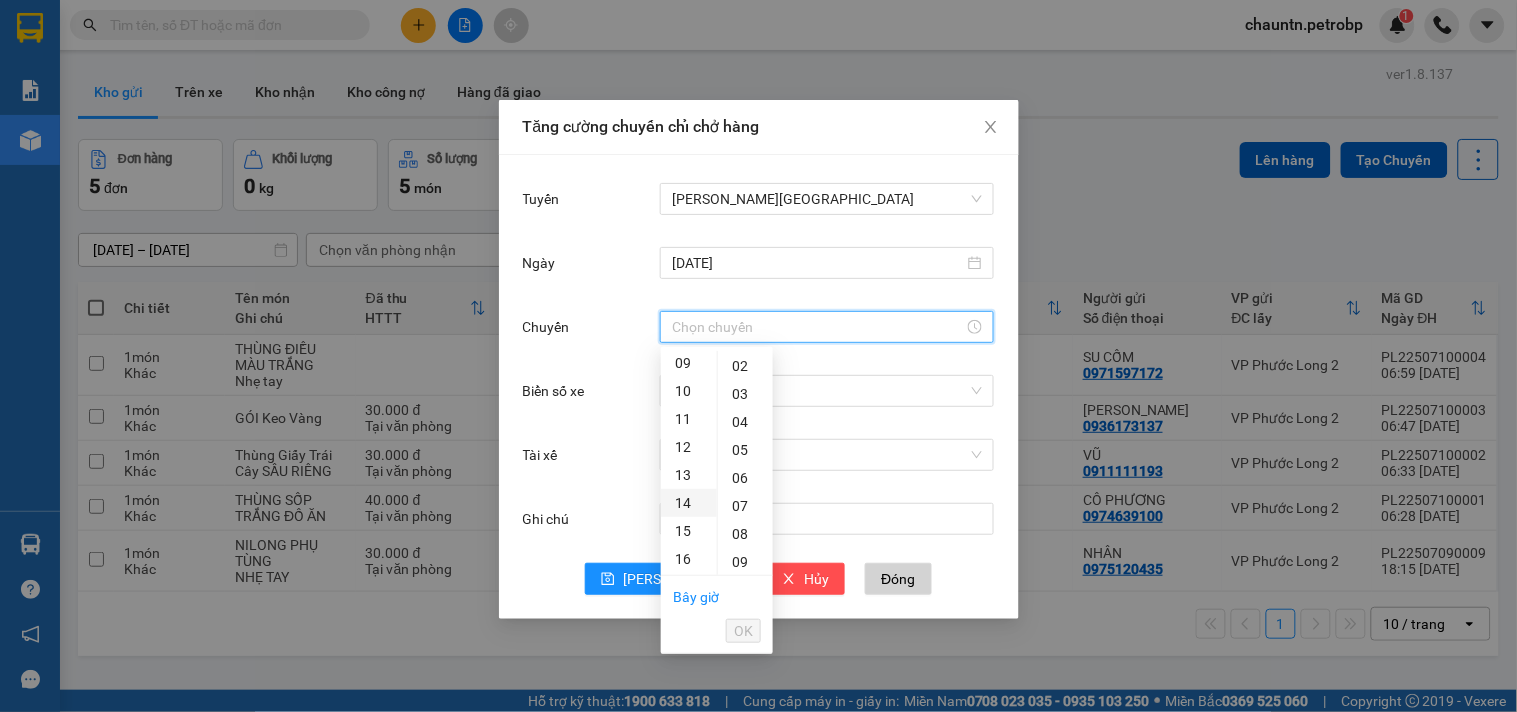 click on "14" at bounding box center (689, 503) 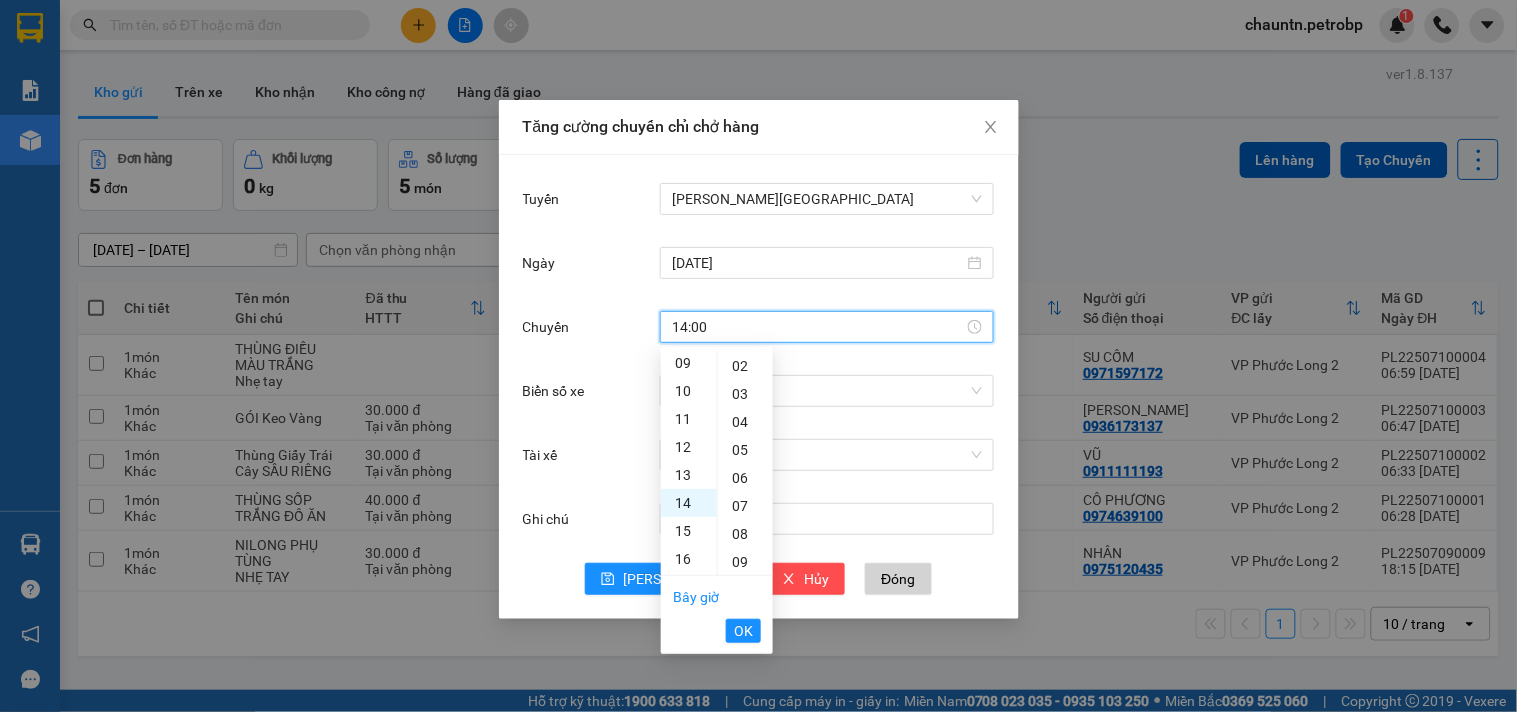 scroll, scrollTop: 345, scrollLeft: 0, axis: vertical 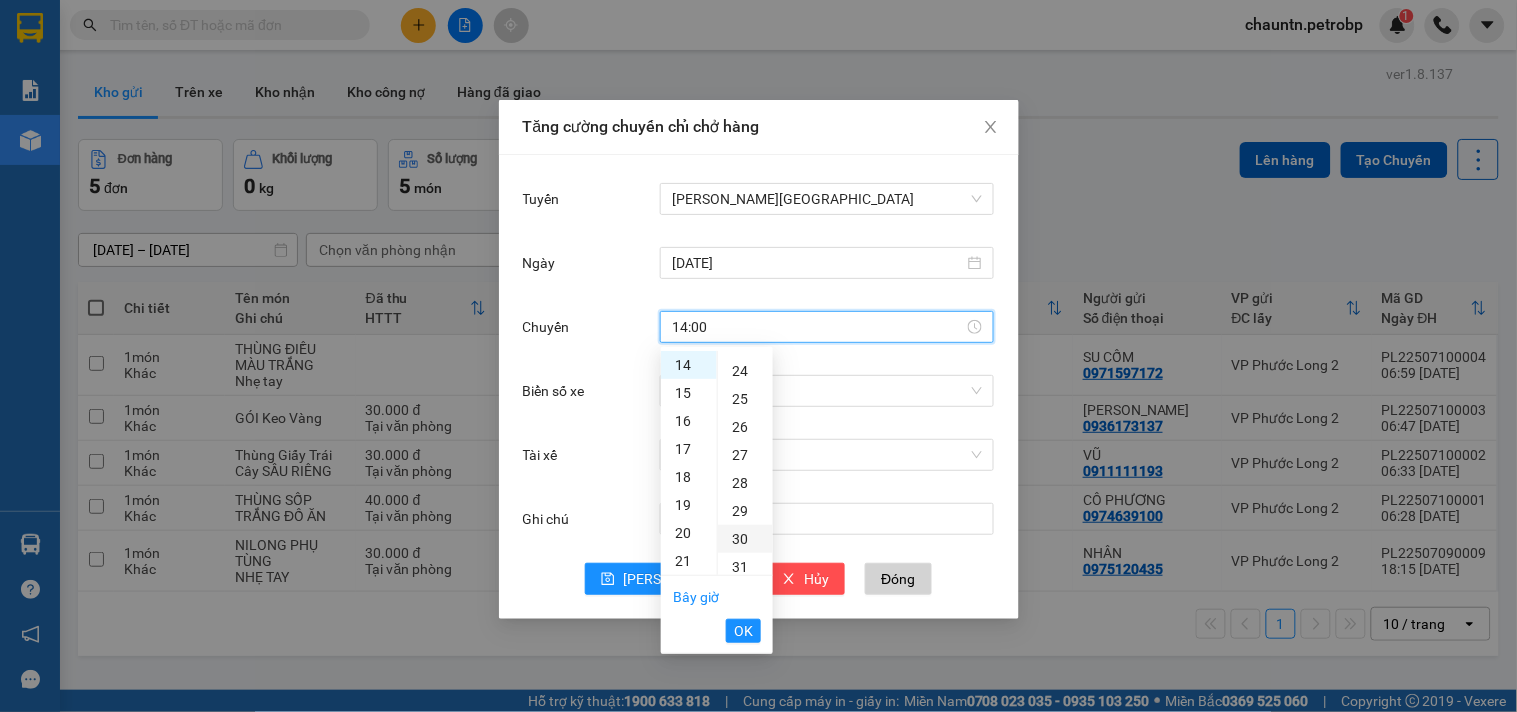 click on "30" at bounding box center (745, 539) 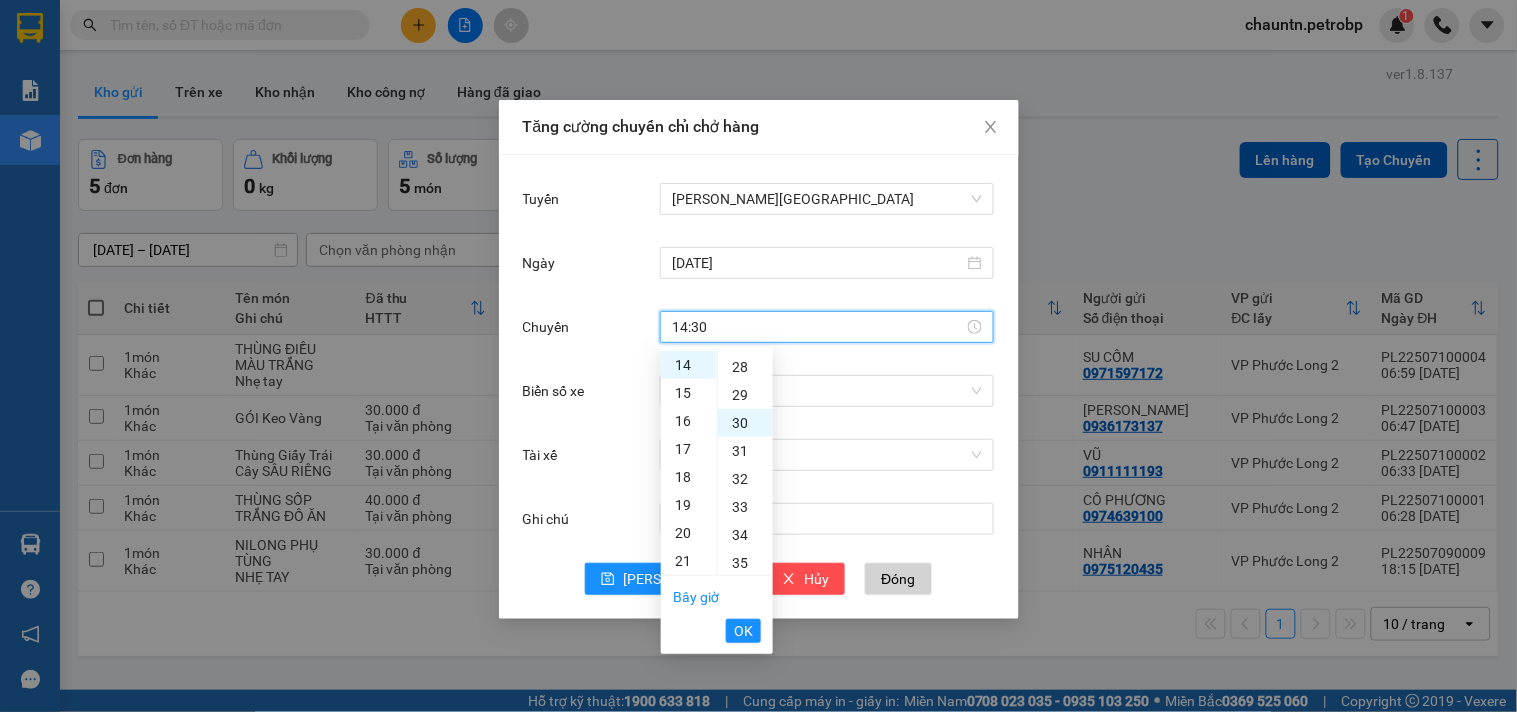 scroll, scrollTop: 840, scrollLeft: 0, axis: vertical 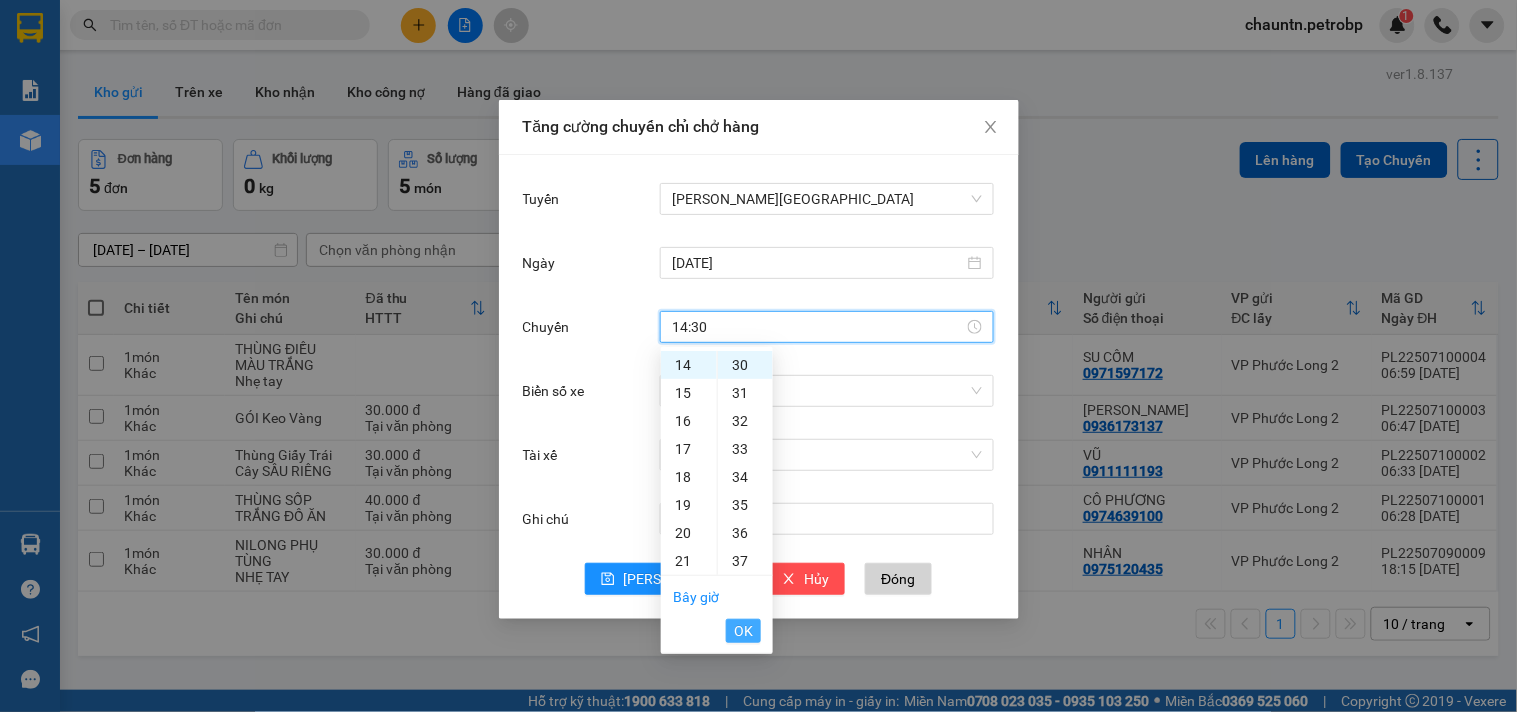 click on "OK" at bounding box center [743, 631] 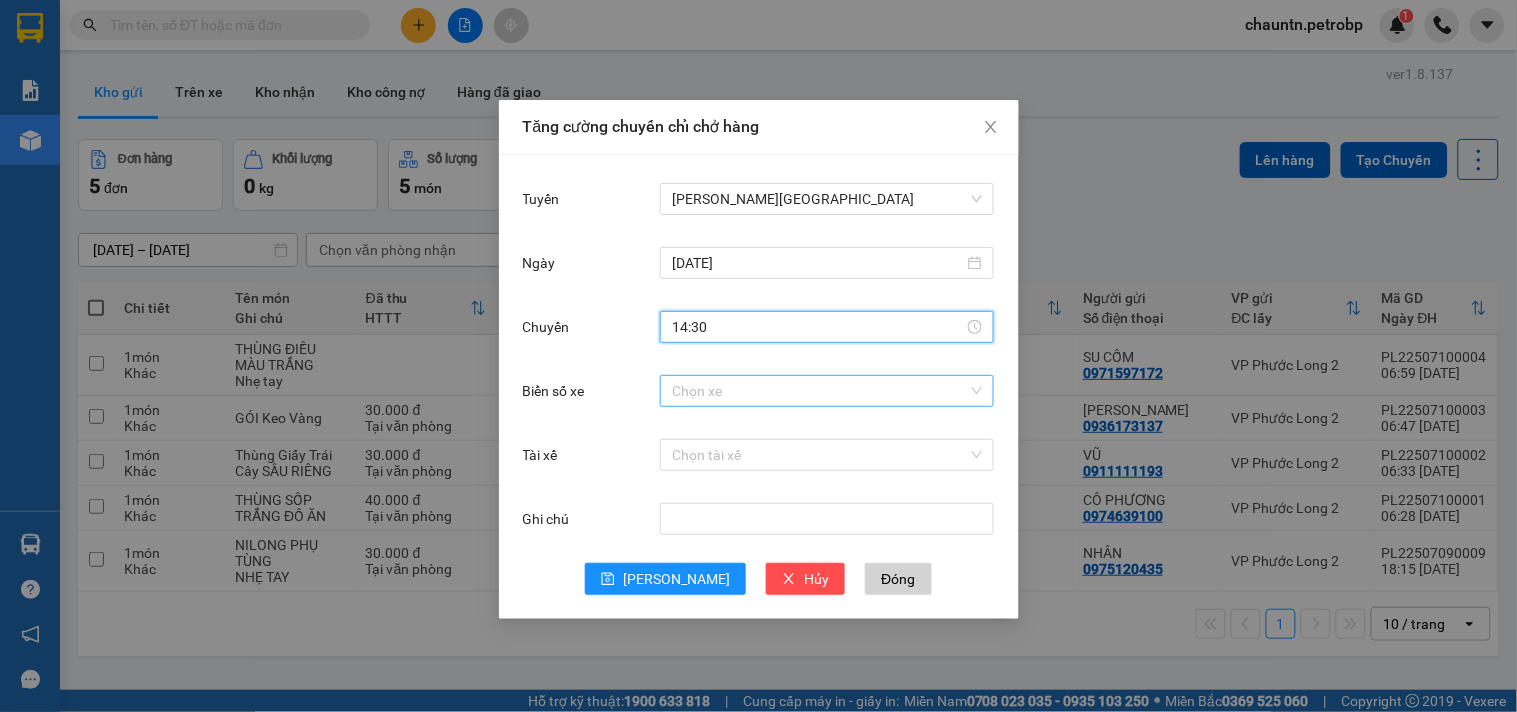 click on "Biển số xe" at bounding box center (820, 391) 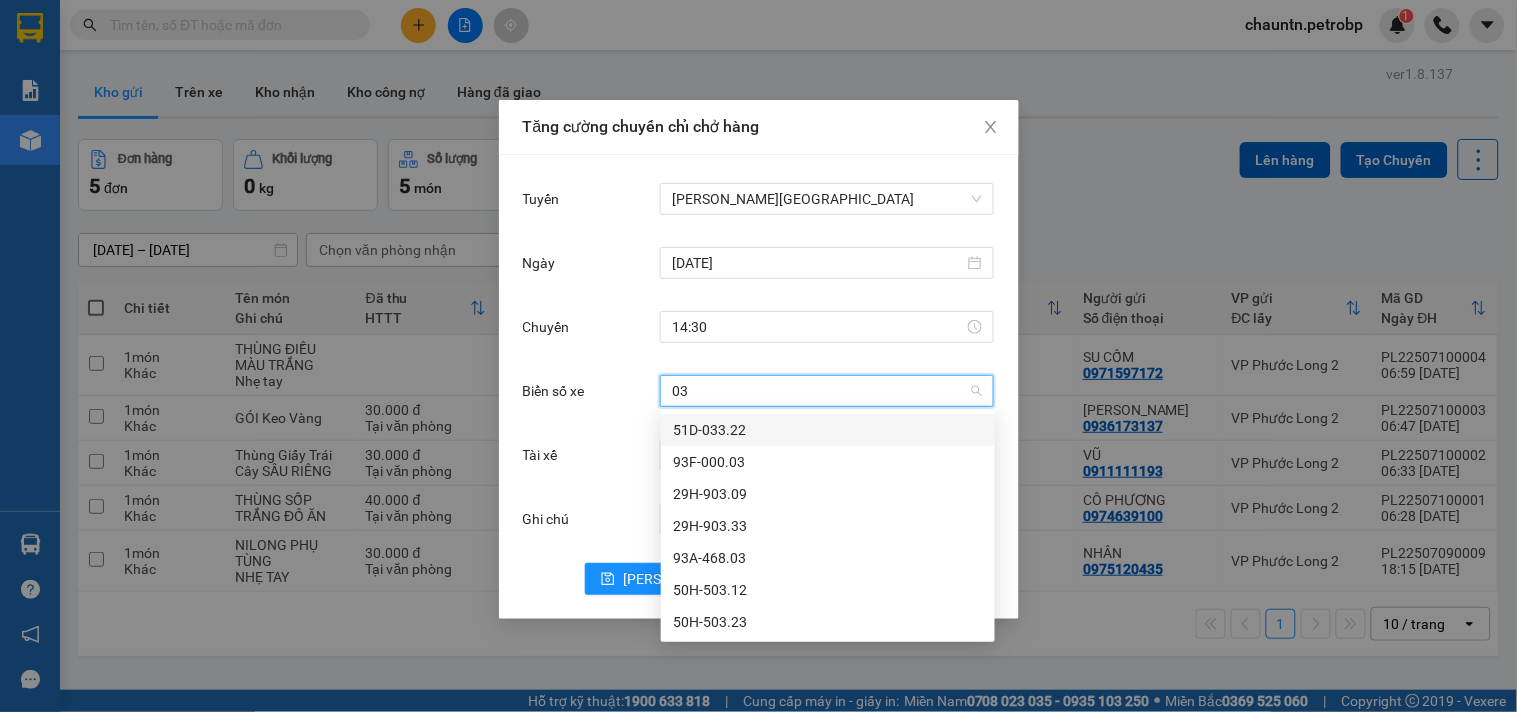 type on "033" 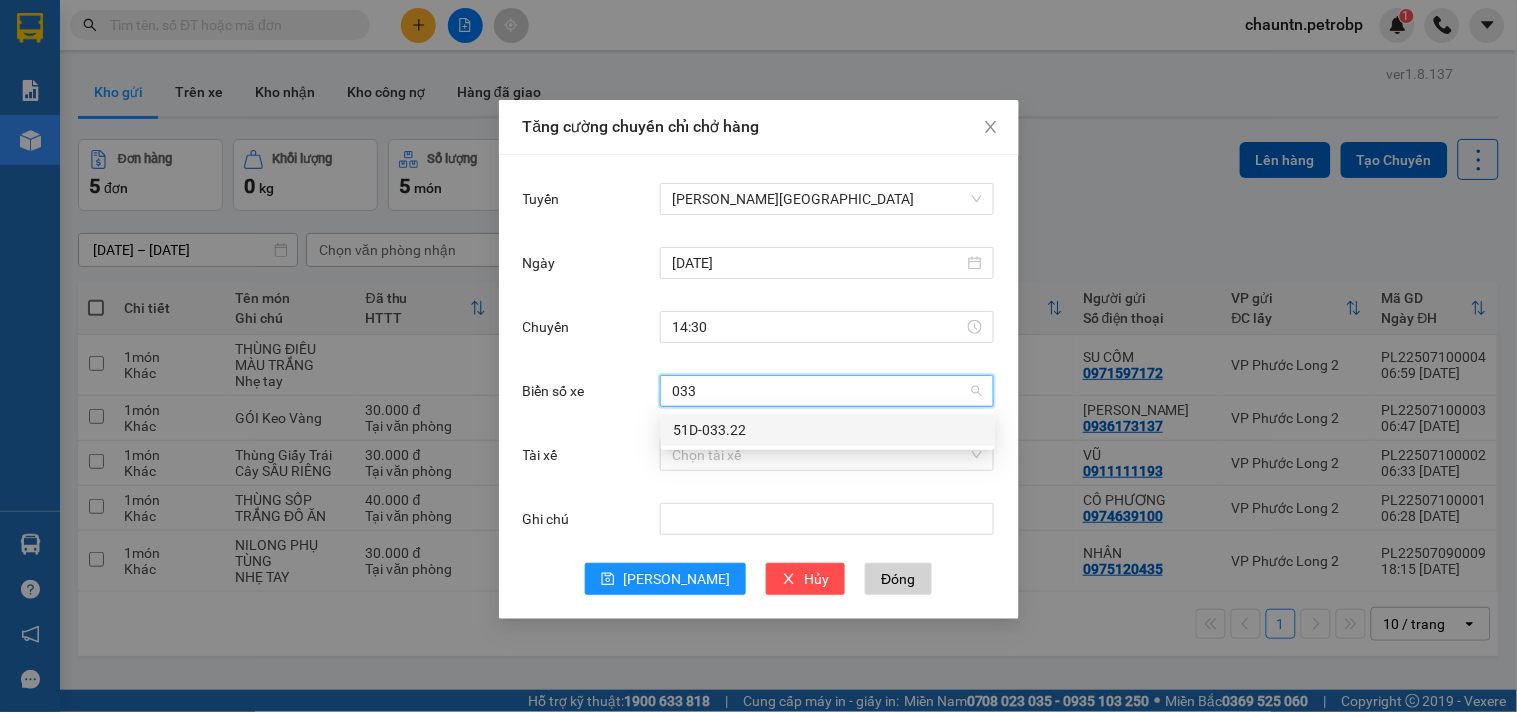 click on "51D-033.22" at bounding box center (828, 430) 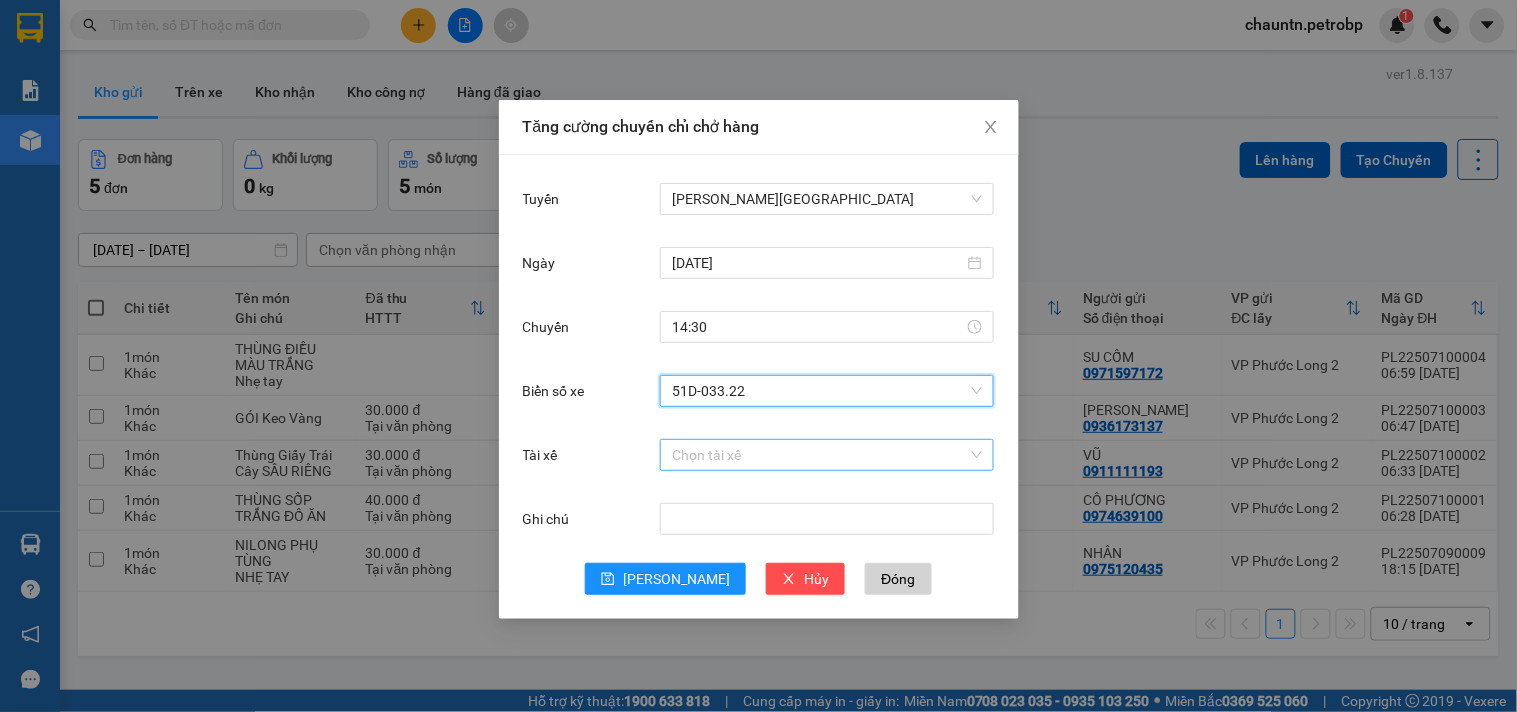 click on "Tài xế" at bounding box center (820, 455) 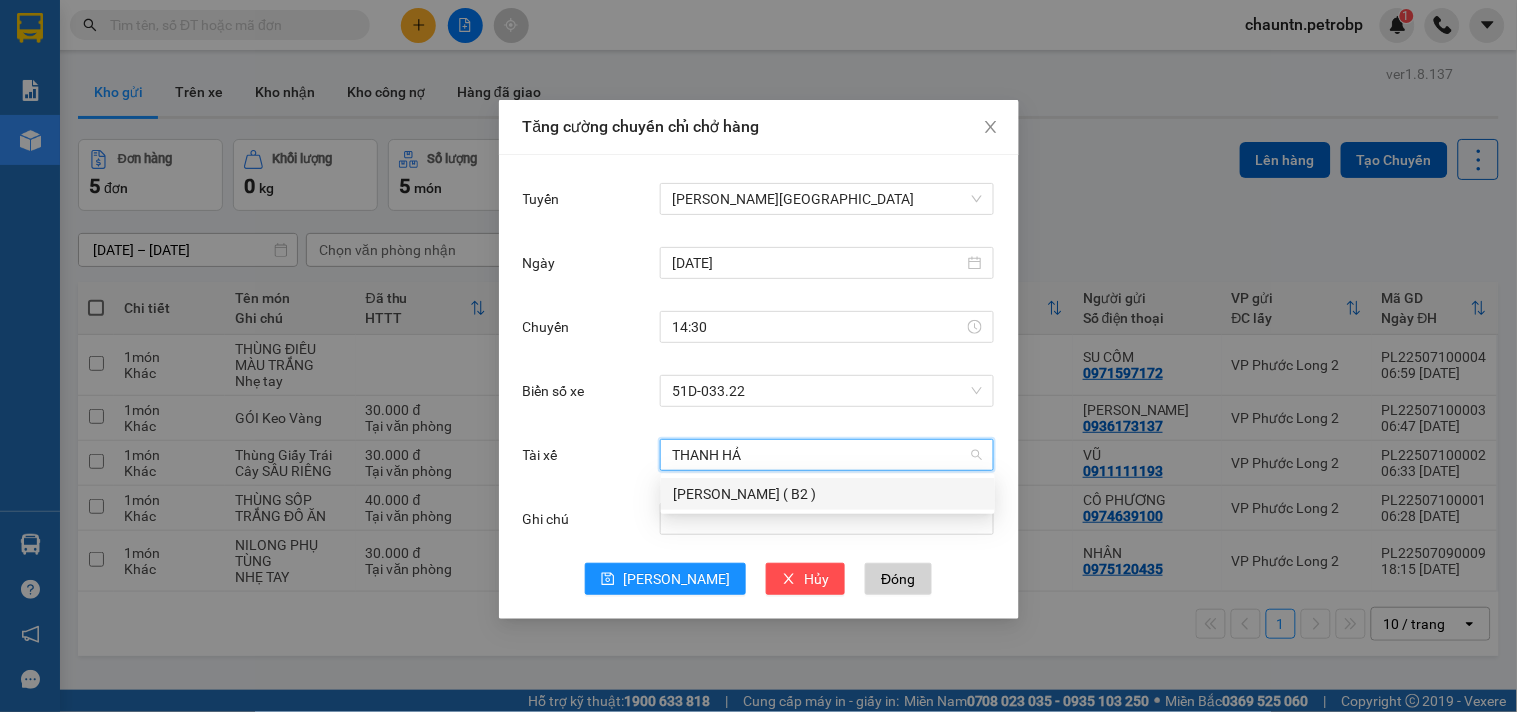 type on "[GEOGRAPHIC_DATA]" 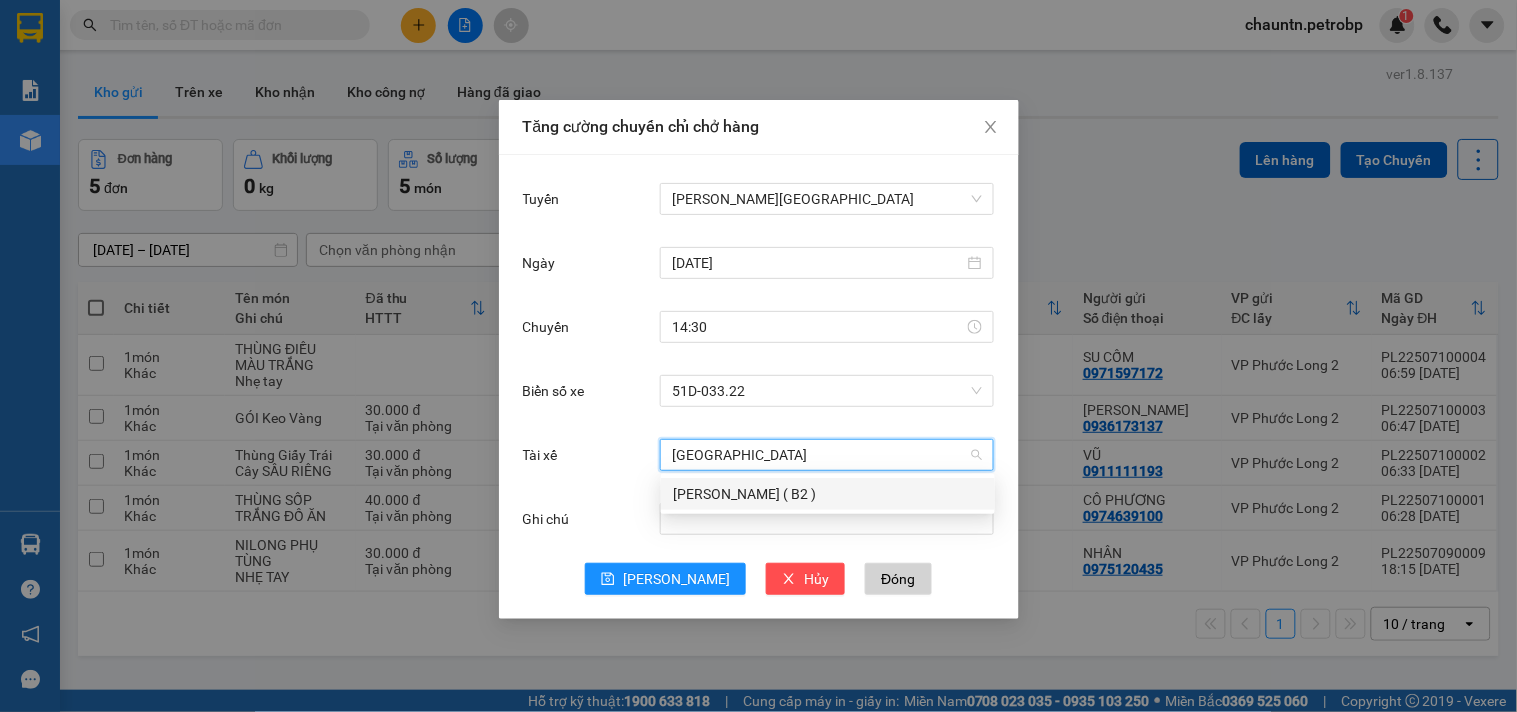 click on "[PERSON_NAME] ( B2 )" at bounding box center [828, 494] 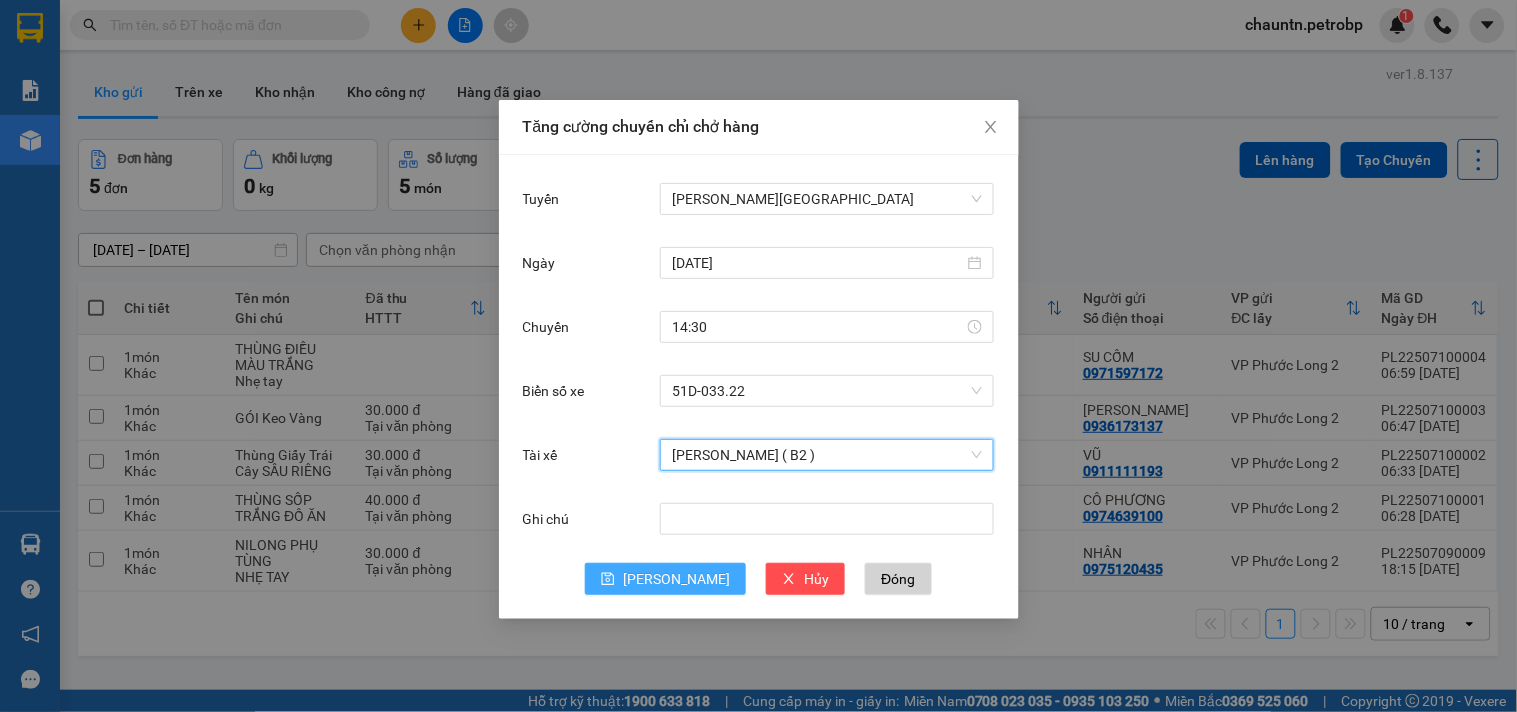 click on "[PERSON_NAME]" at bounding box center [665, 579] 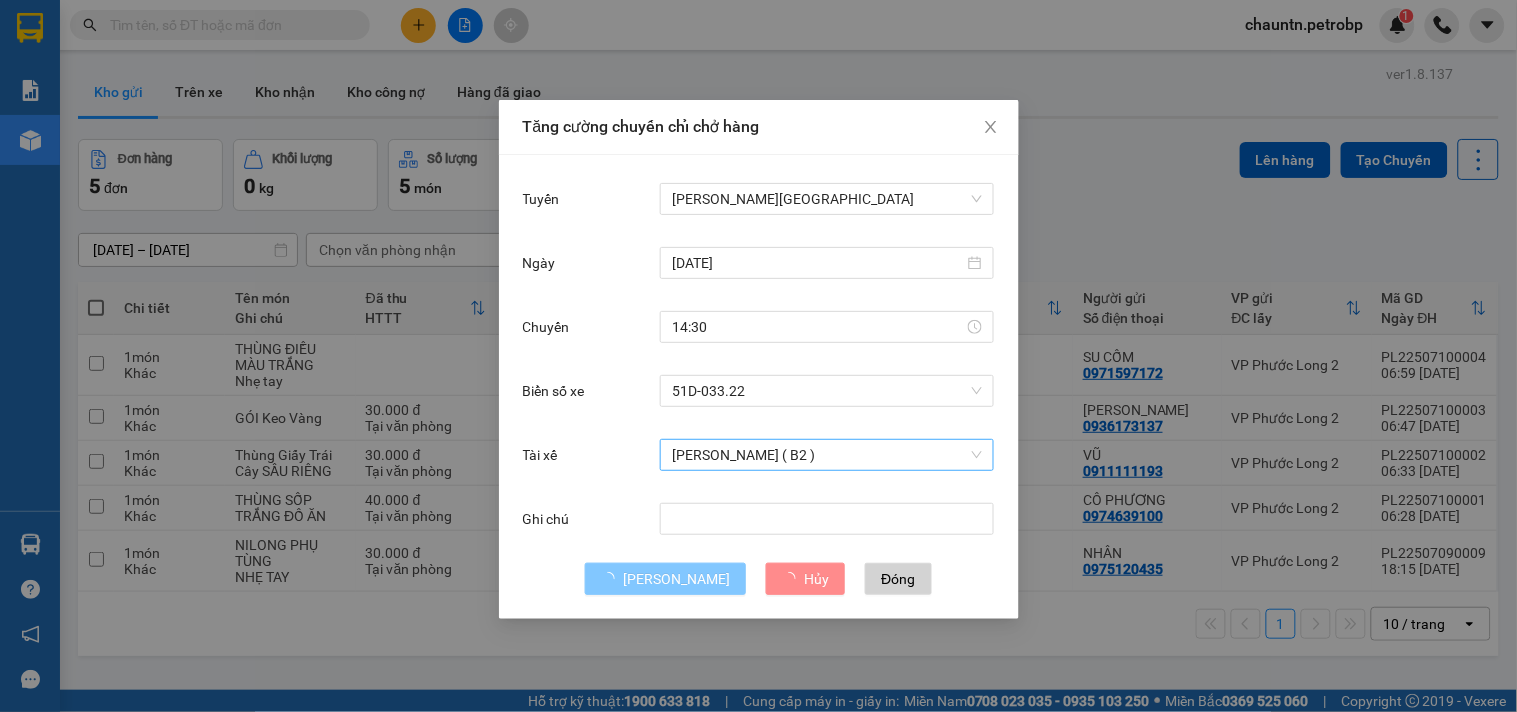 type 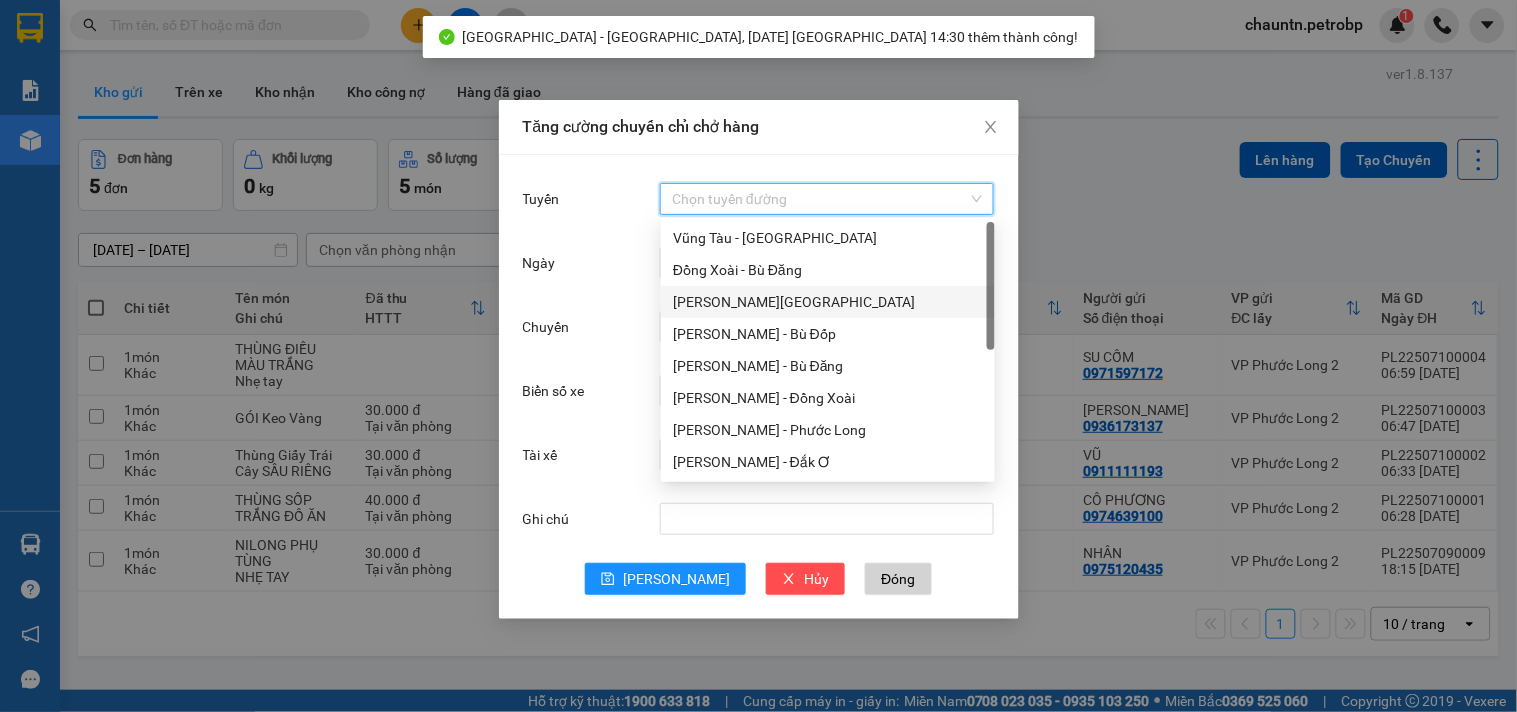 click on "Tuyến" at bounding box center (820, 199) 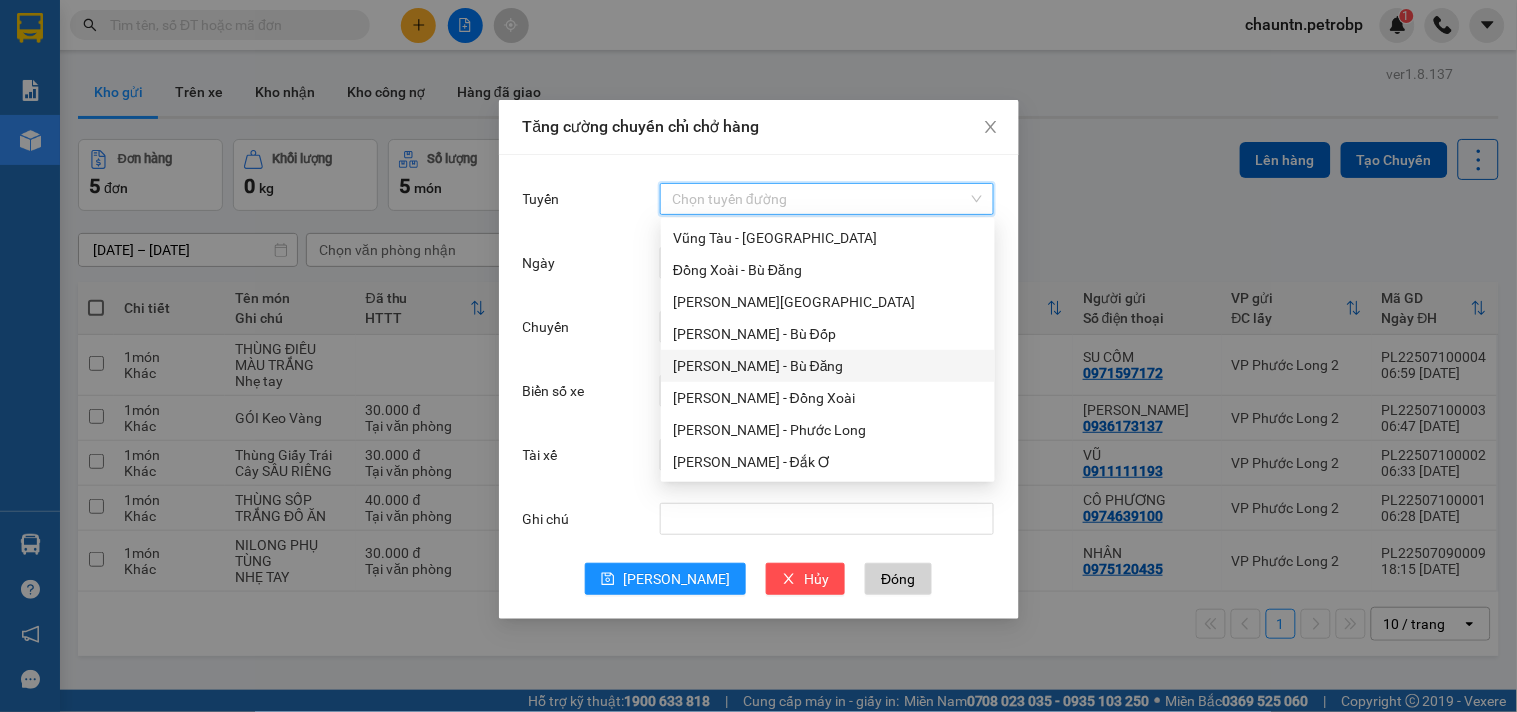 click on "[PERSON_NAME] - Bù Đăng" at bounding box center (828, 366) 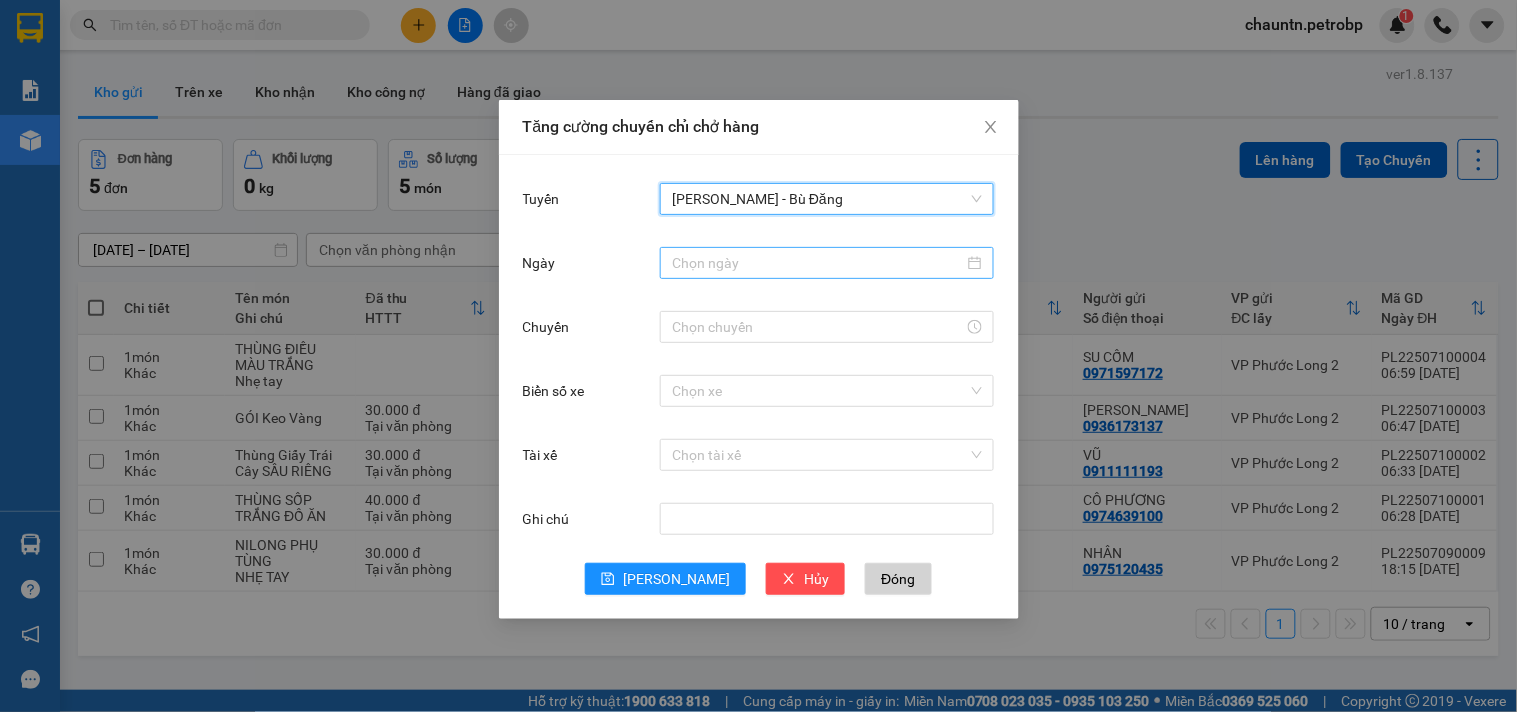 click on "Ngày" at bounding box center (818, 263) 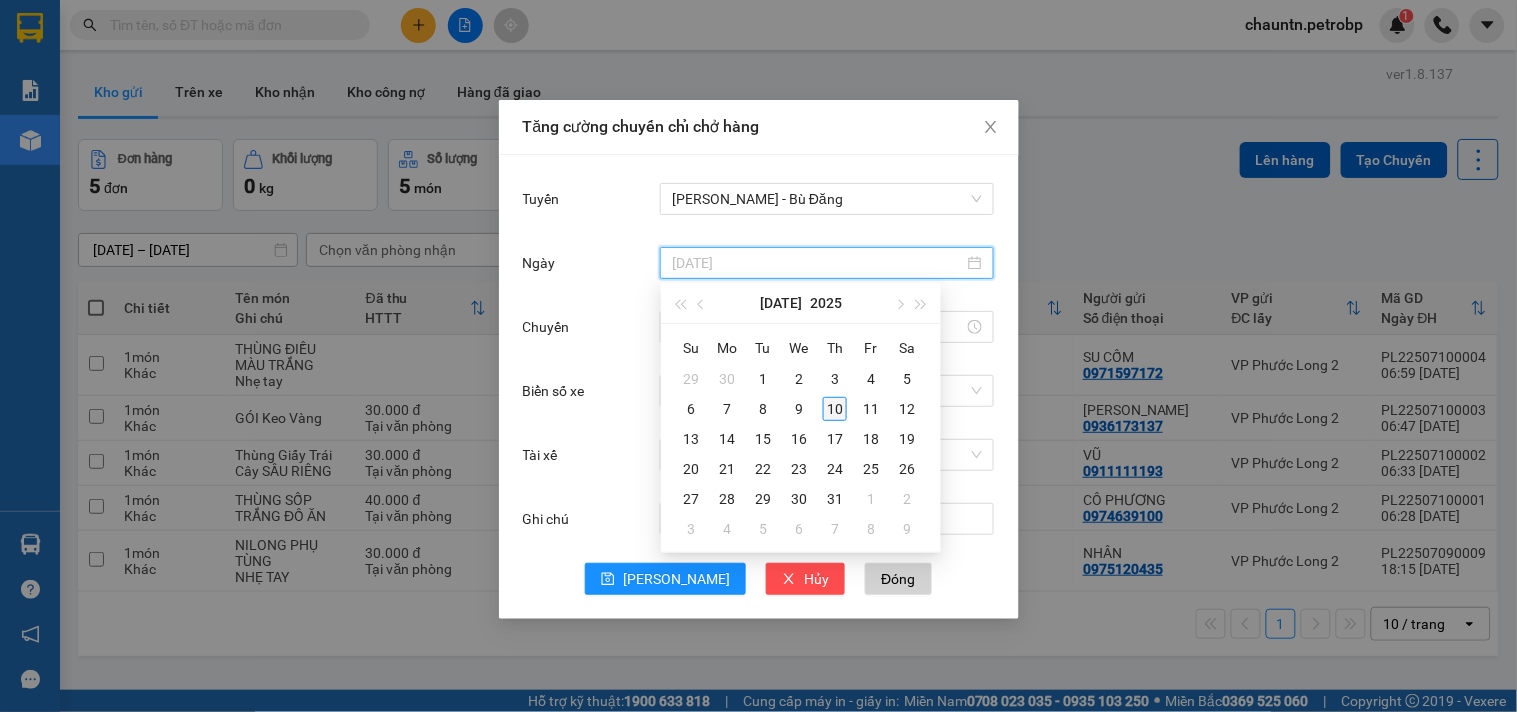 type on "[DATE]" 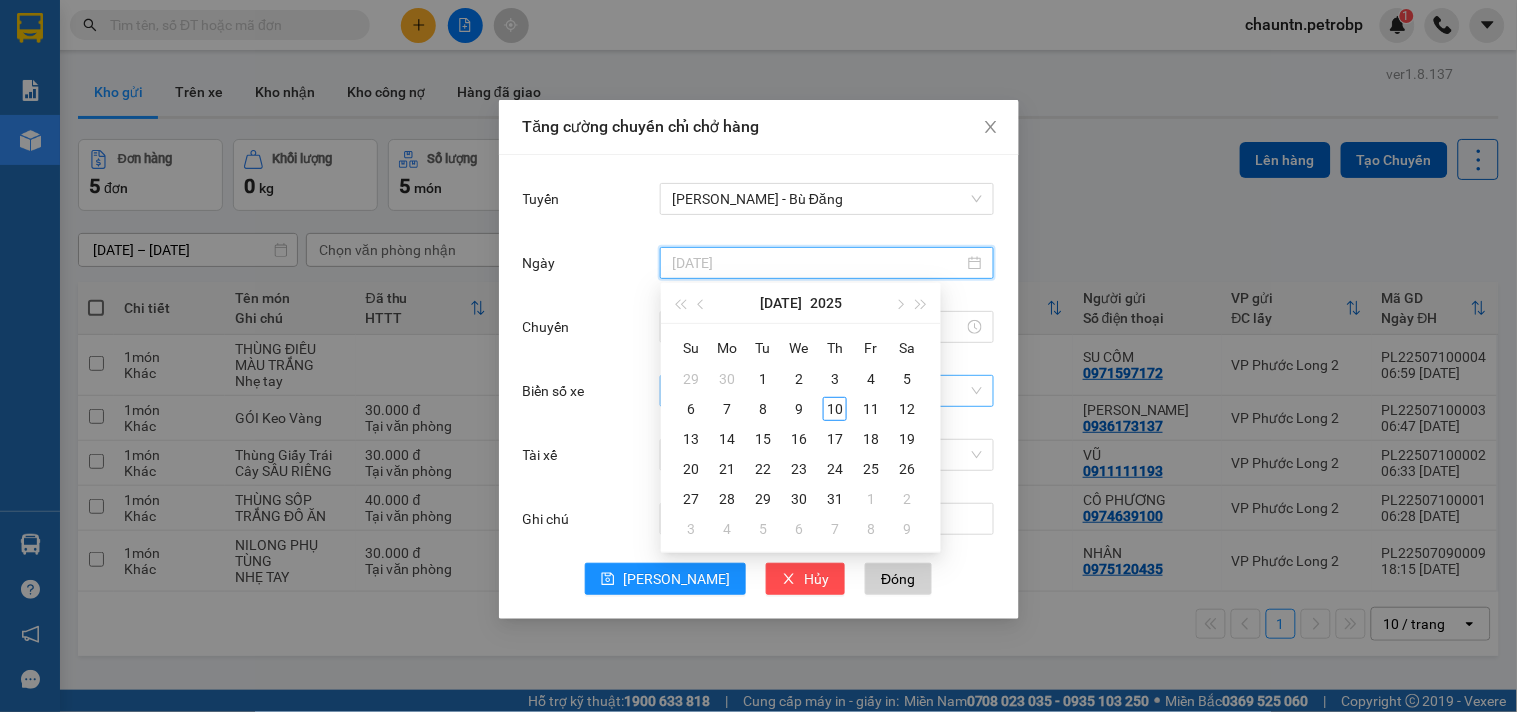 click on "10" at bounding box center [835, 409] 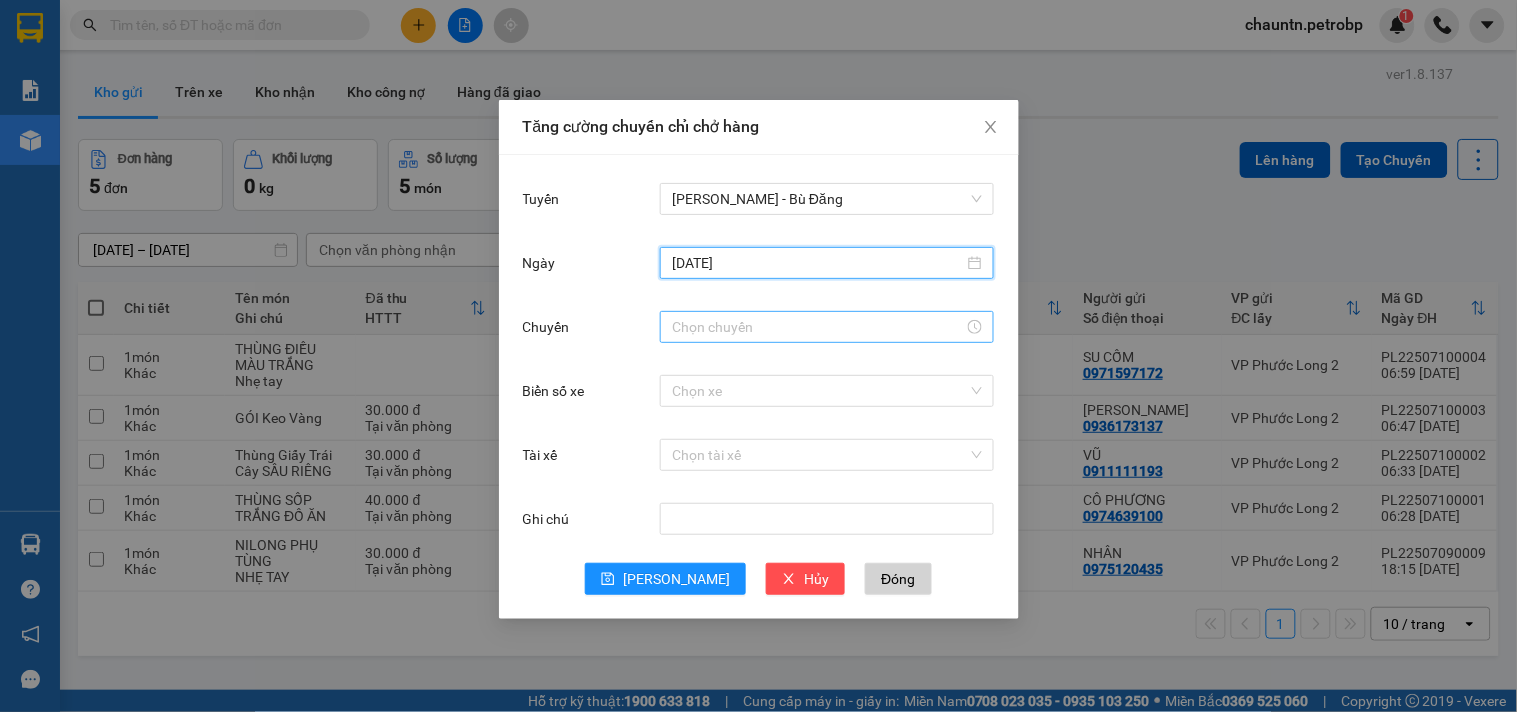 click on "Chuyến" at bounding box center (818, 327) 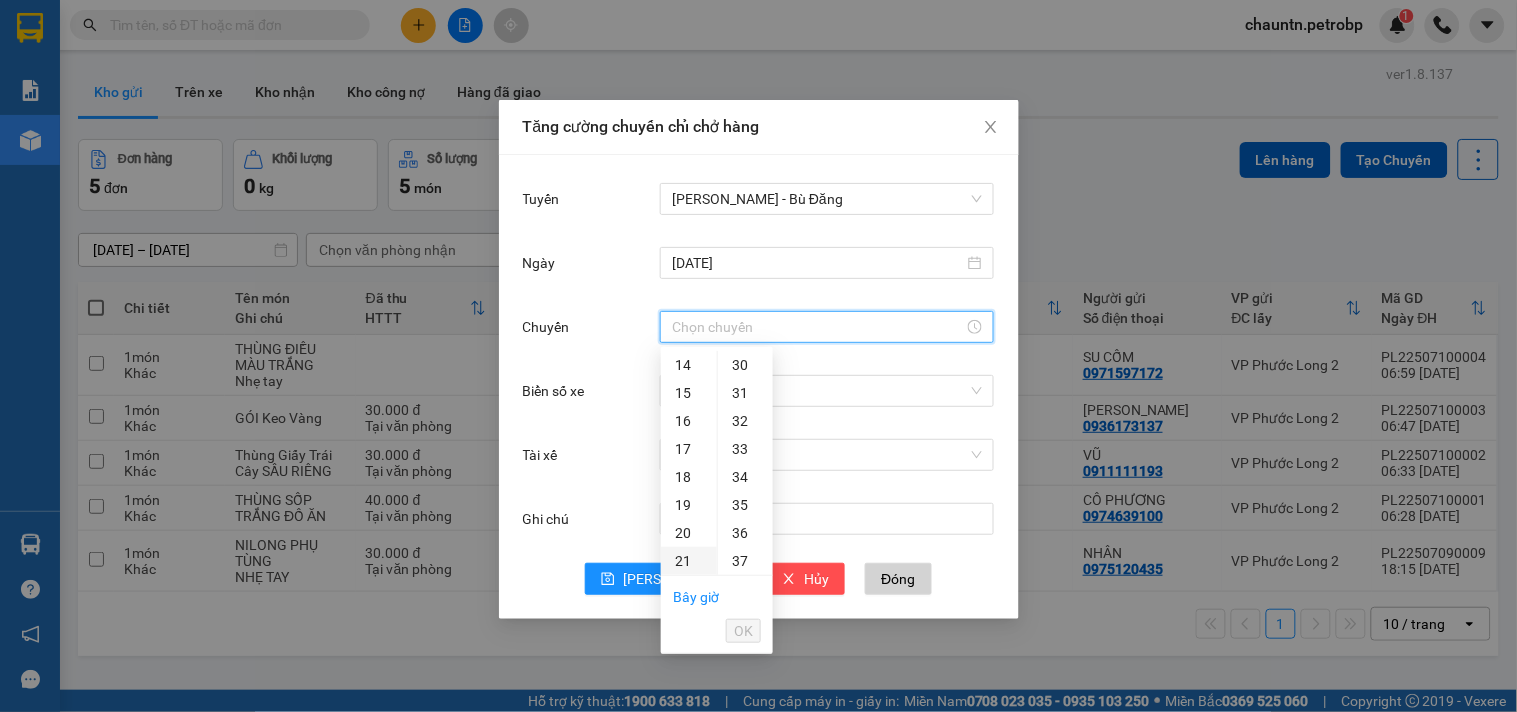 click on "21" at bounding box center (689, 561) 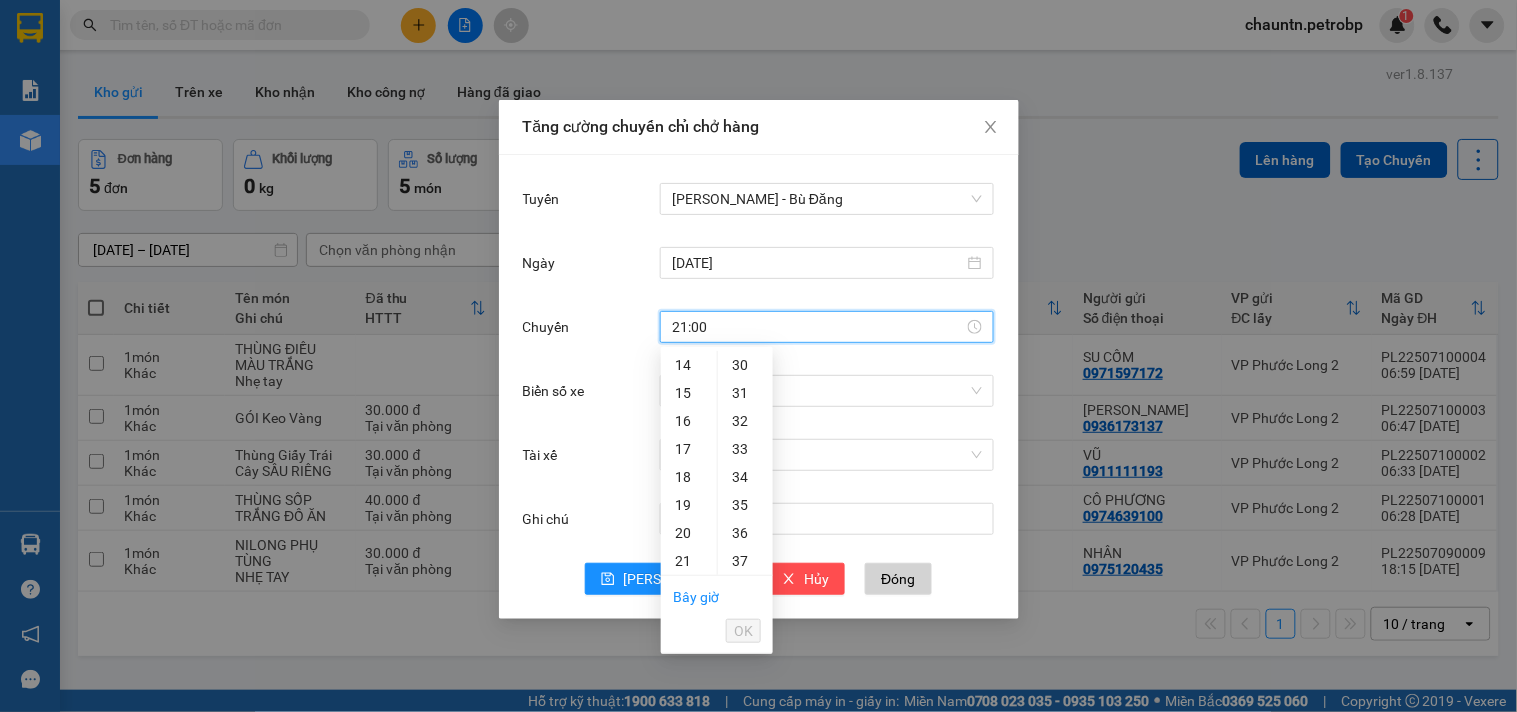 scroll, scrollTop: 523, scrollLeft: 0, axis: vertical 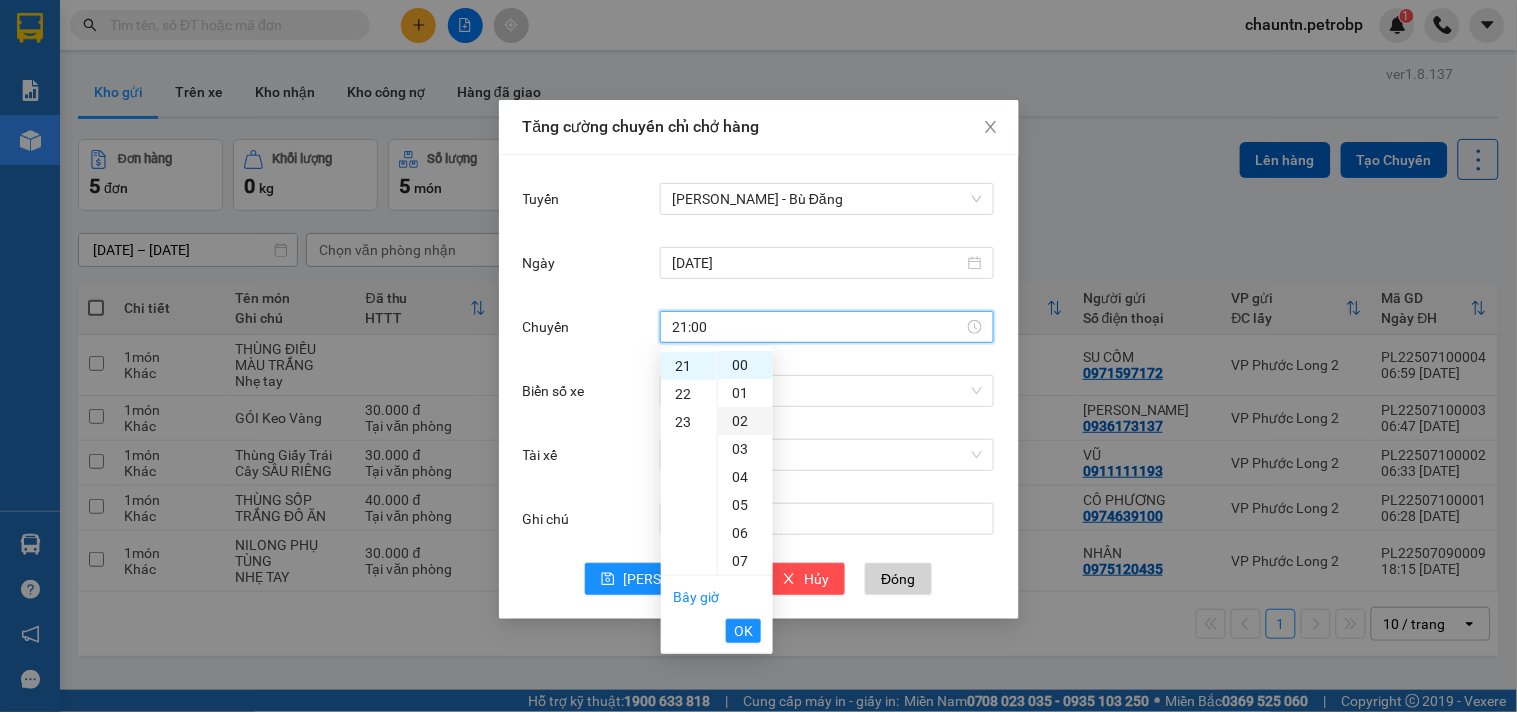 click on "02" at bounding box center (745, 421) 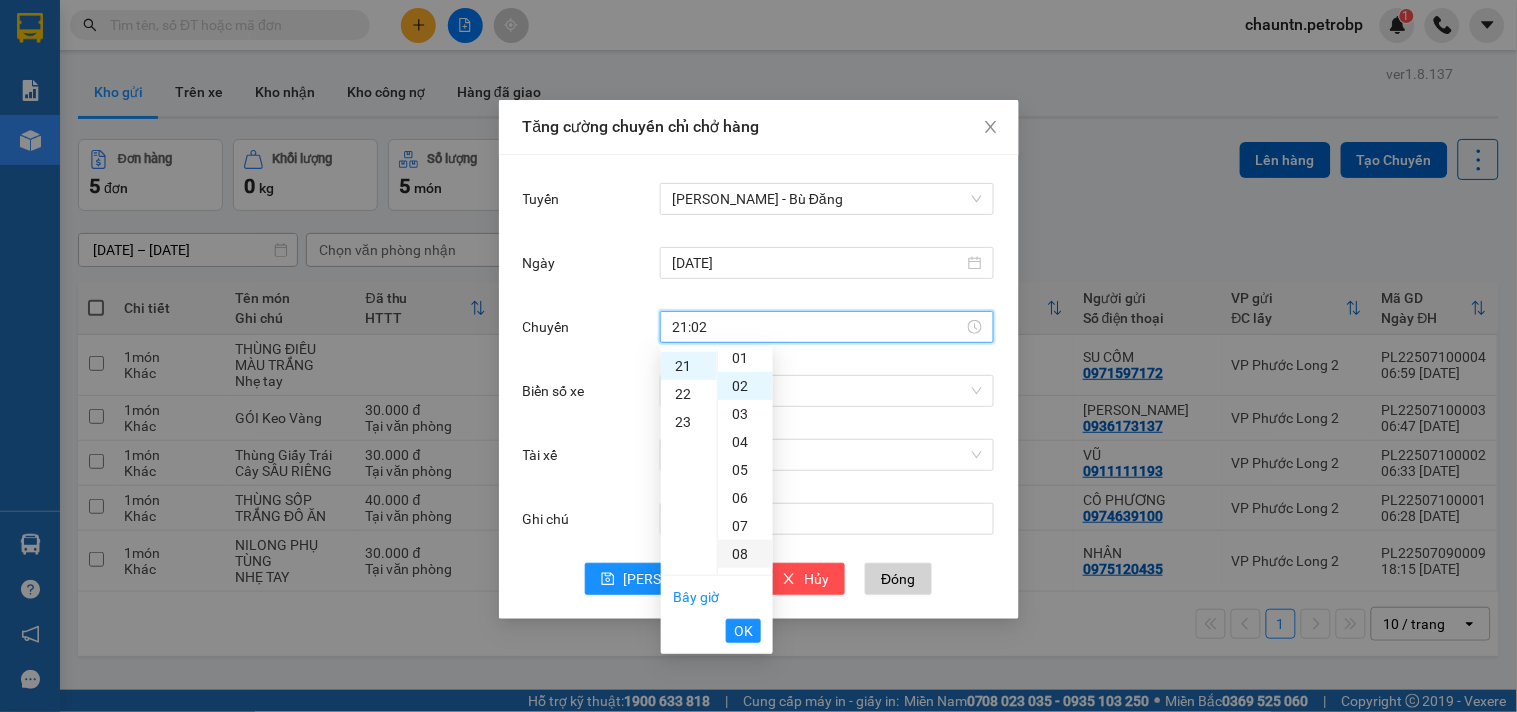 scroll, scrollTop: 55, scrollLeft: 0, axis: vertical 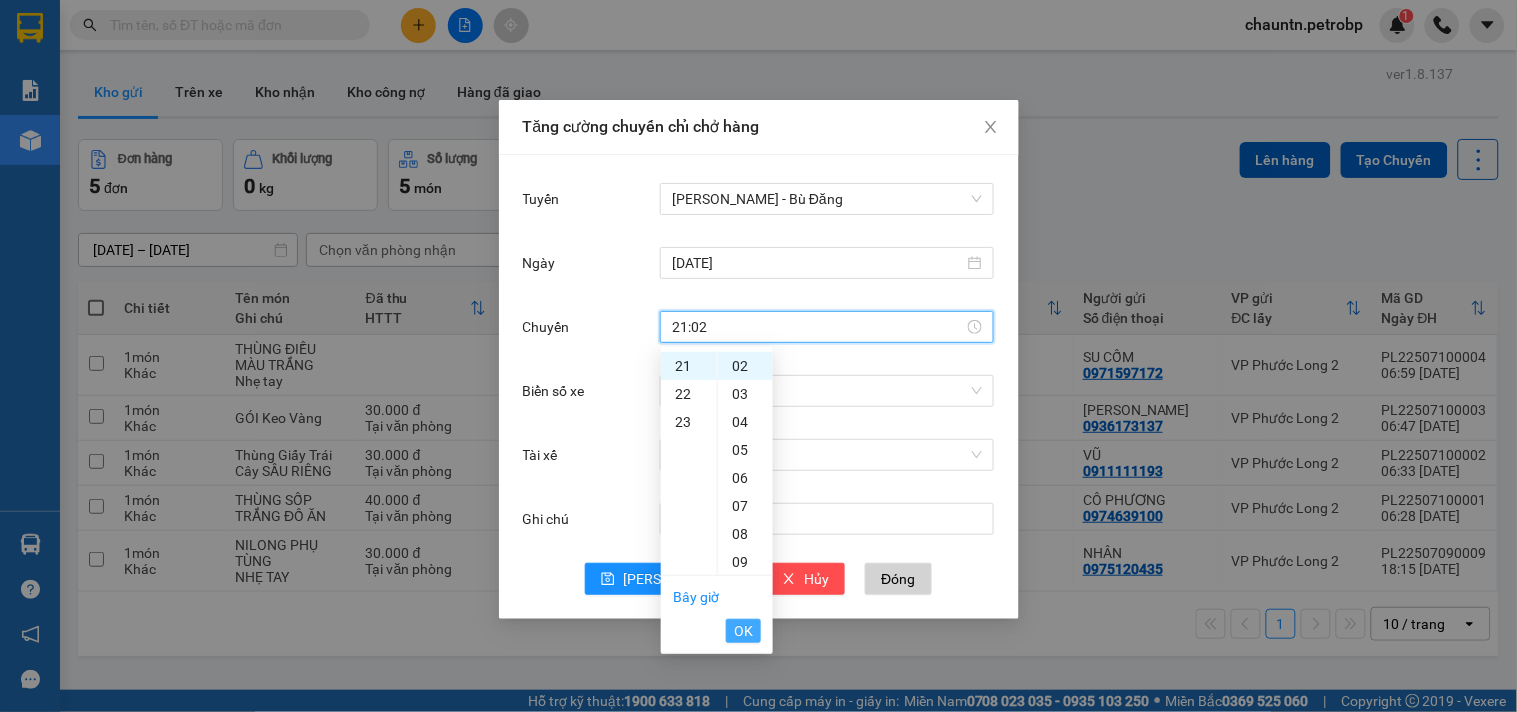 click on "OK" at bounding box center [743, 631] 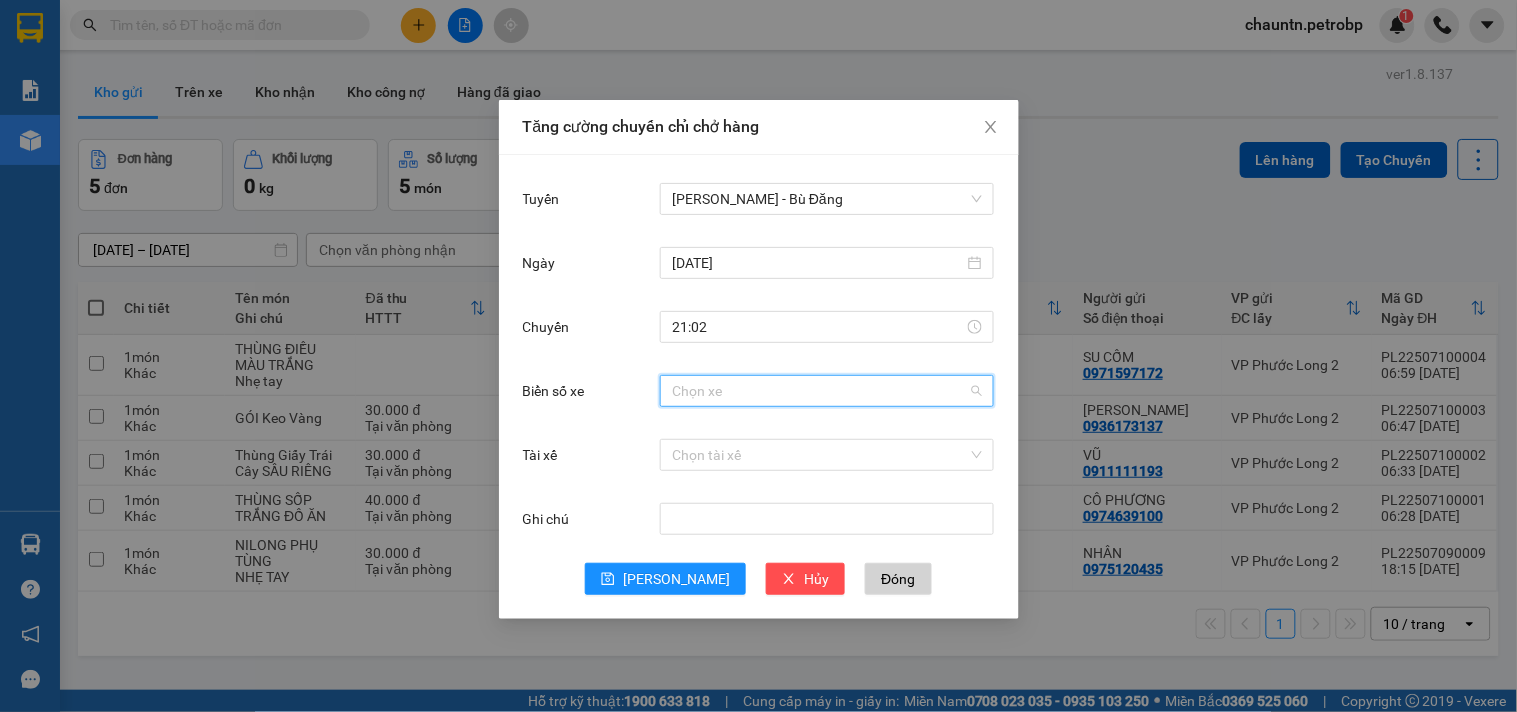 click on "Biển số xe" at bounding box center (820, 391) 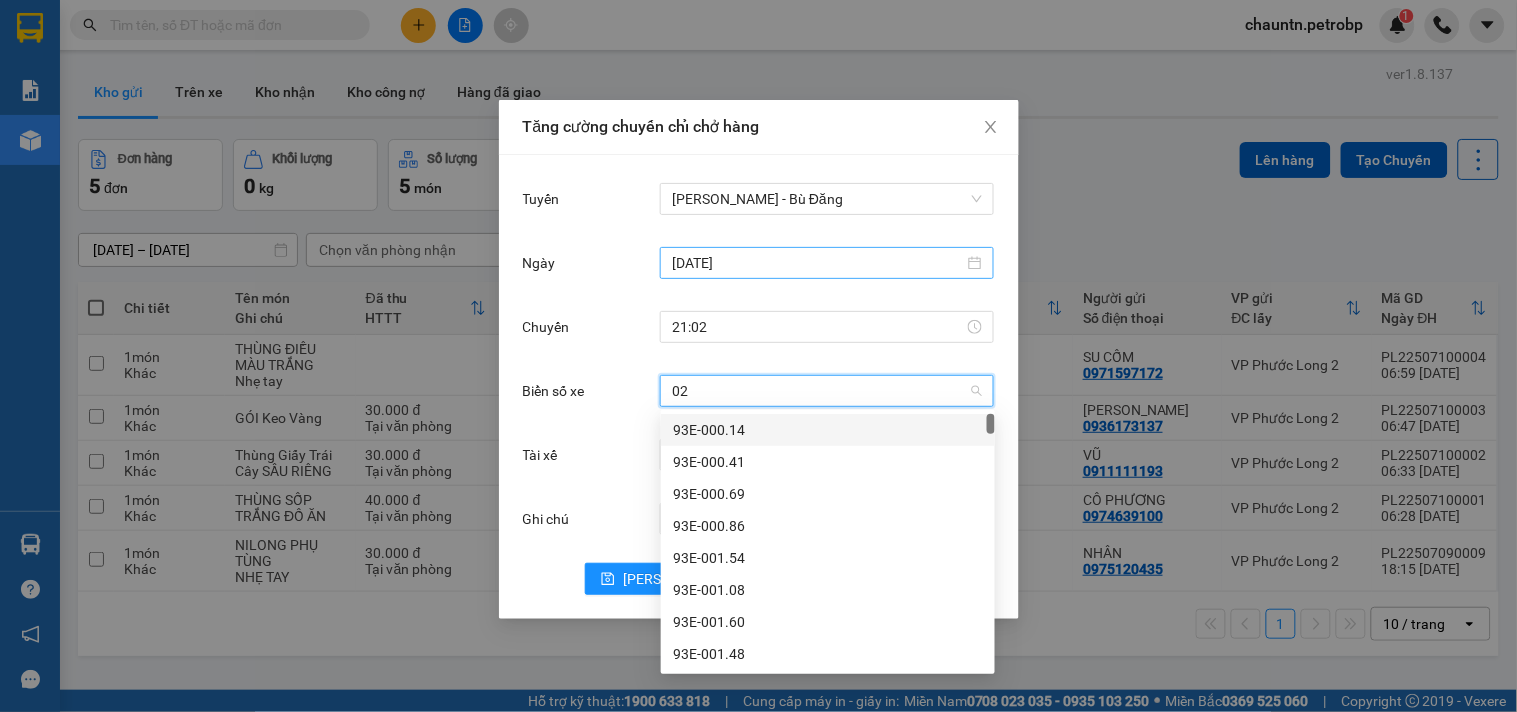 type on "020" 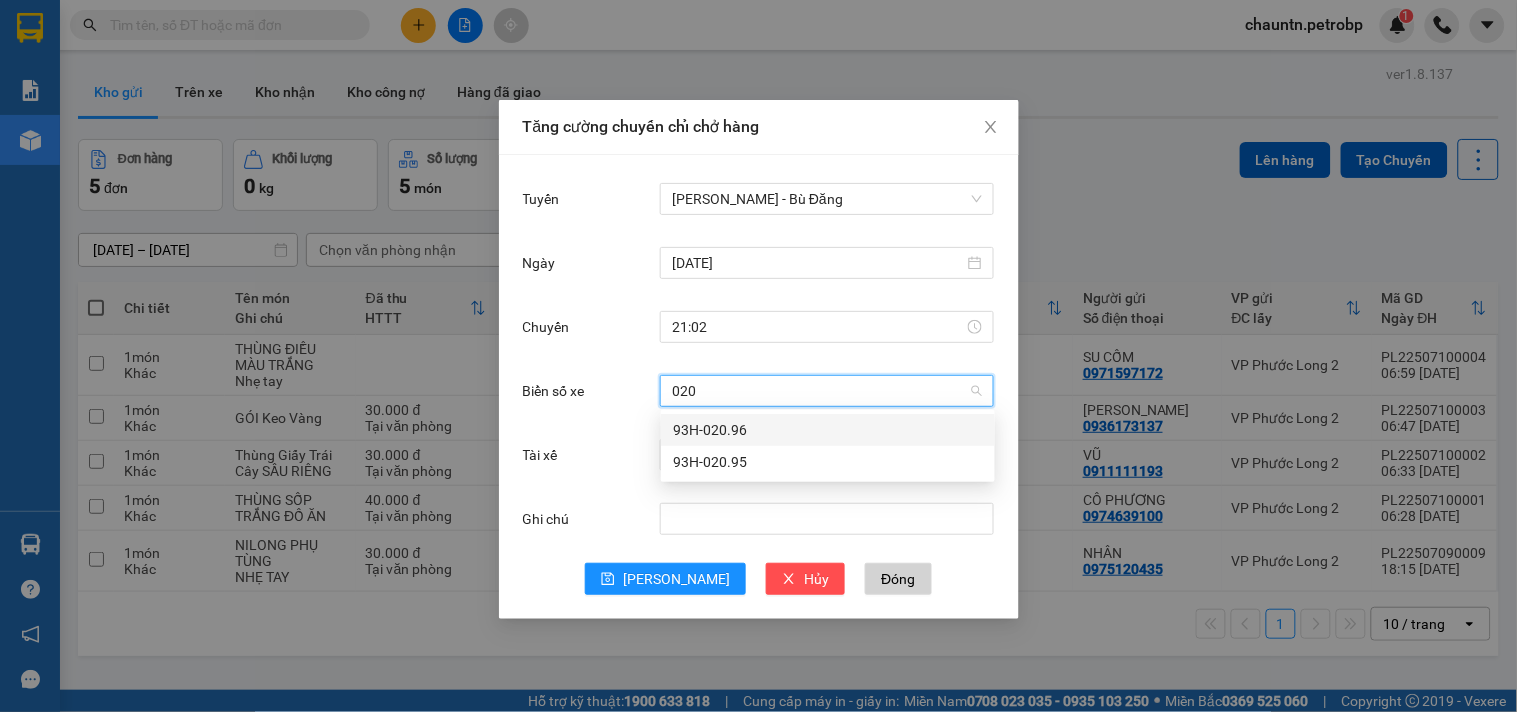 click on "93H-020.96" at bounding box center [828, 430] 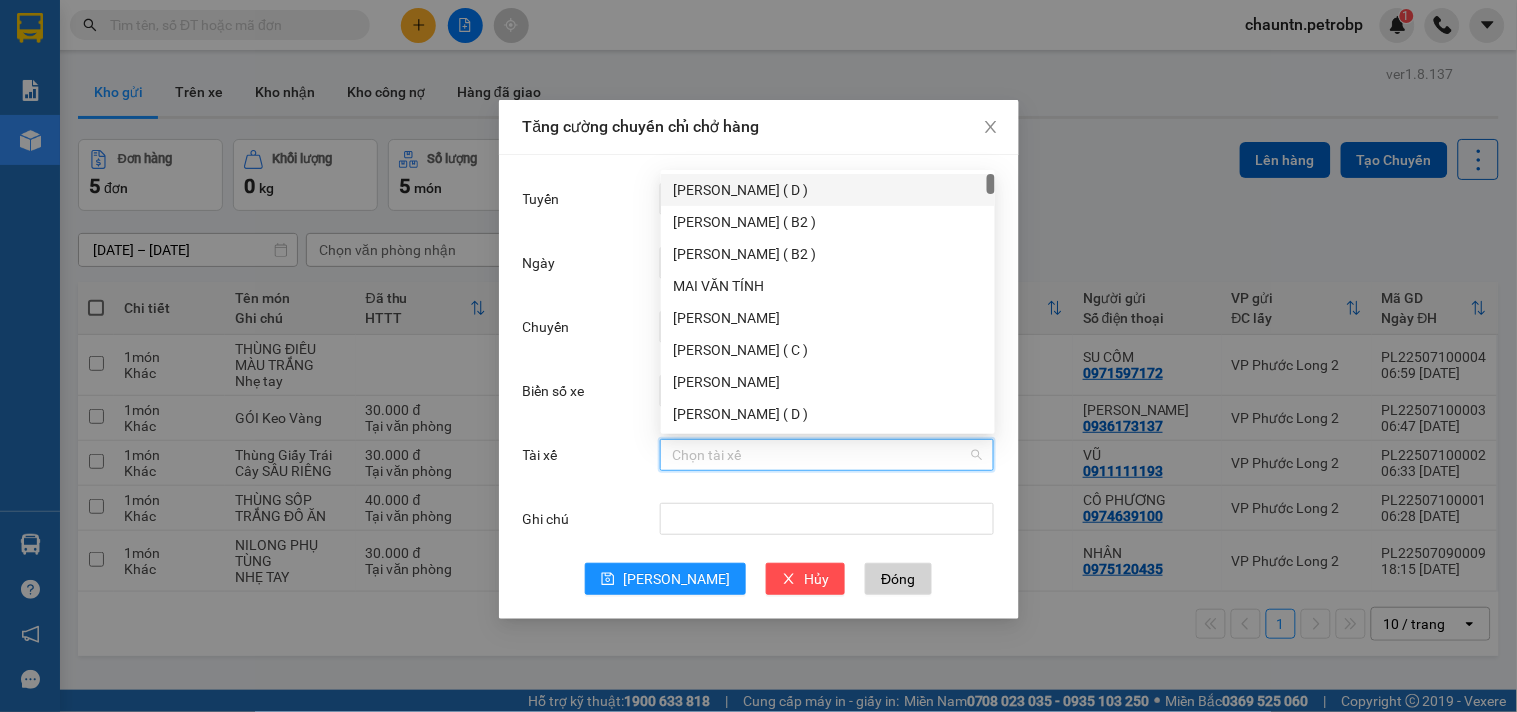 click on "Tài xế" at bounding box center [820, 455] 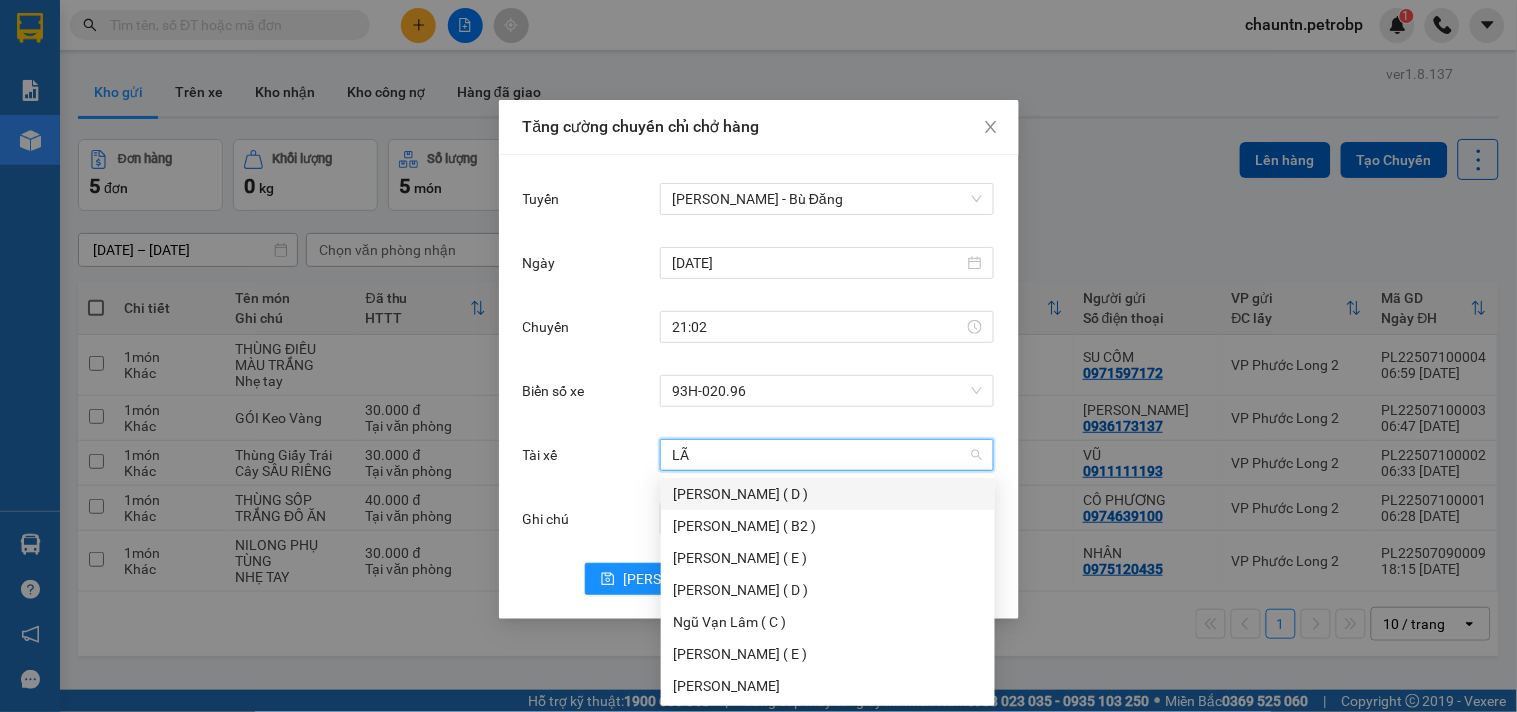 type on "LÃM" 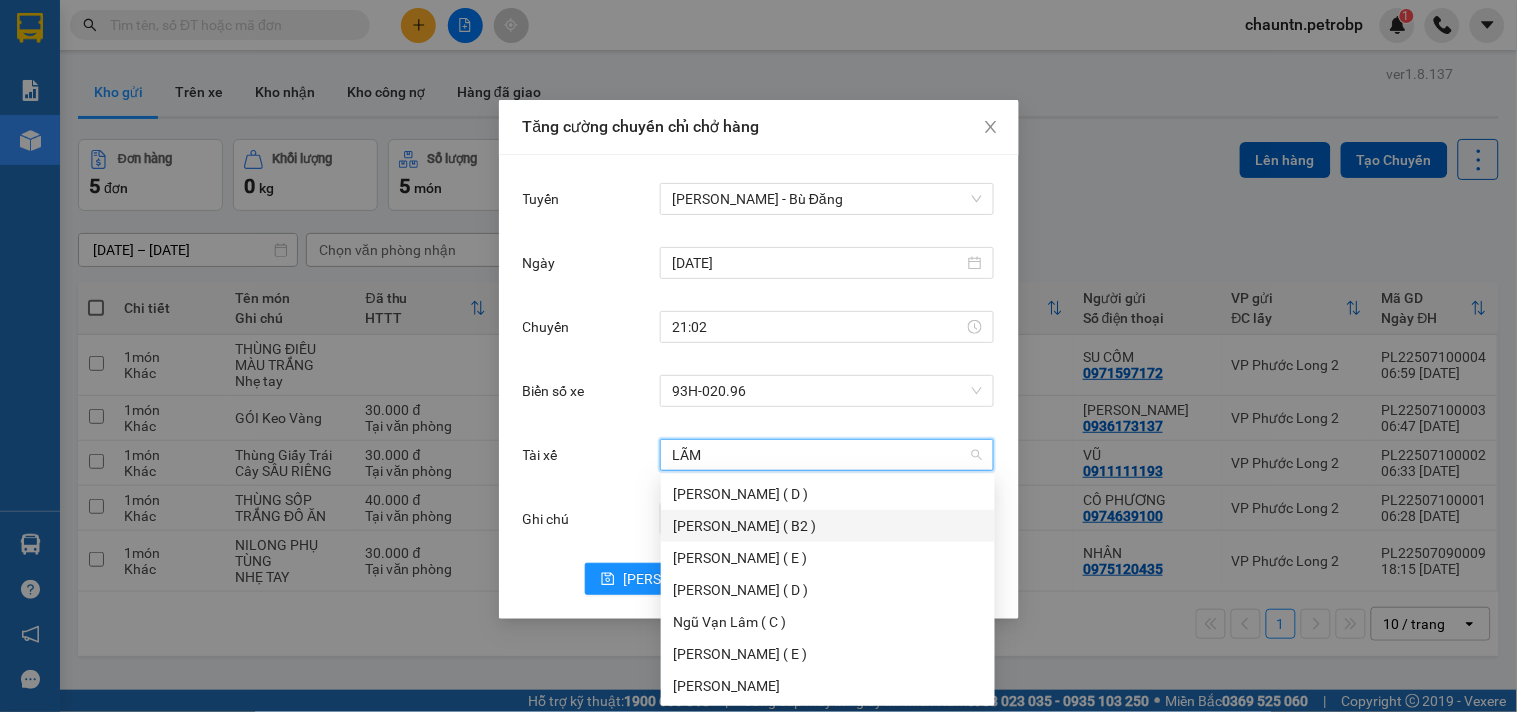 click on "[PERSON_NAME] ( B2 )" at bounding box center [828, 526] 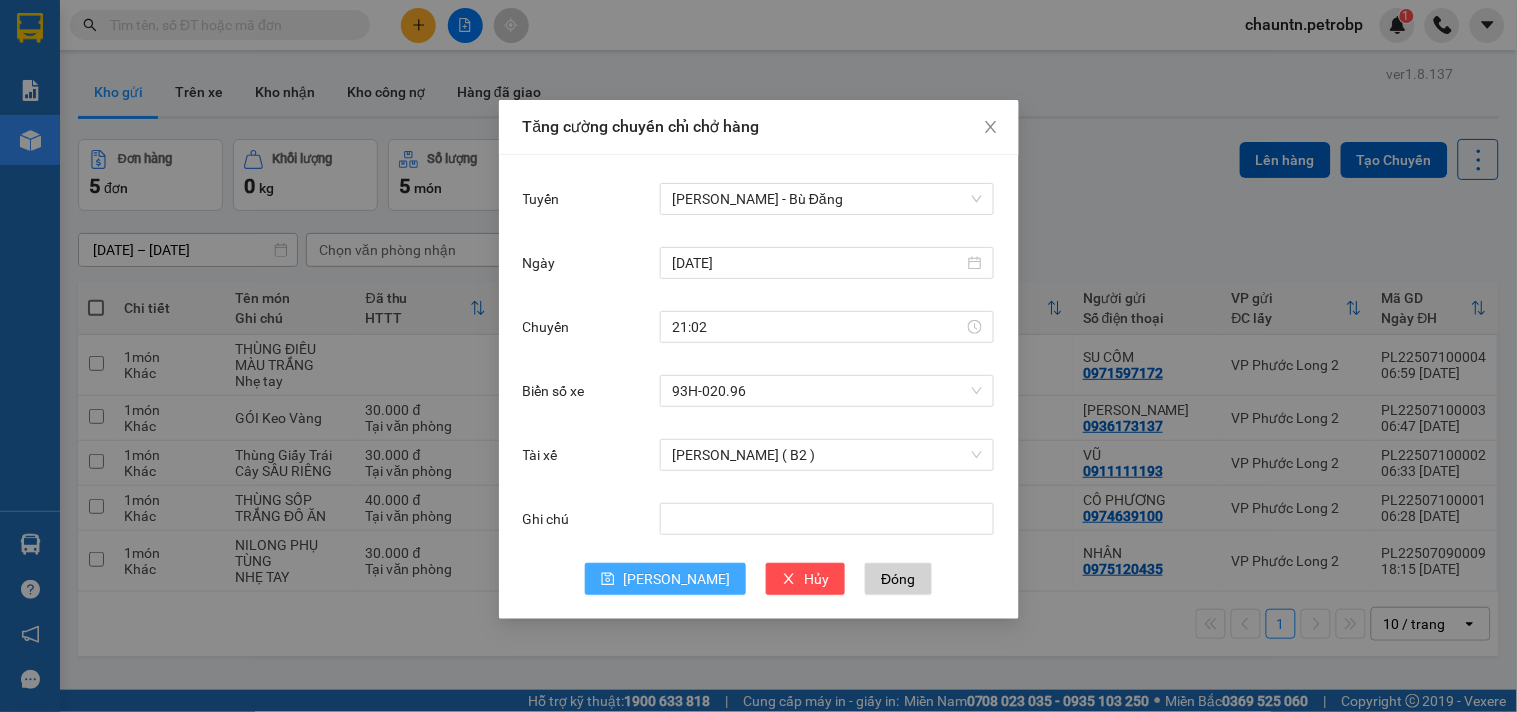 click on "[PERSON_NAME]" at bounding box center (676, 579) 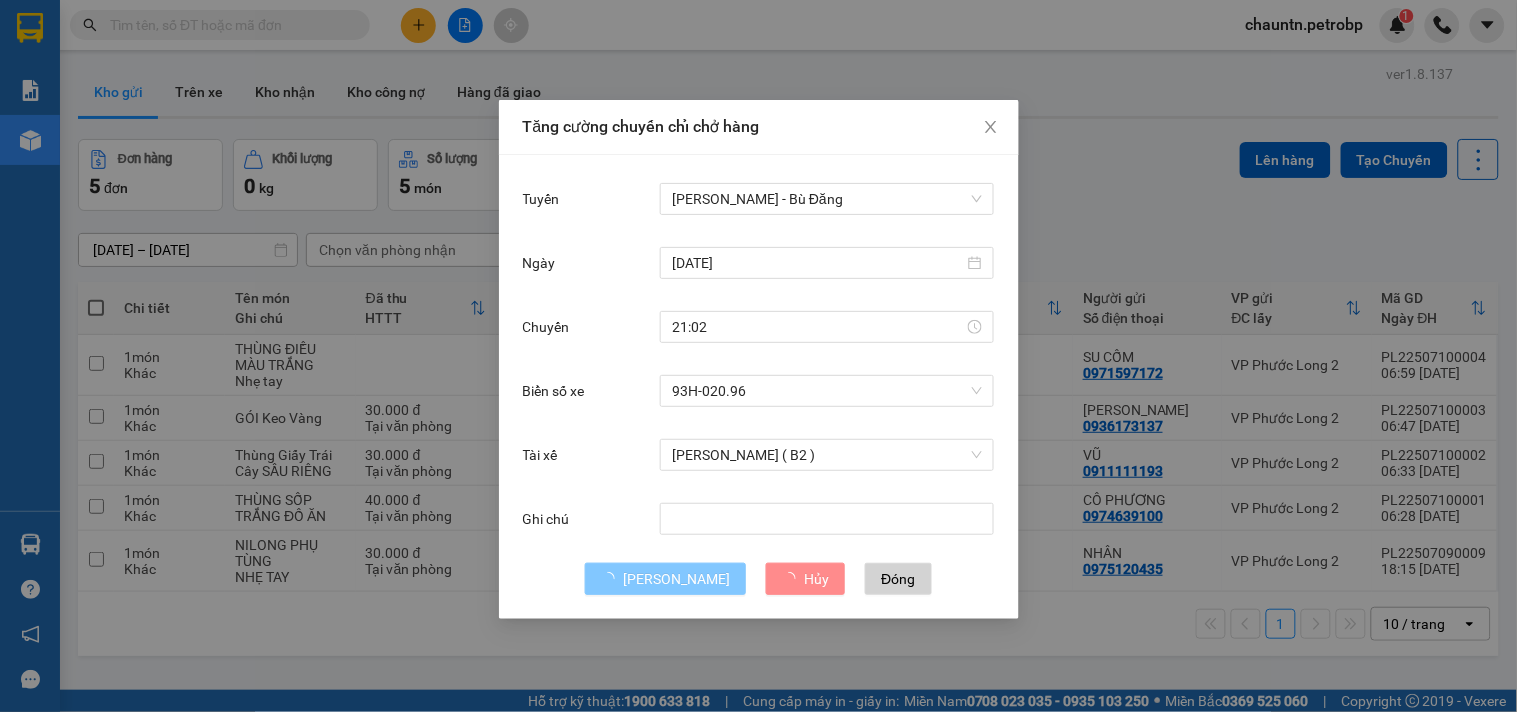 type 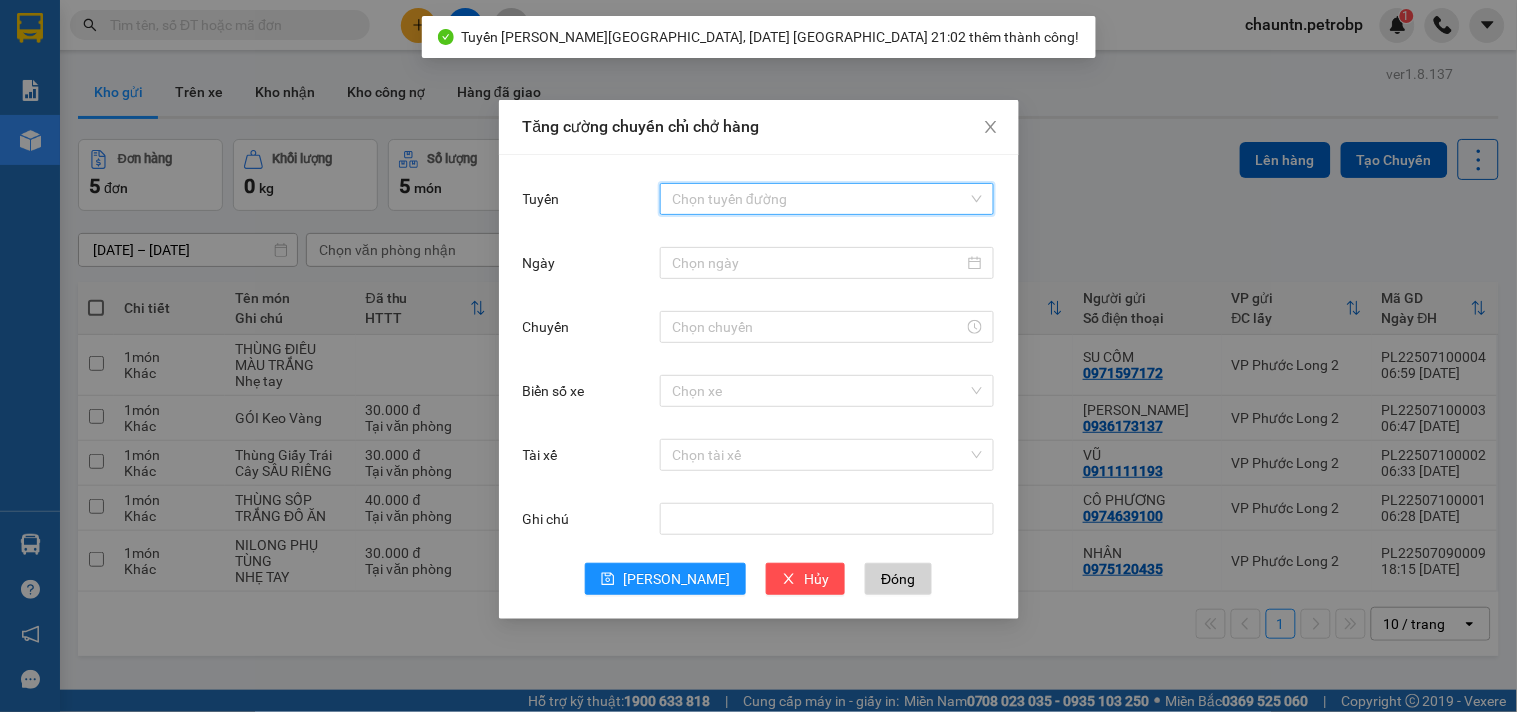click on "Tuyến" at bounding box center (820, 199) 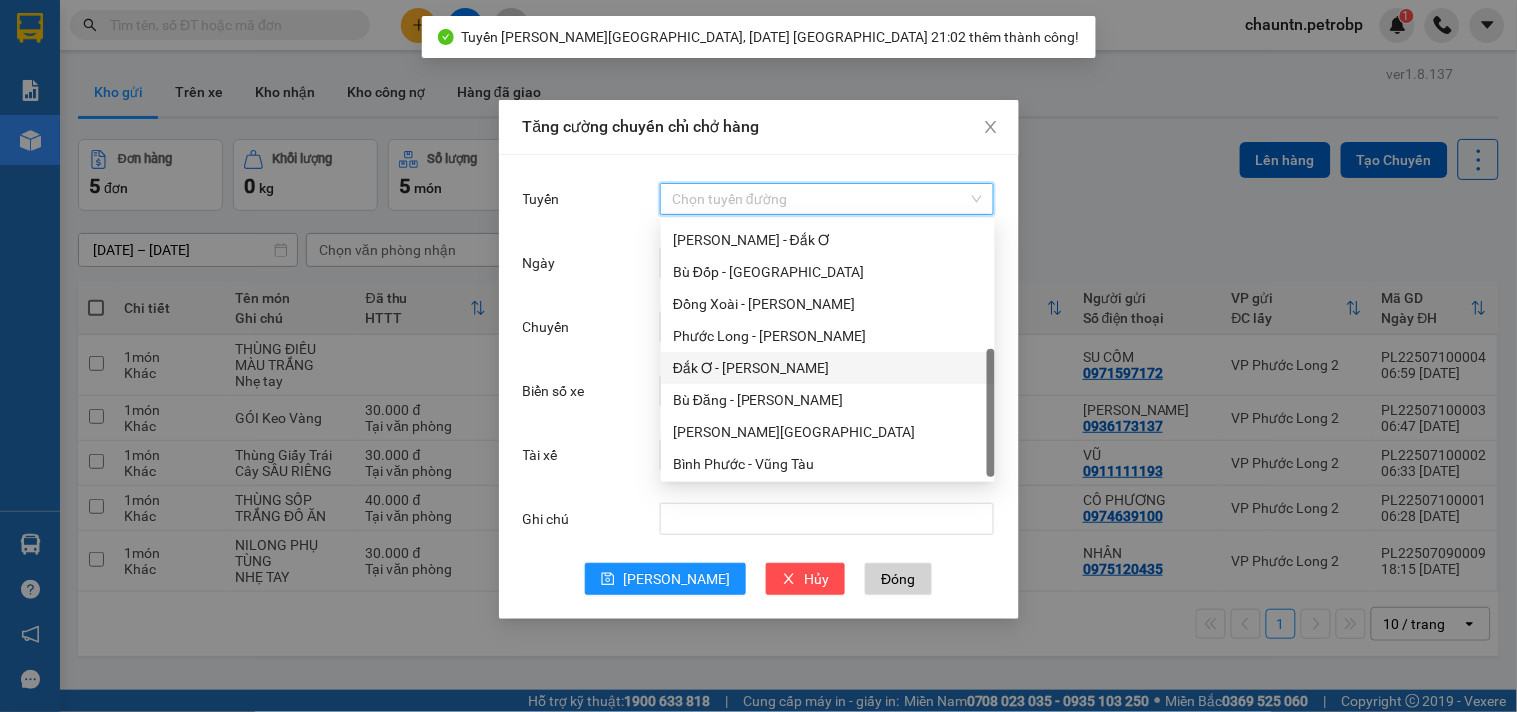 scroll, scrollTop: 224, scrollLeft: 0, axis: vertical 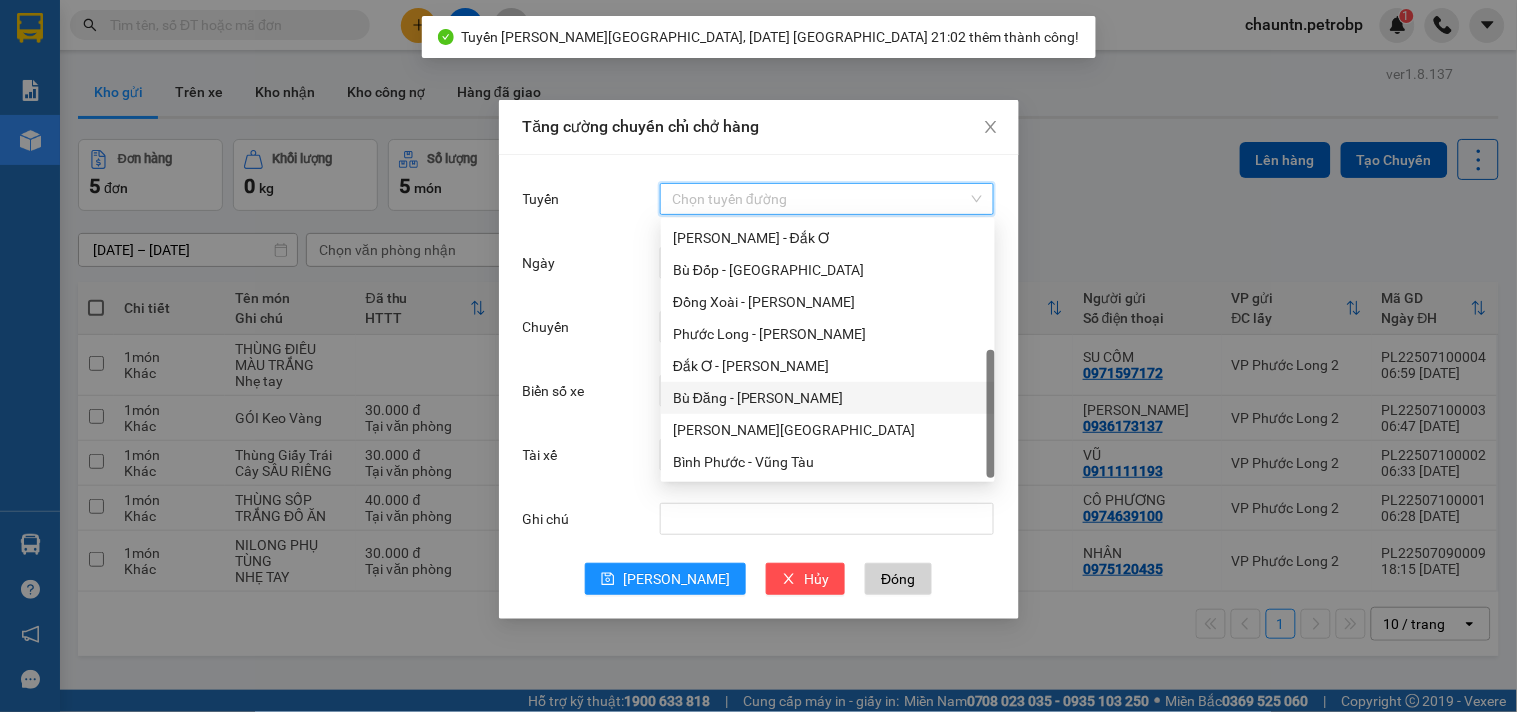 click on "Bù Đăng - [PERSON_NAME]" at bounding box center (828, 398) 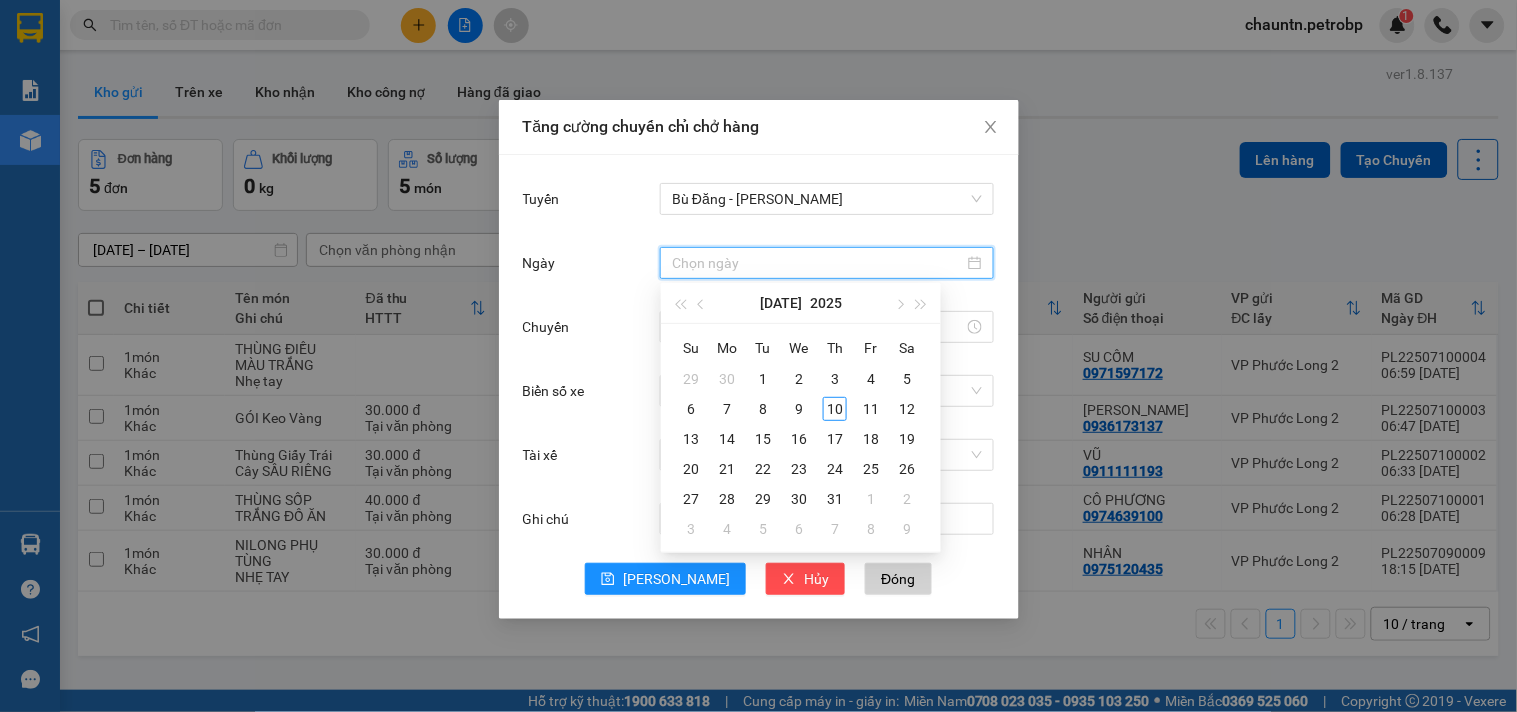 click on "Ngày" at bounding box center (818, 263) 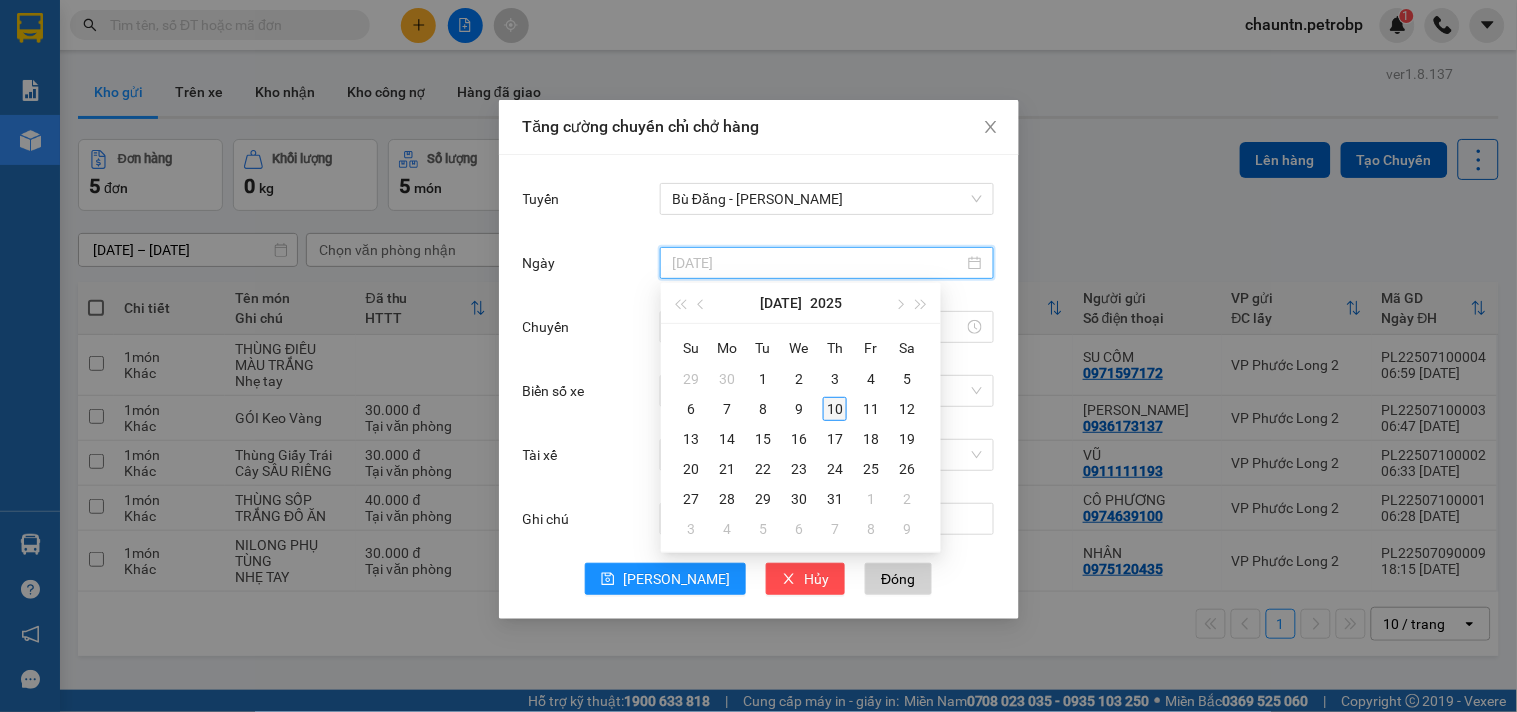 type on "[DATE]" 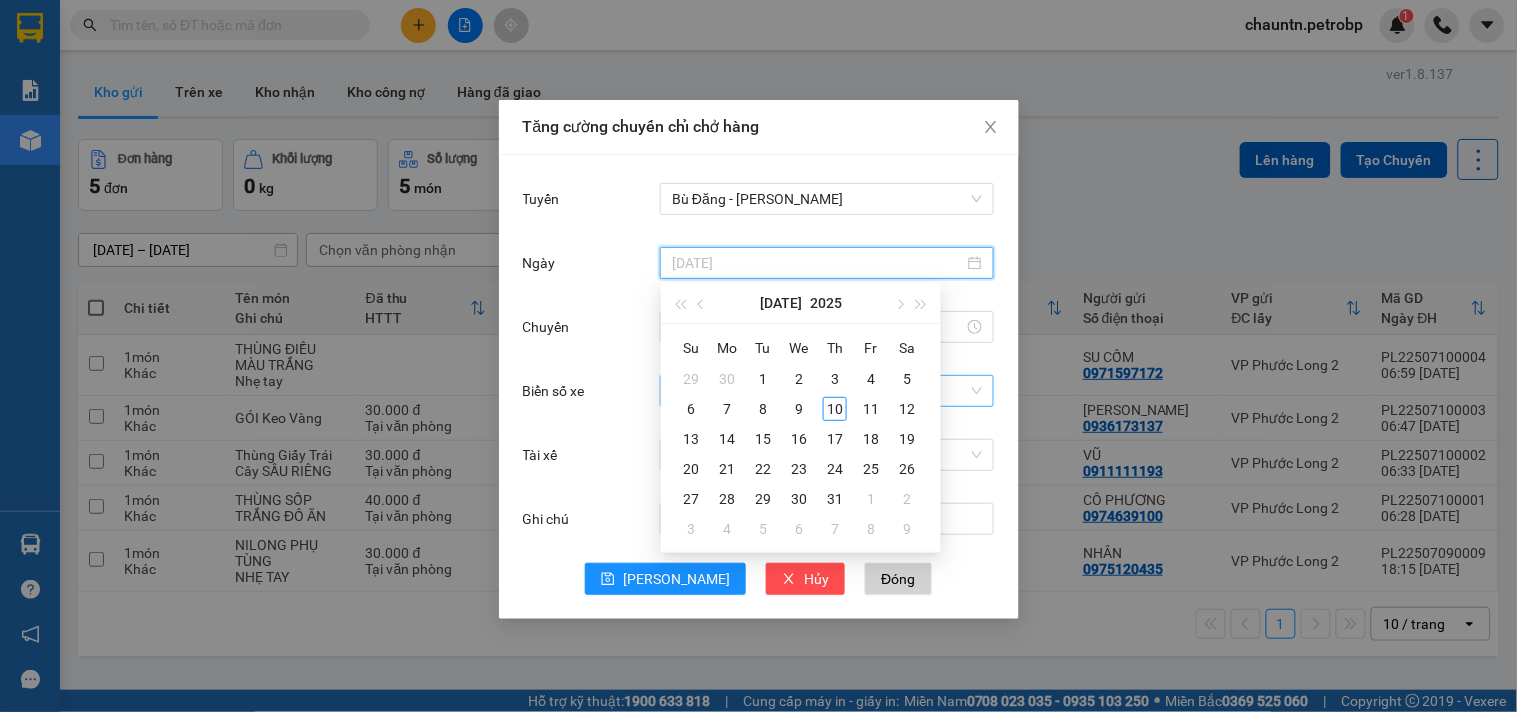 click on "10" at bounding box center (835, 409) 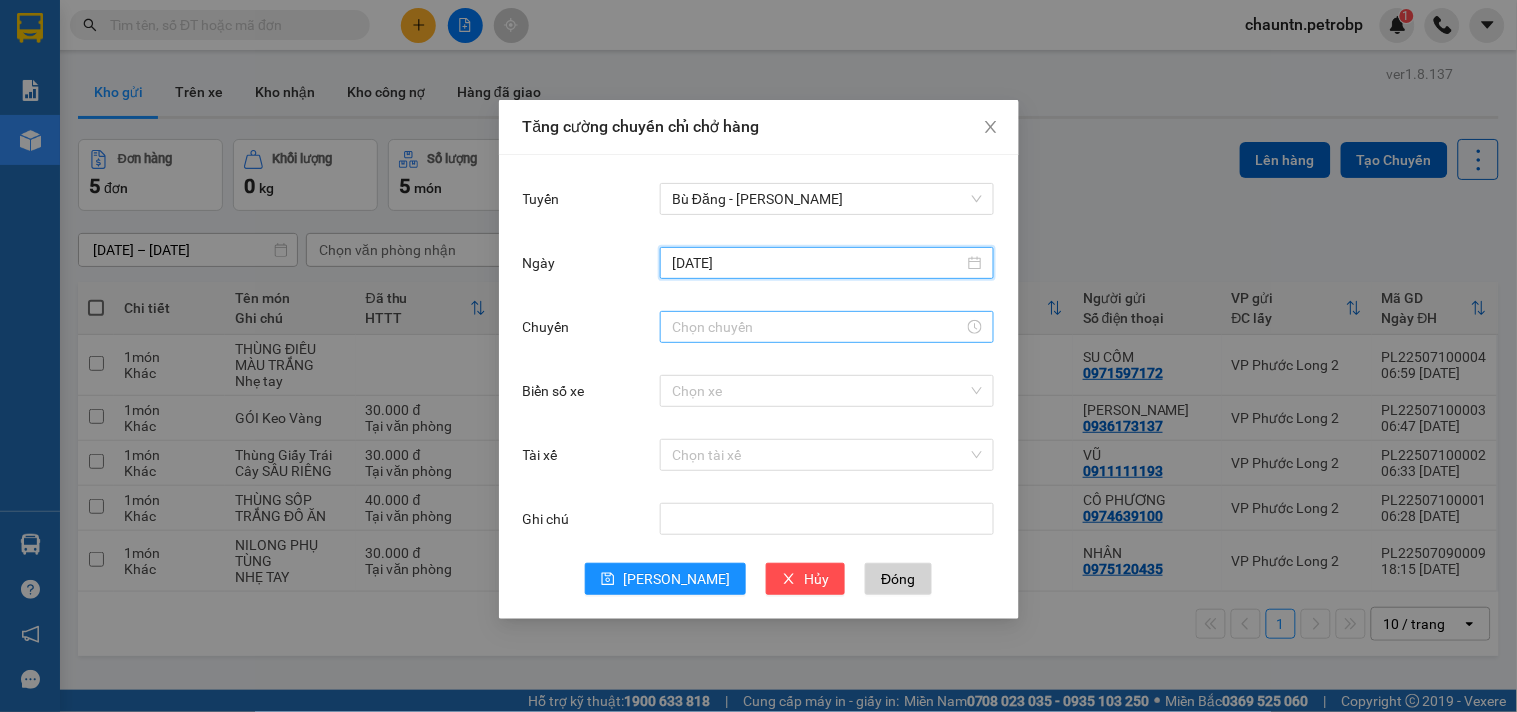 click on "Chuyến" at bounding box center (818, 327) 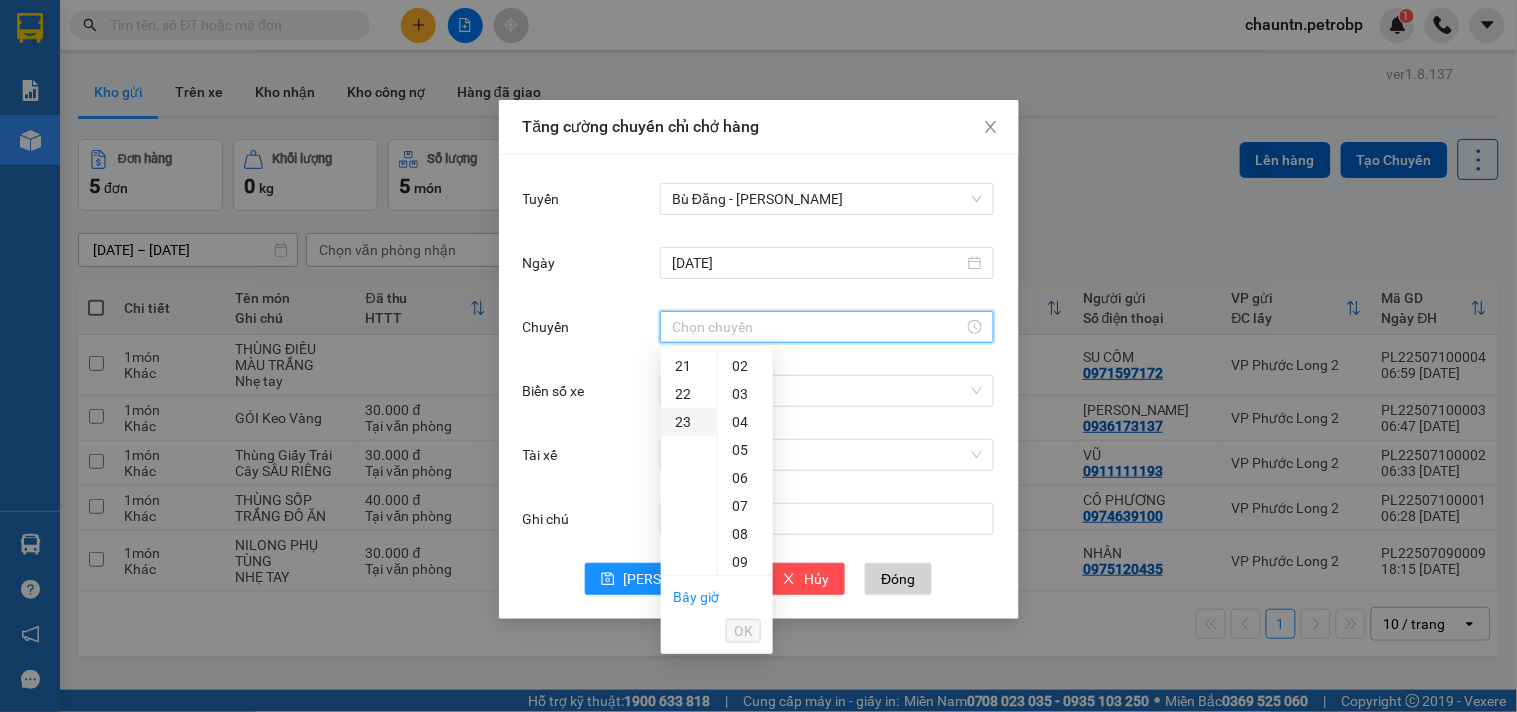 scroll, scrollTop: 365, scrollLeft: 0, axis: vertical 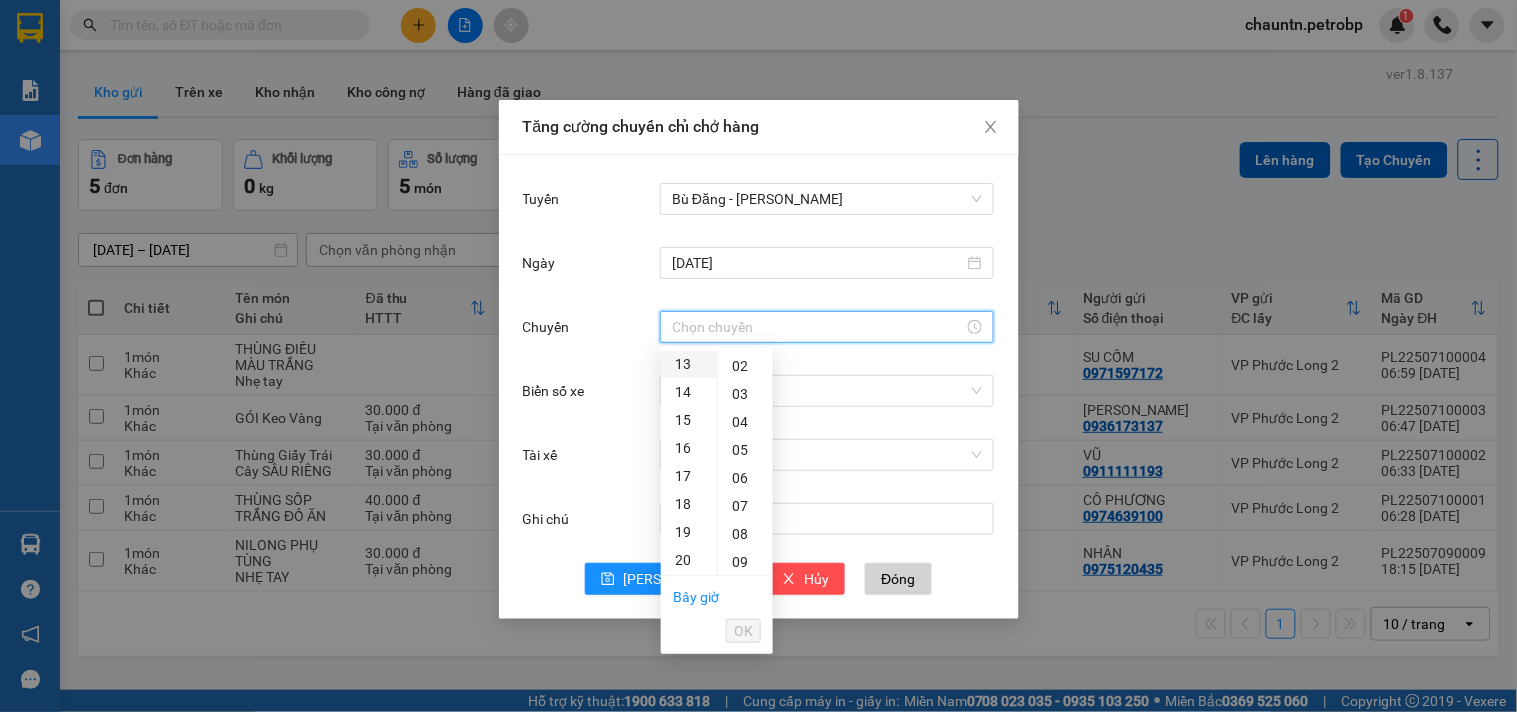 click on "13" at bounding box center (689, 364) 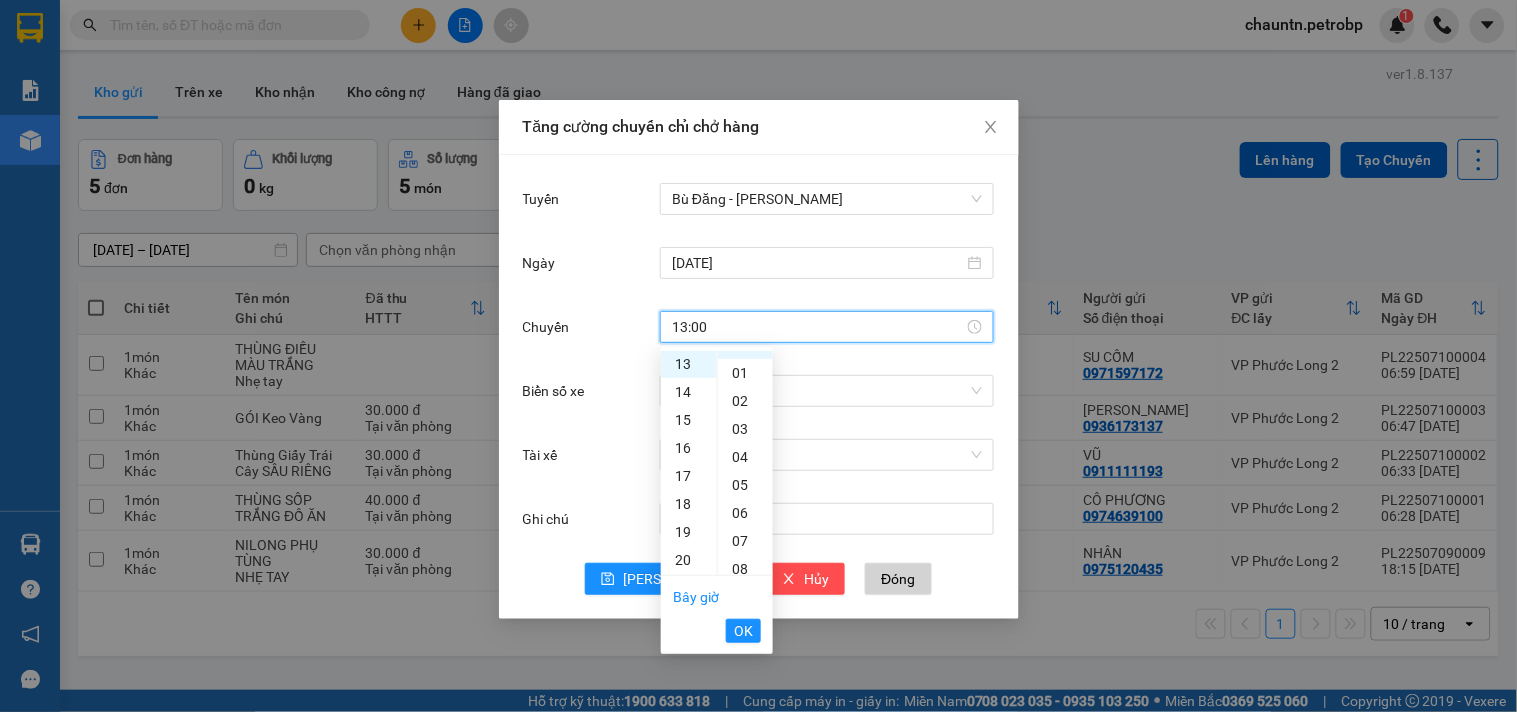 scroll, scrollTop: 0, scrollLeft: 0, axis: both 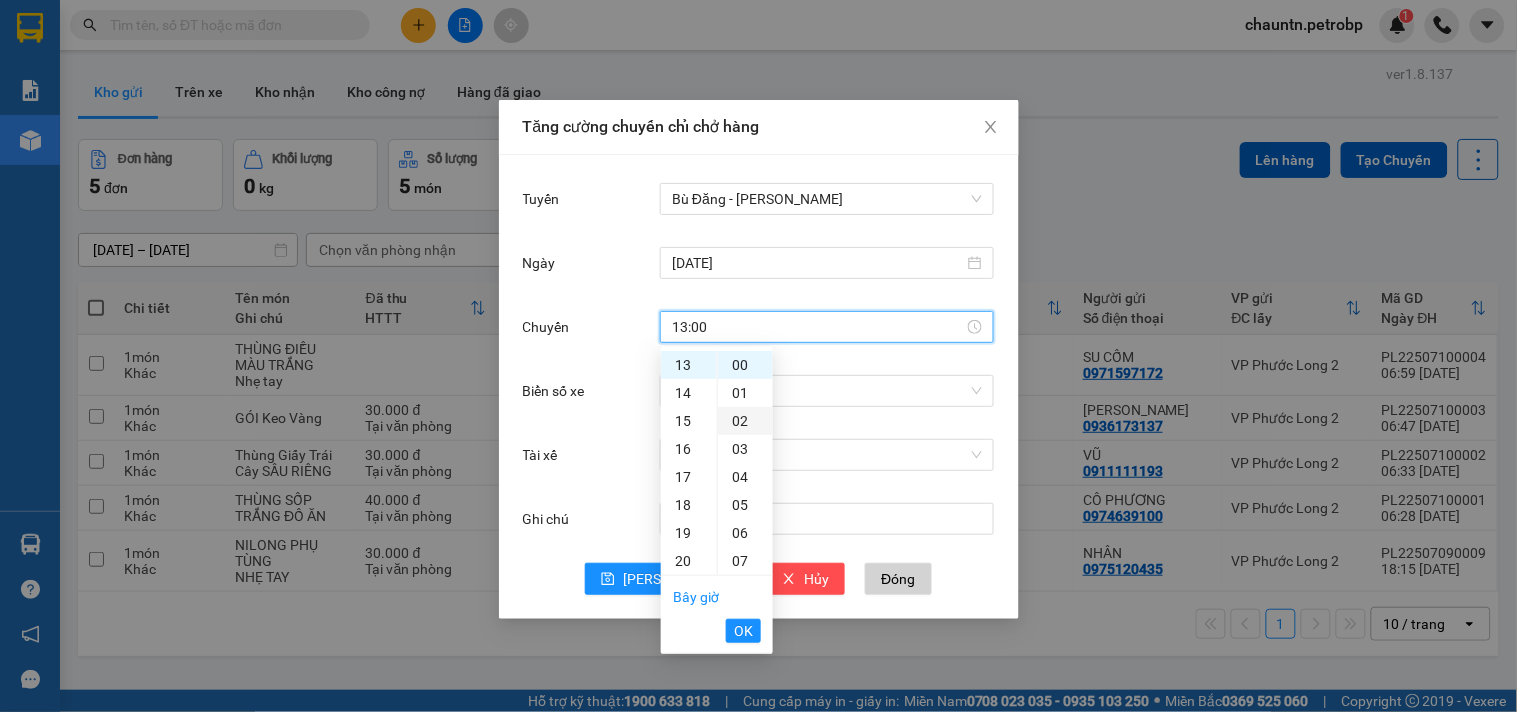 click on "02" at bounding box center [745, 421] 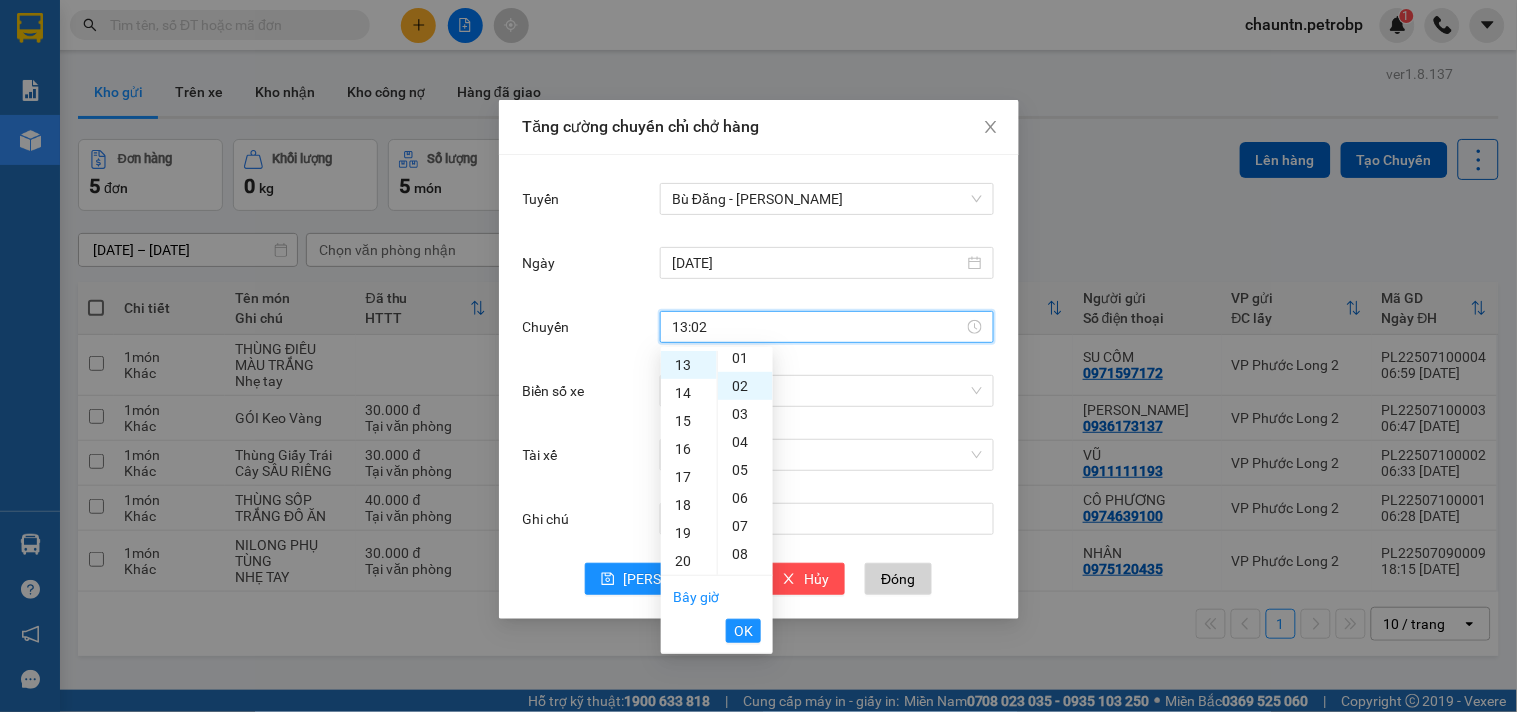 scroll, scrollTop: 55, scrollLeft: 0, axis: vertical 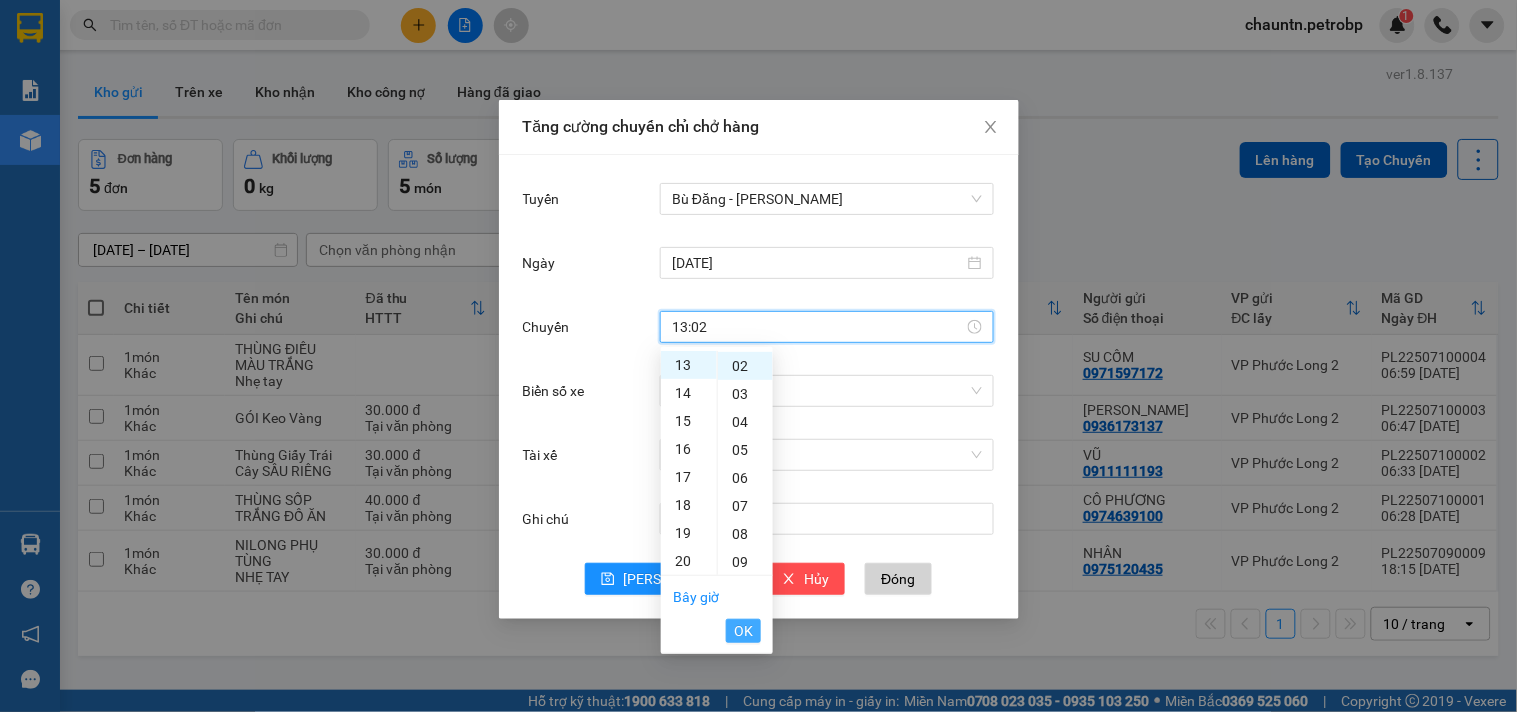 click on "OK" at bounding box center (743, 631) 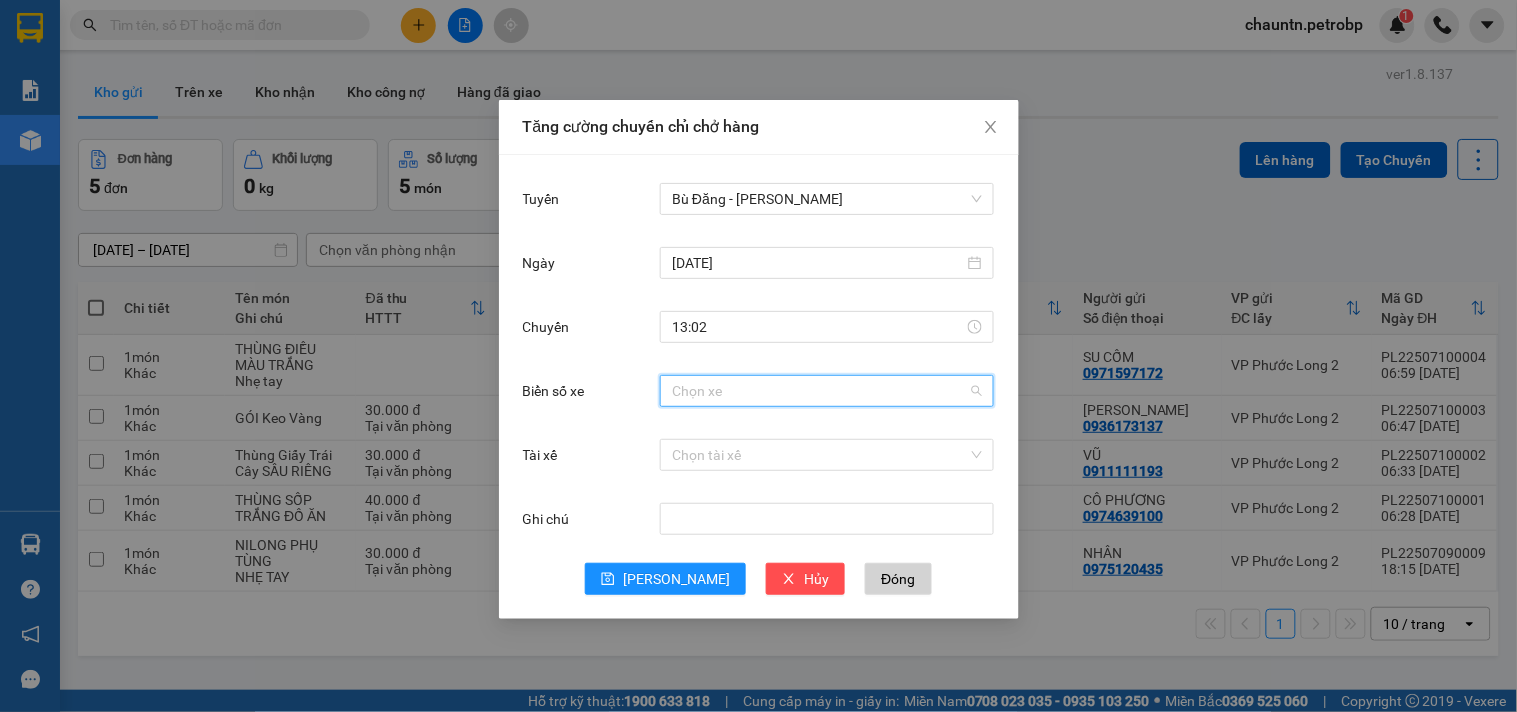 click on "Biển số xe" at bounding box center [820, 391] 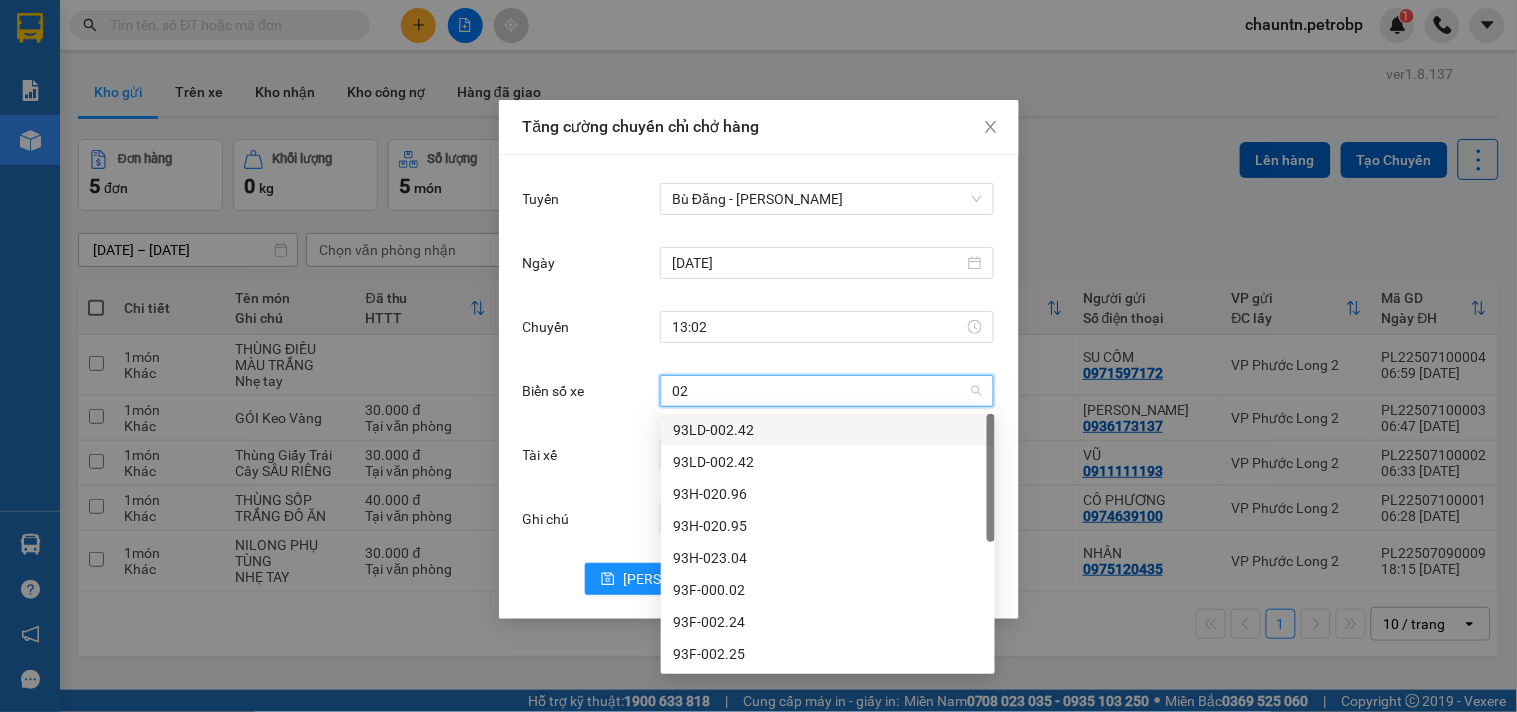 type on "020" 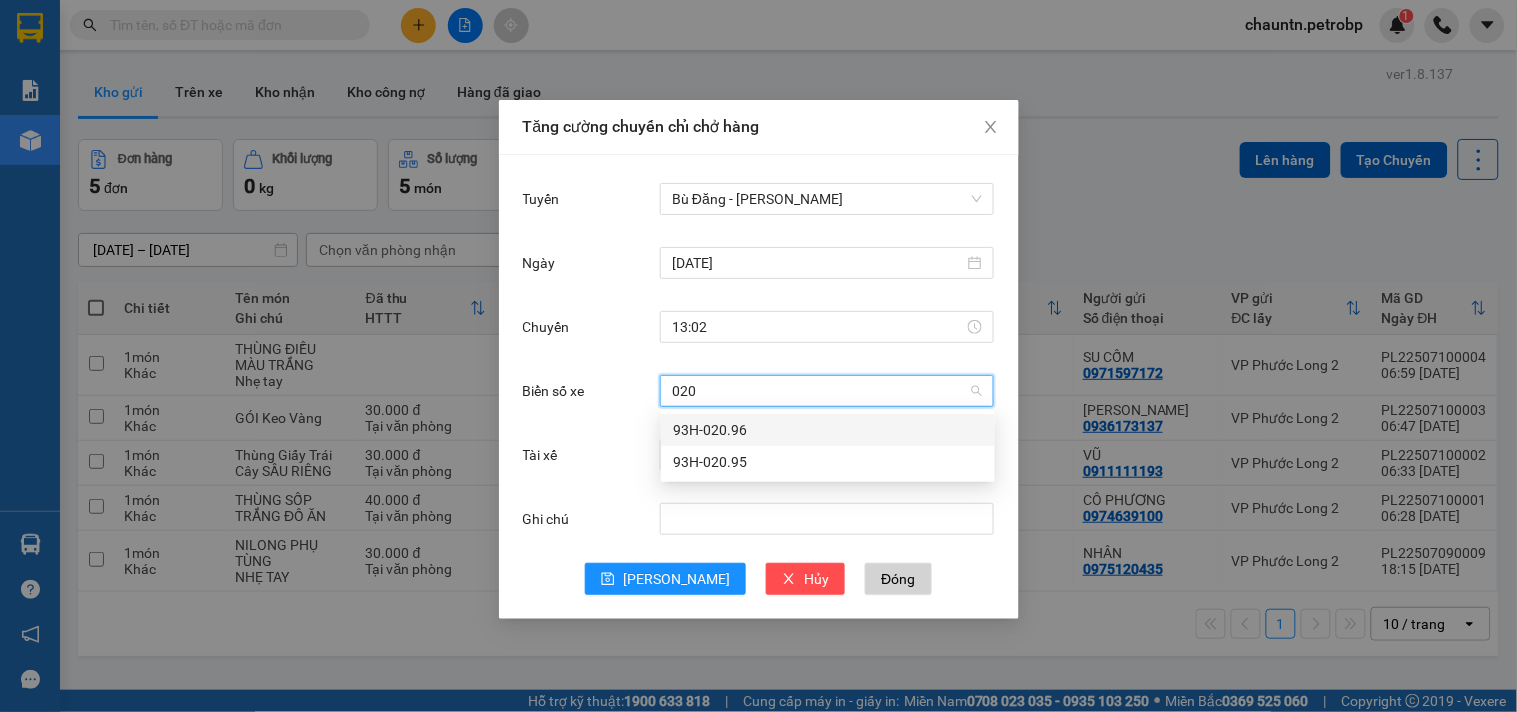 click on "93H-020.96" at bounding box center (828, 430) 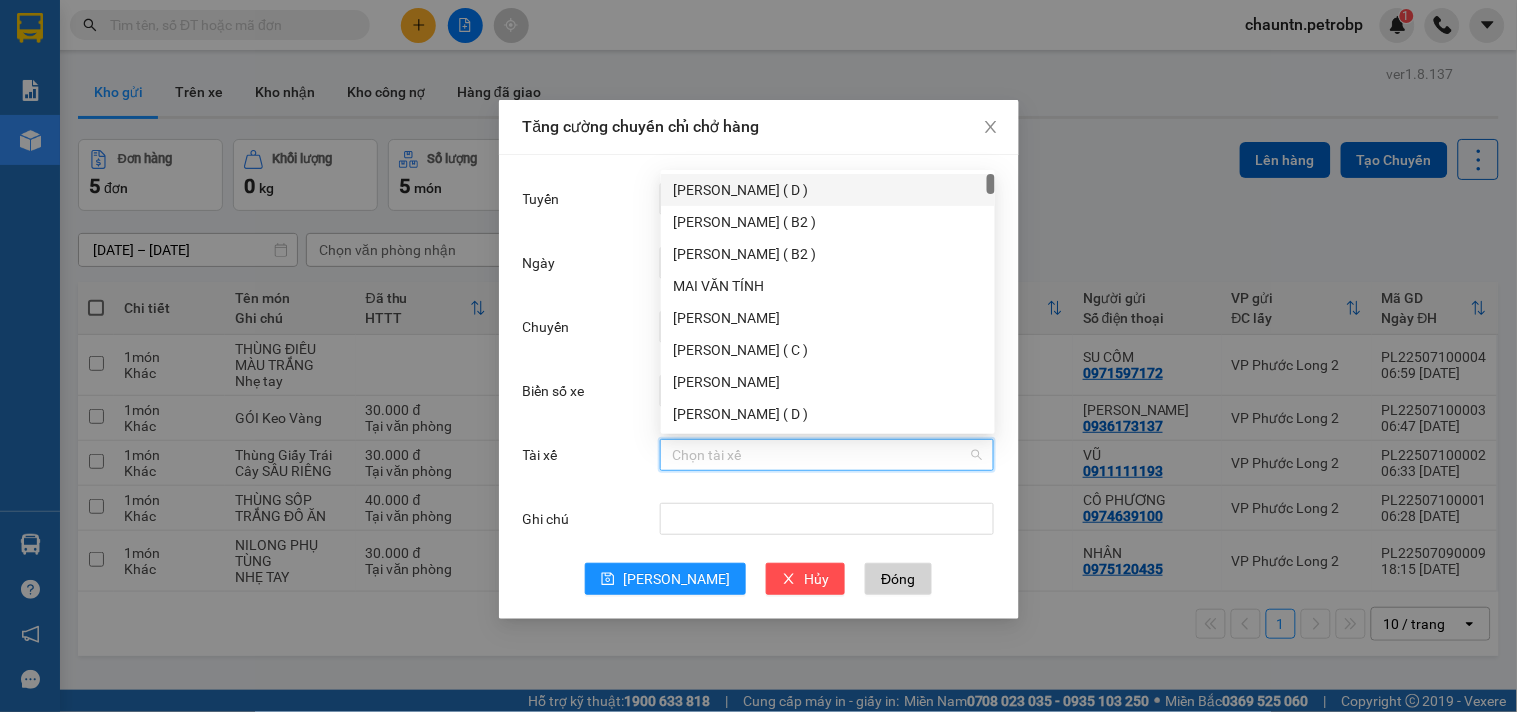 click on "Tài xế" at bounding box center (820, 455) 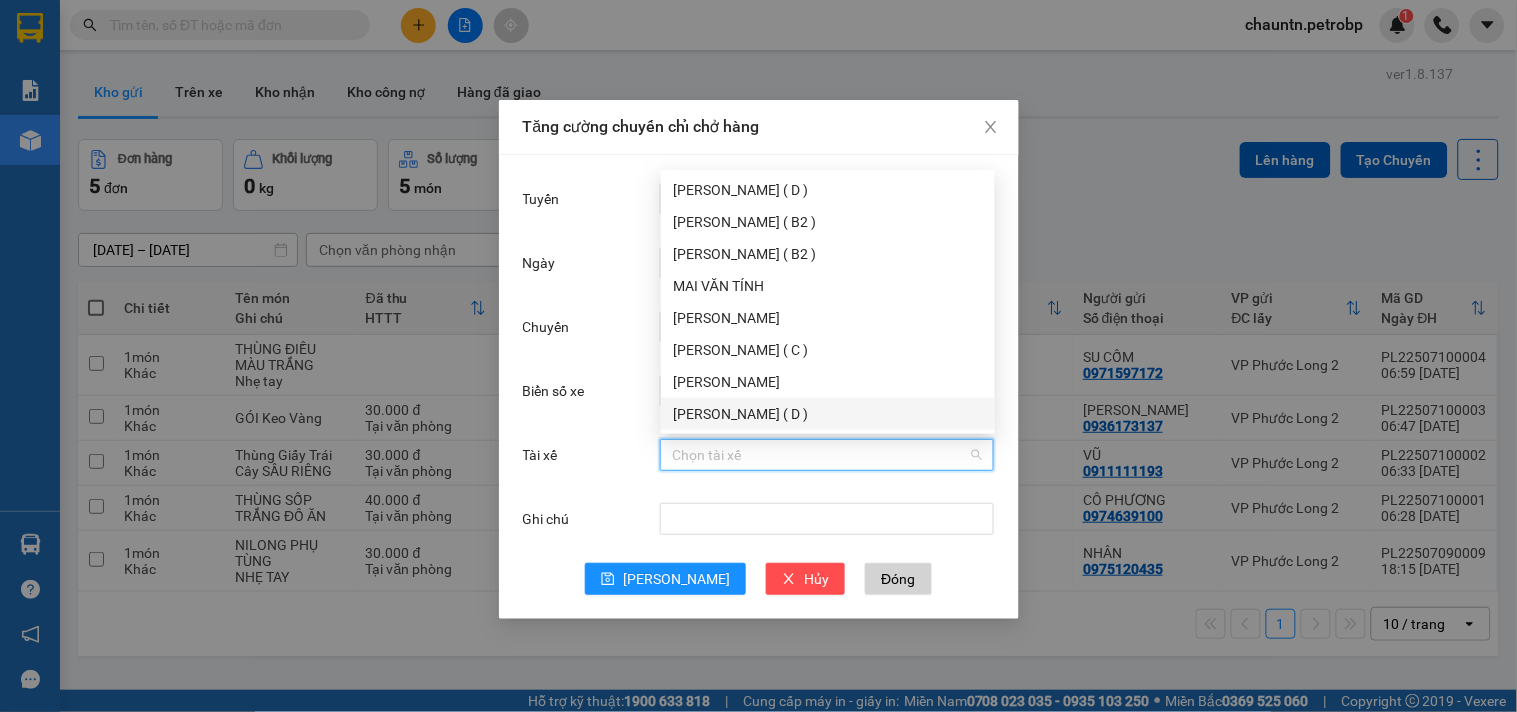 click on "Tài xế" at bounding box center [820, 455] 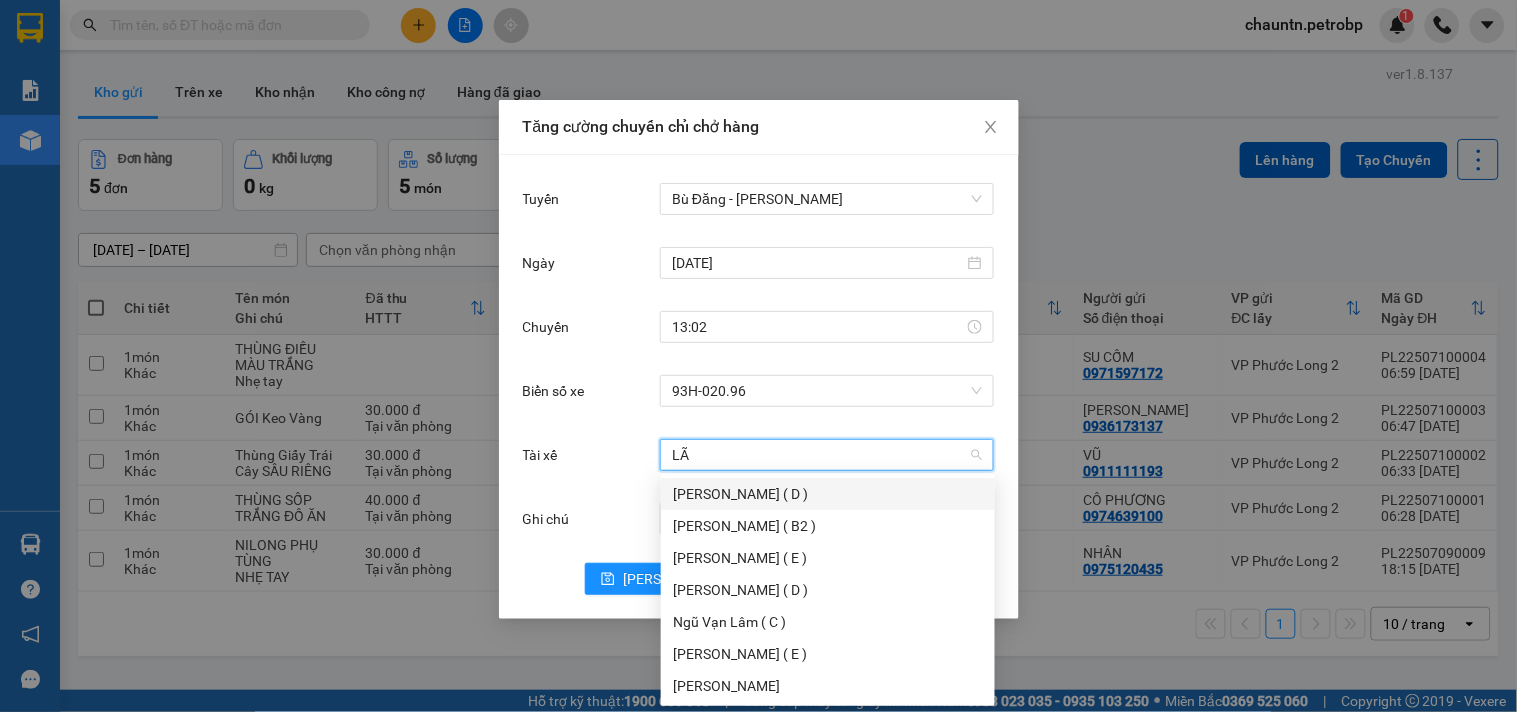 type on "LÃM" 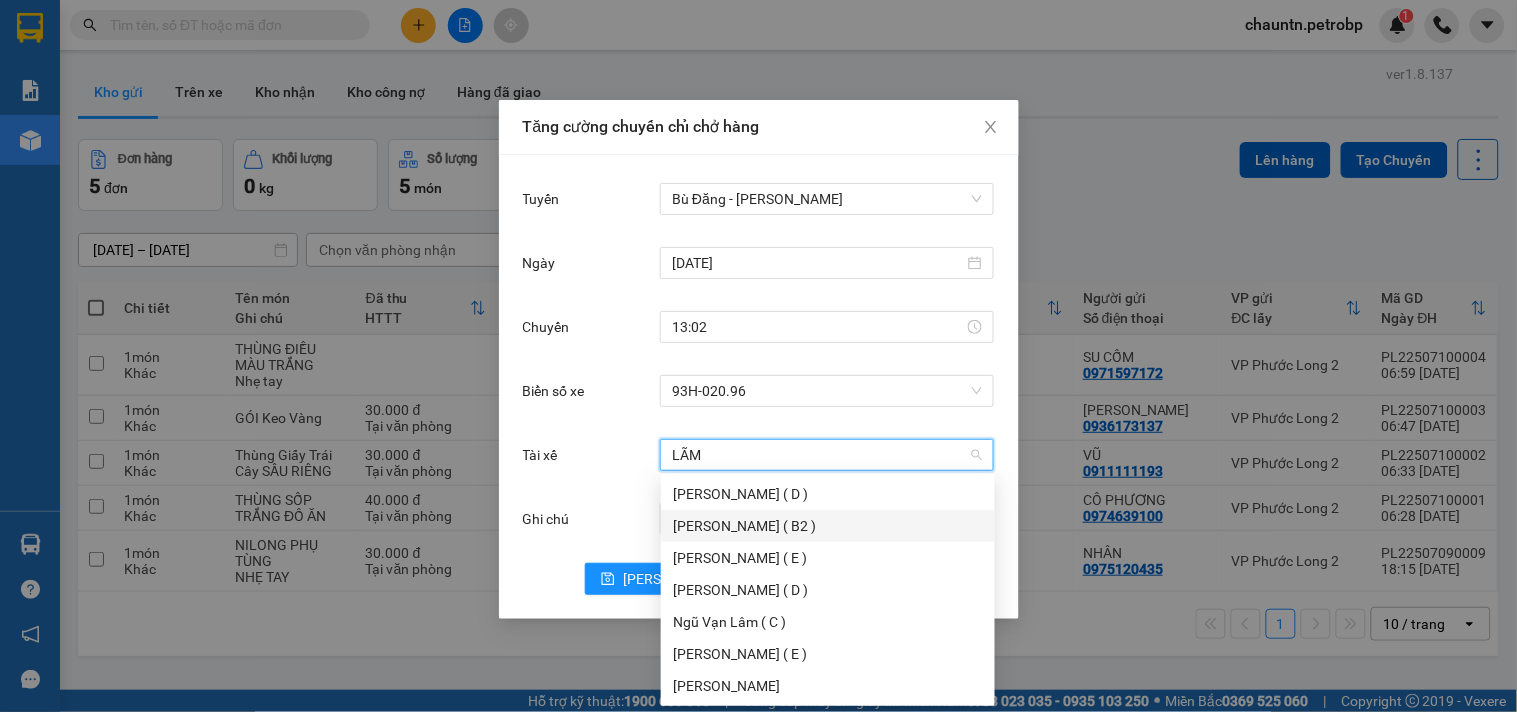 click on "[PERSON_NAME] ( B2 )" at bounding box center [828, 526] 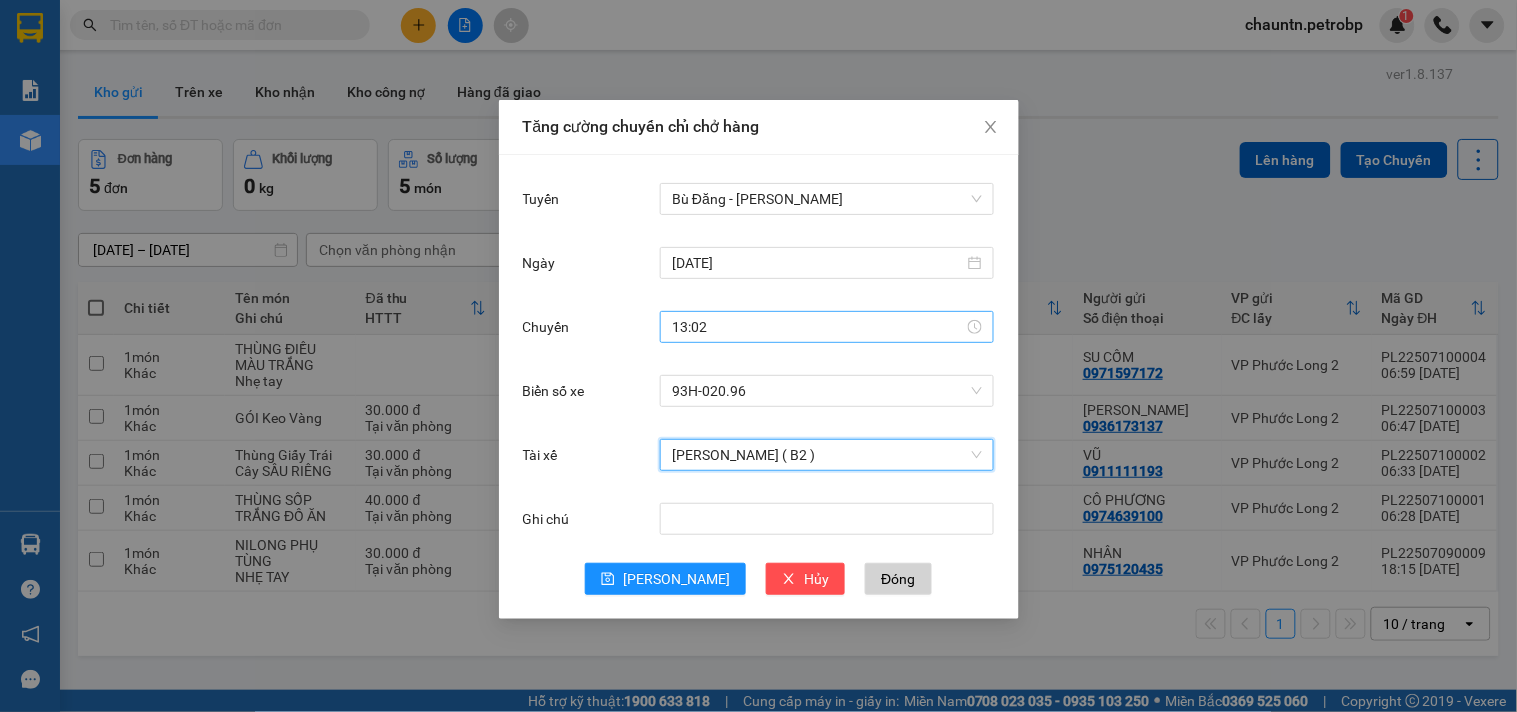 click on "13:02" at bounding box center (818, 327) 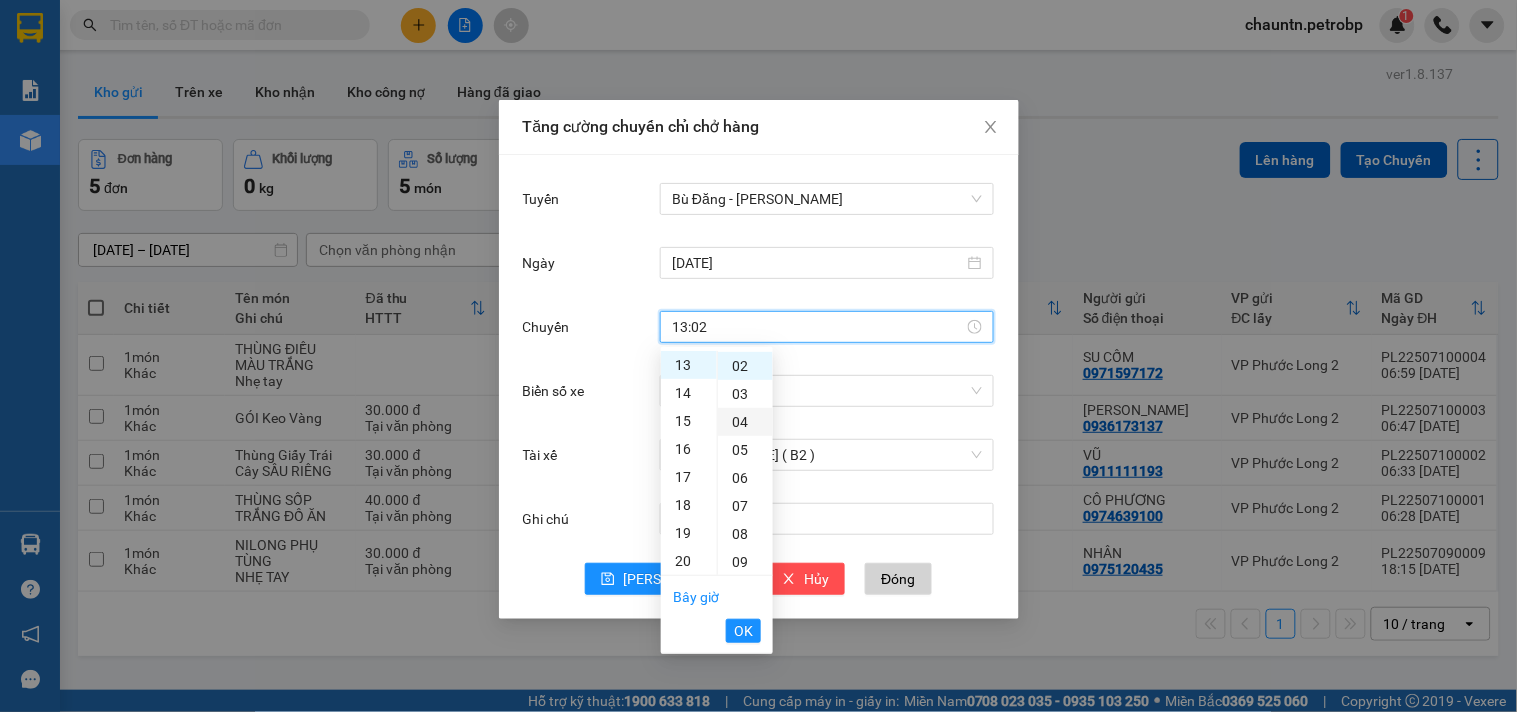 click on "04" at bounding box center [745, 422] 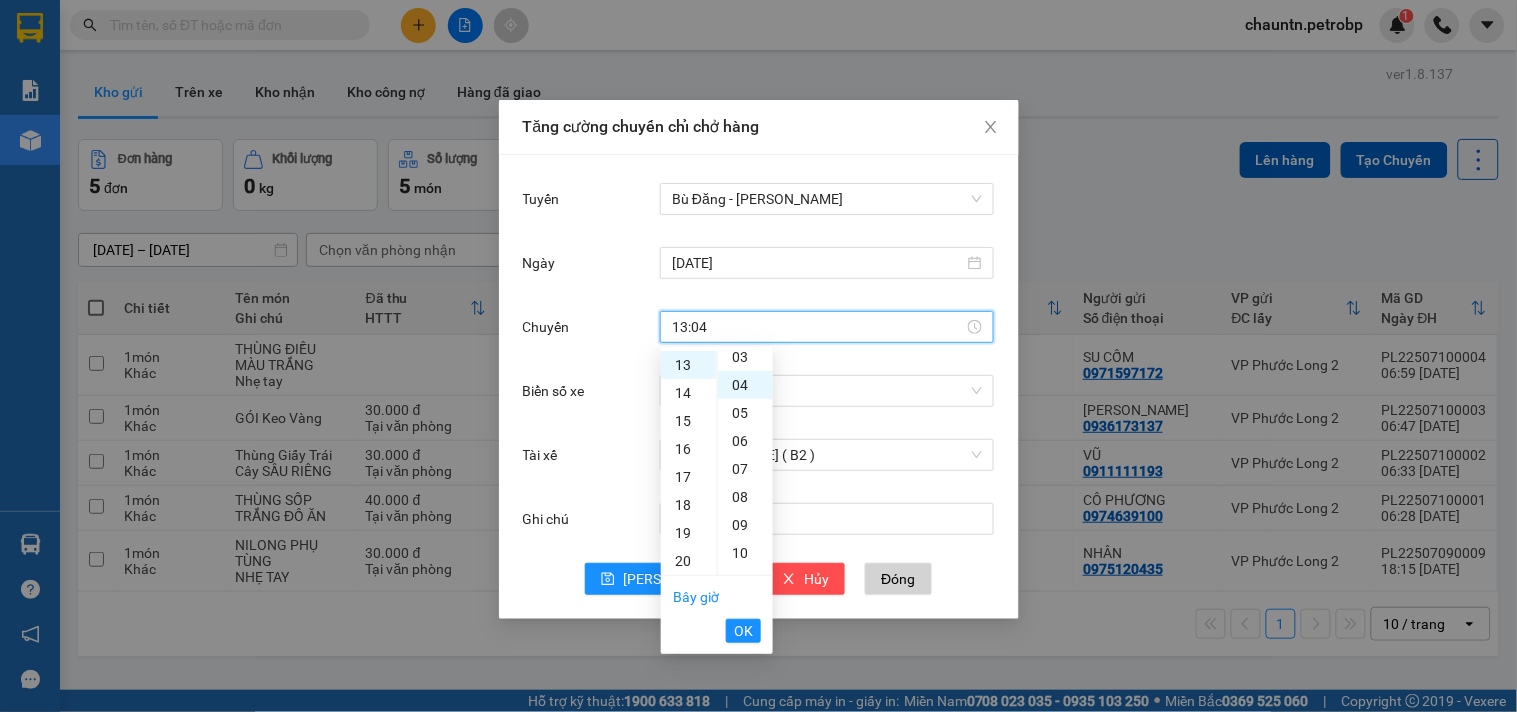 scroll, scrollTop: 112, scrollLeft: 0, axis: vertical 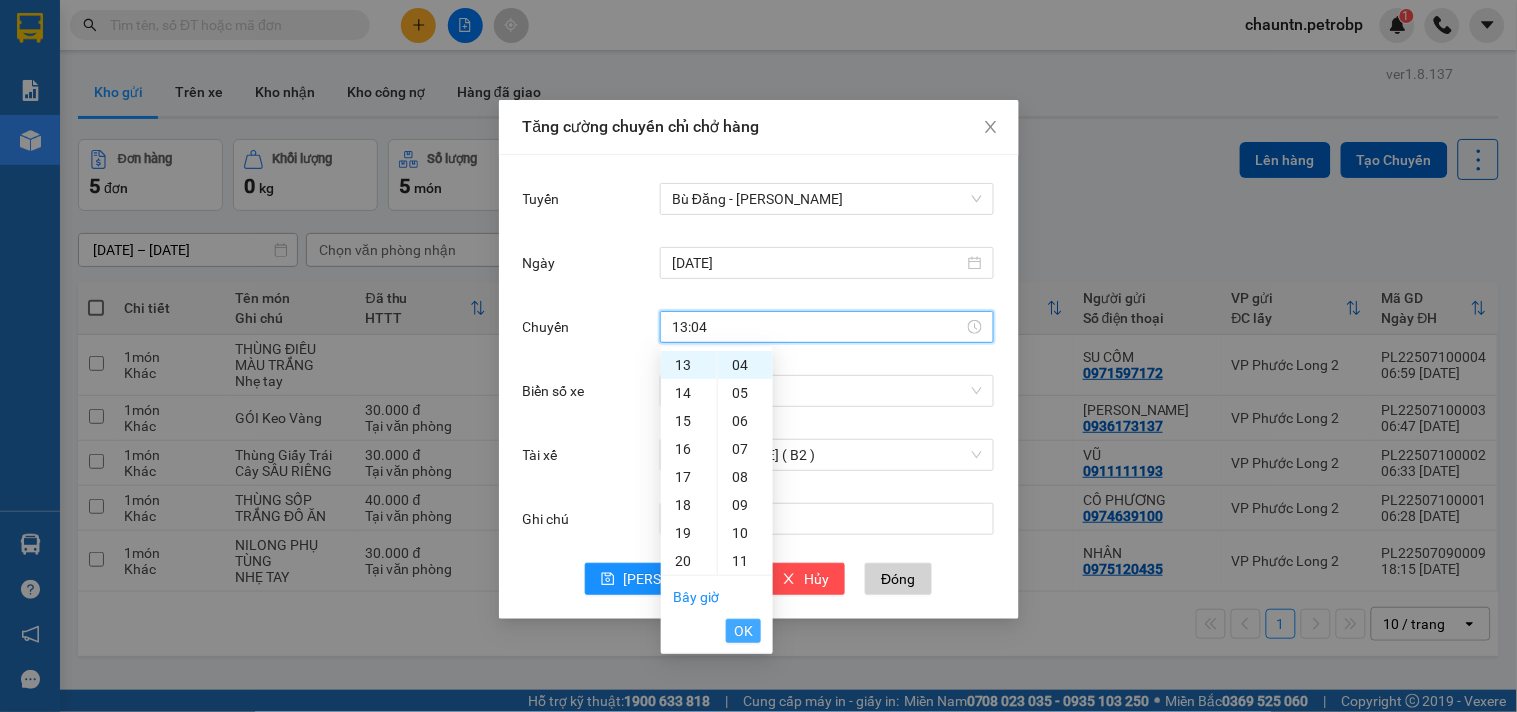 click on "OK" at bounding box center (743, 631) 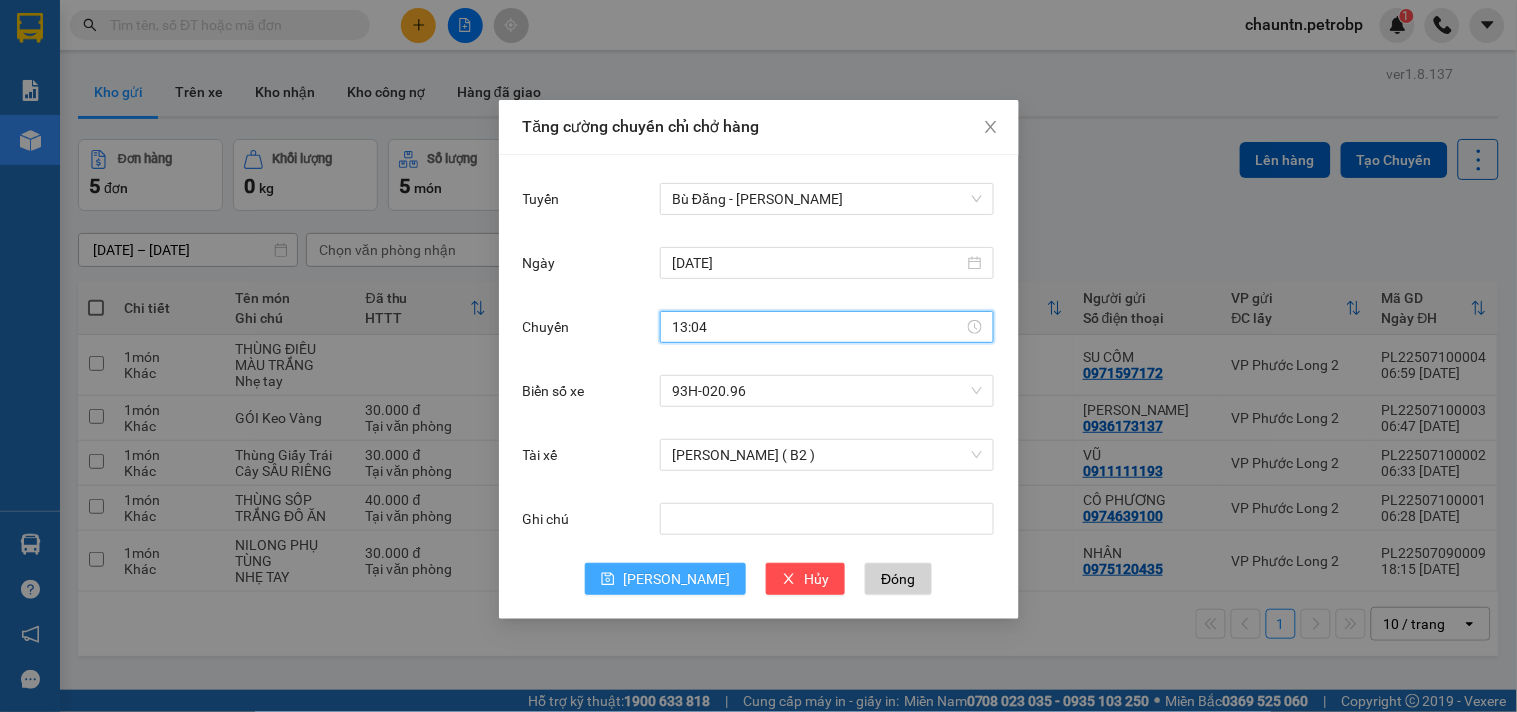 click on "[PERSON_NAME]" at bounding box center (676, 579) 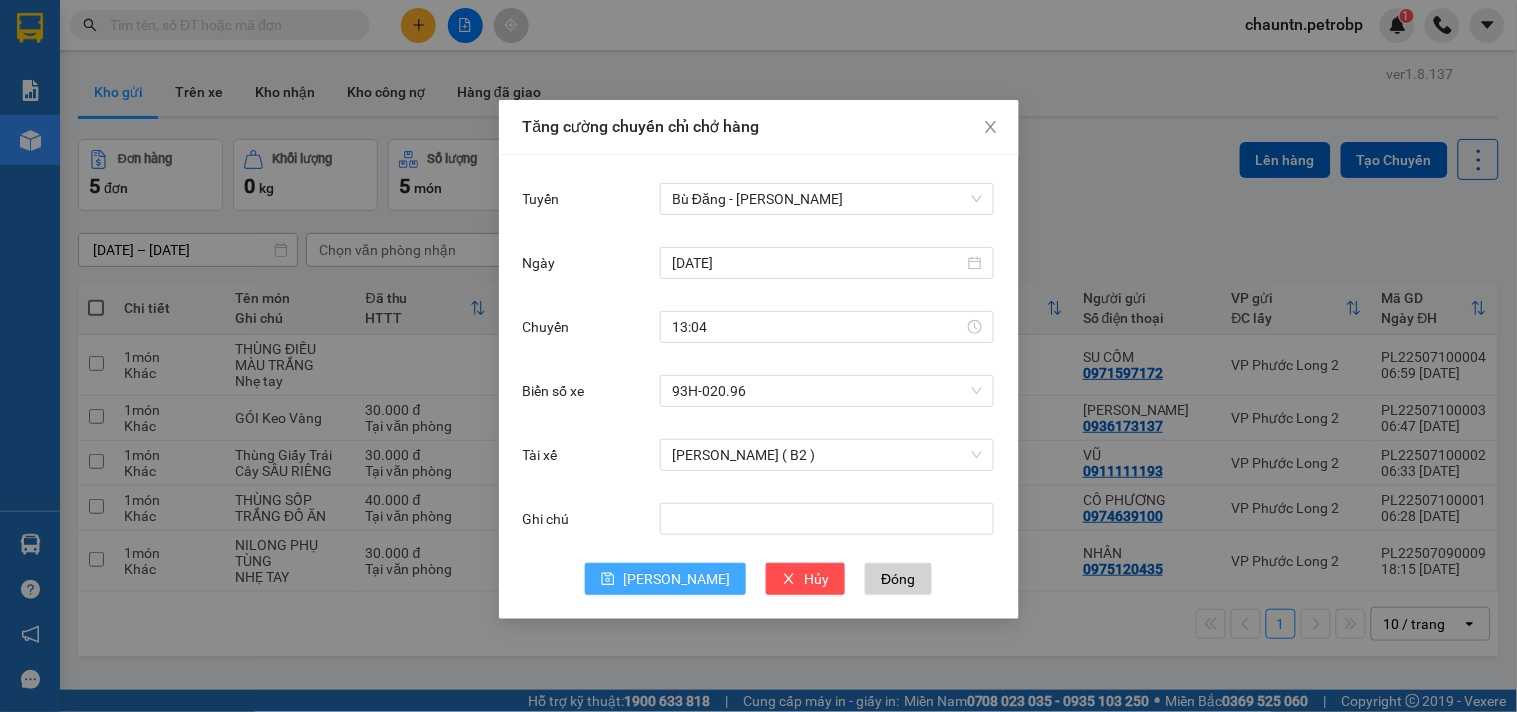 type 